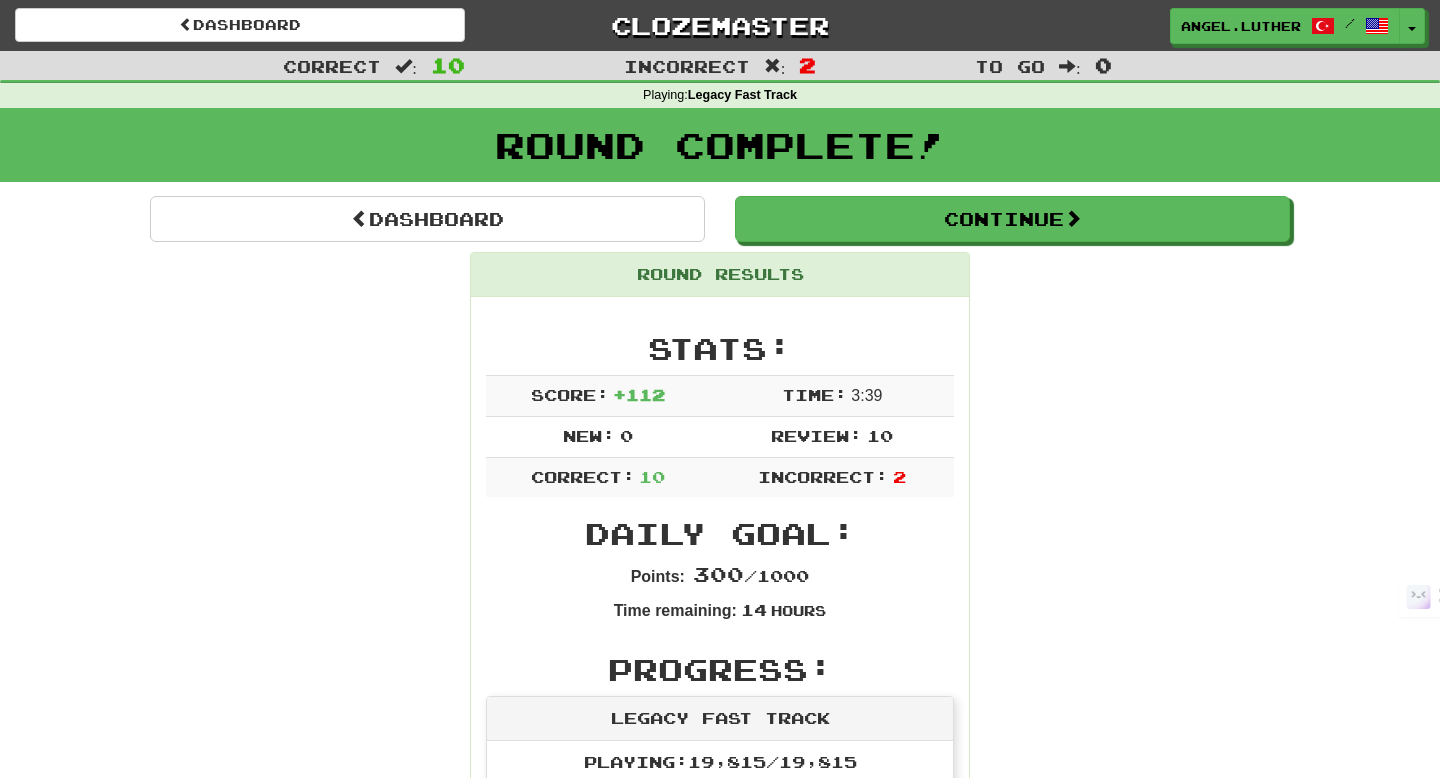 scroll, scrollTop: 0, scrollLeft: 0, axis: both 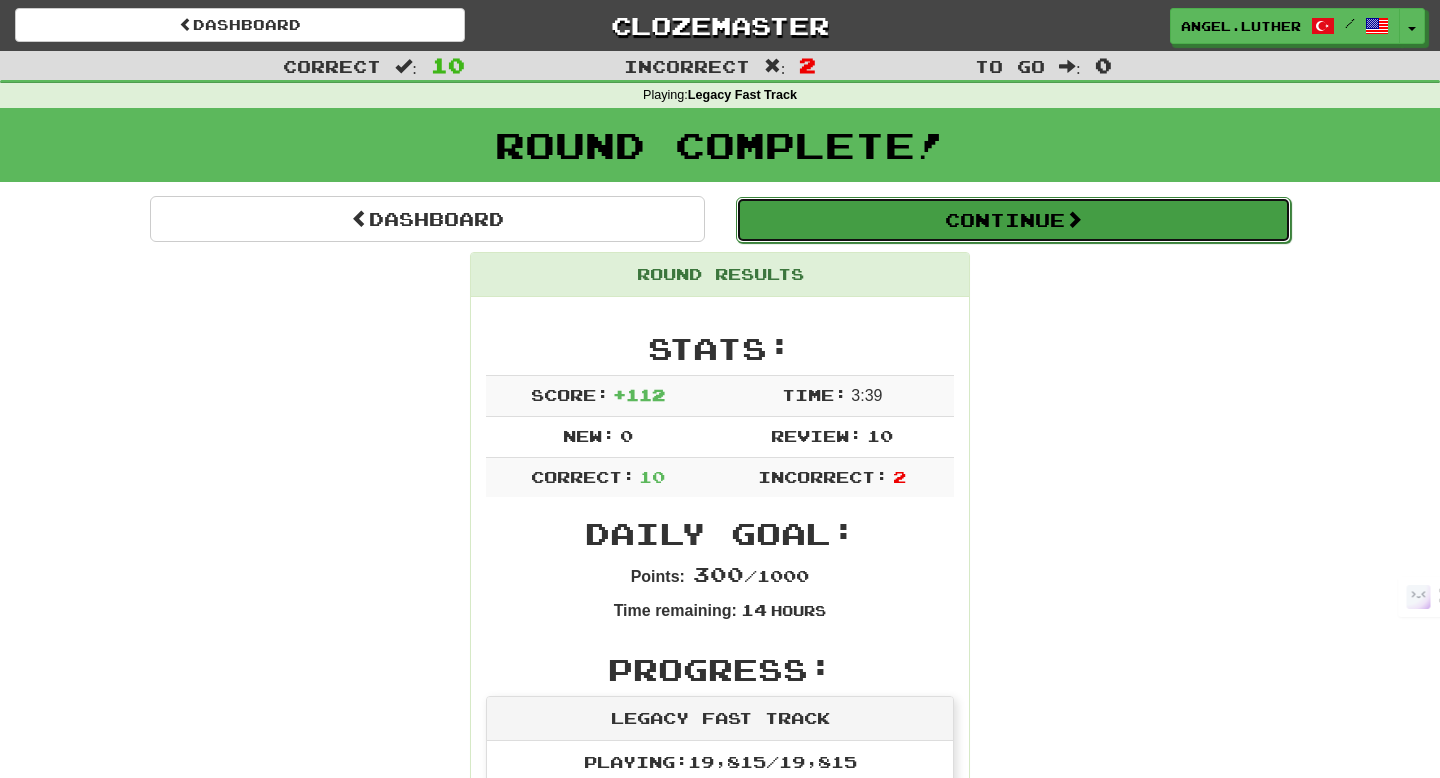click on "Continue" at bounding box center (1013, 220) 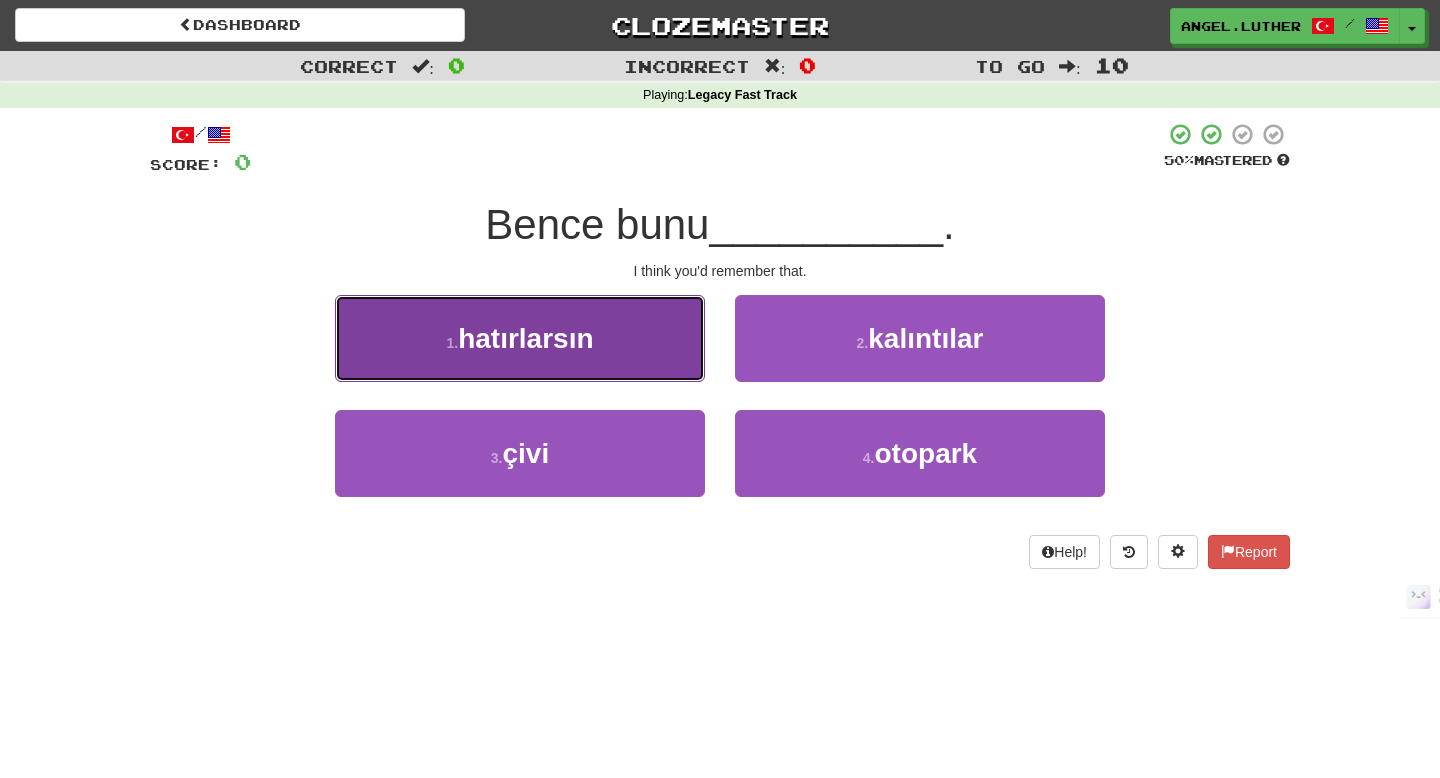 click on "hatırlarsın" at bounding box center [525, 338] 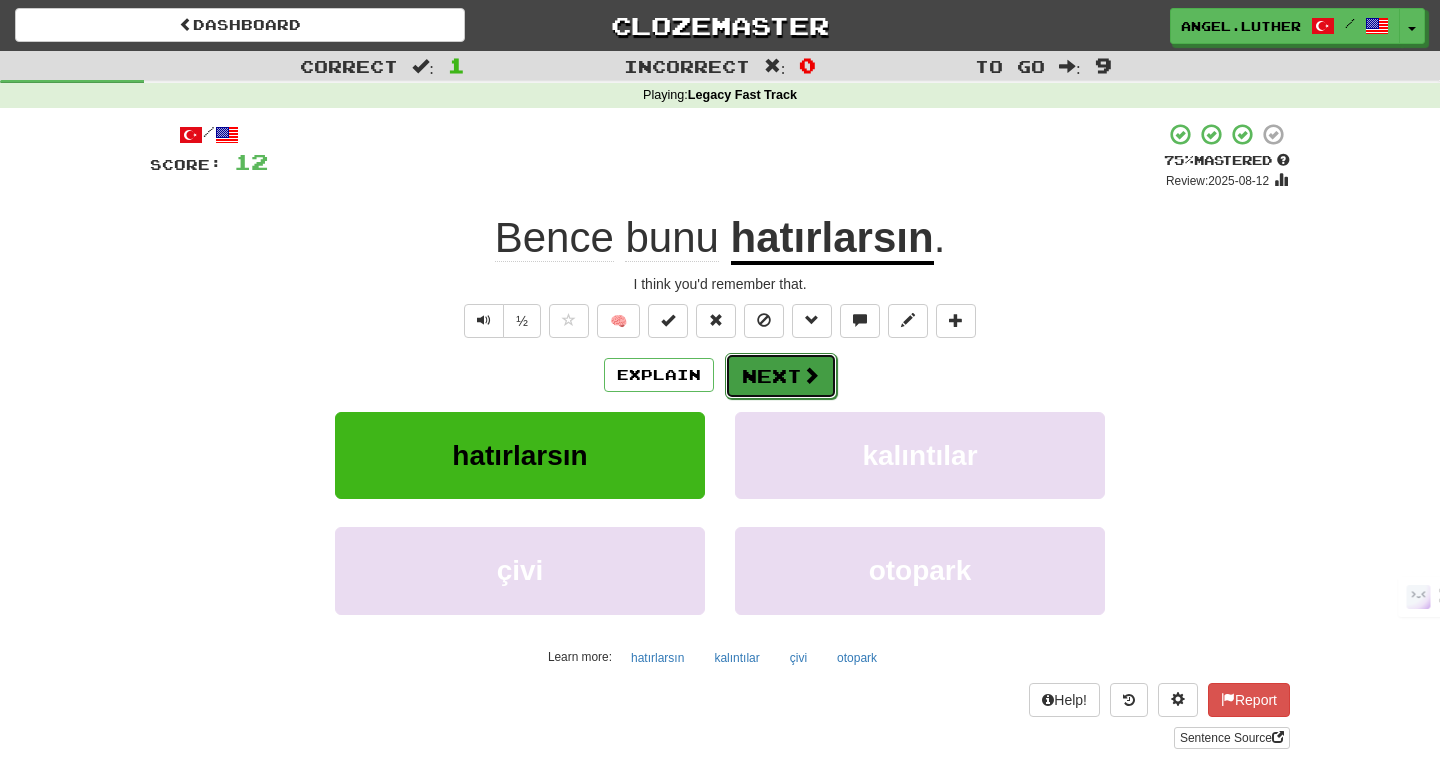 click on "Next" at bounding box center [781, 376] 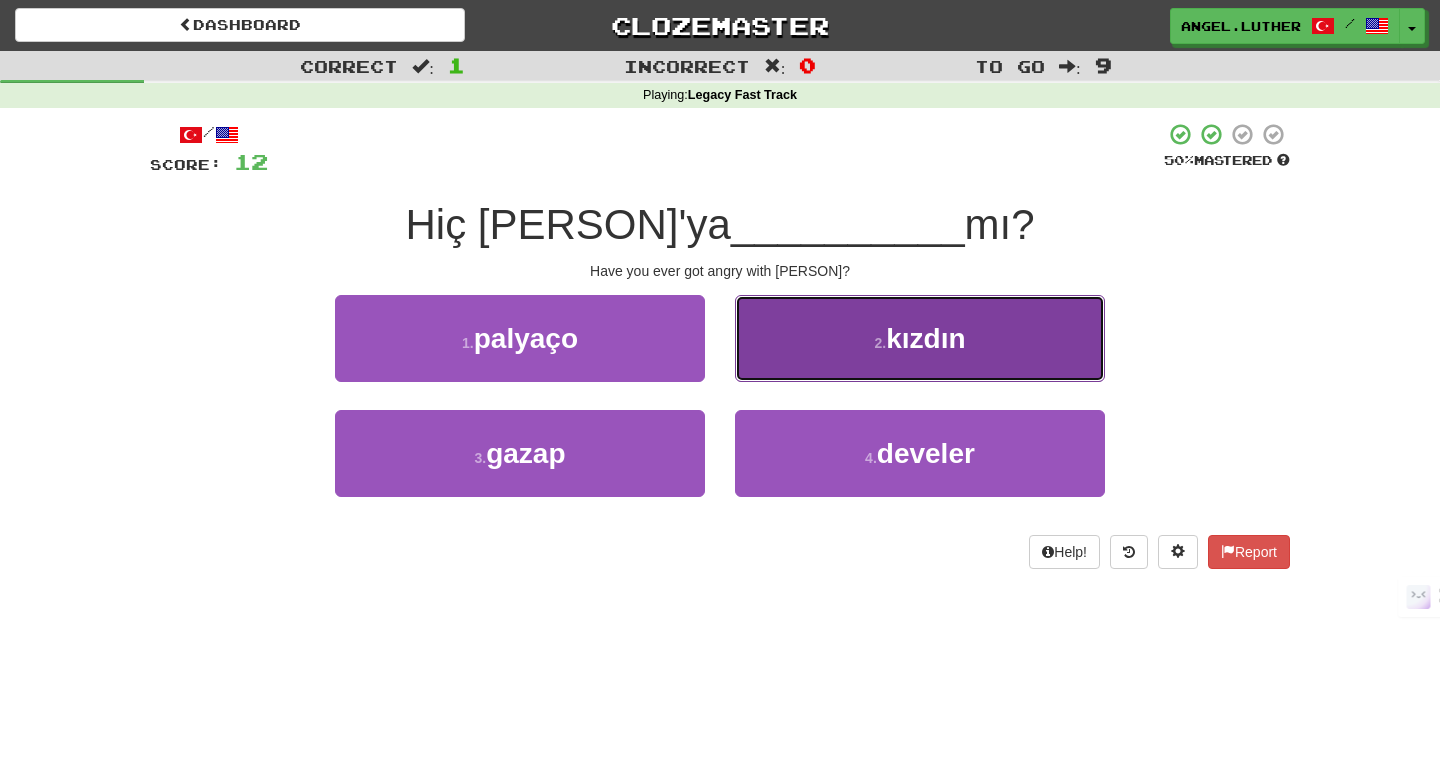 click on "2 ." at bounding box center [880, 343] 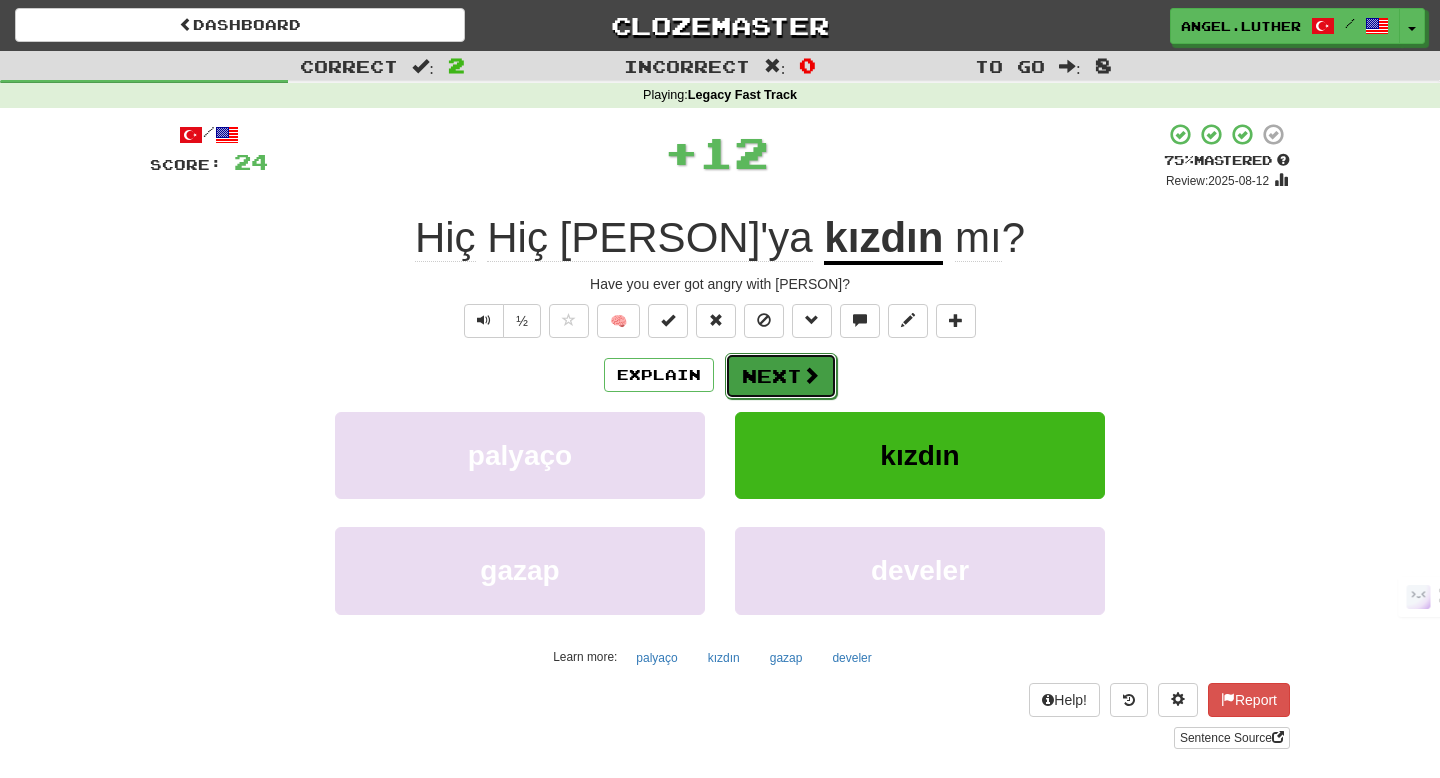 click on "Next" at bounding box center (781, 376) 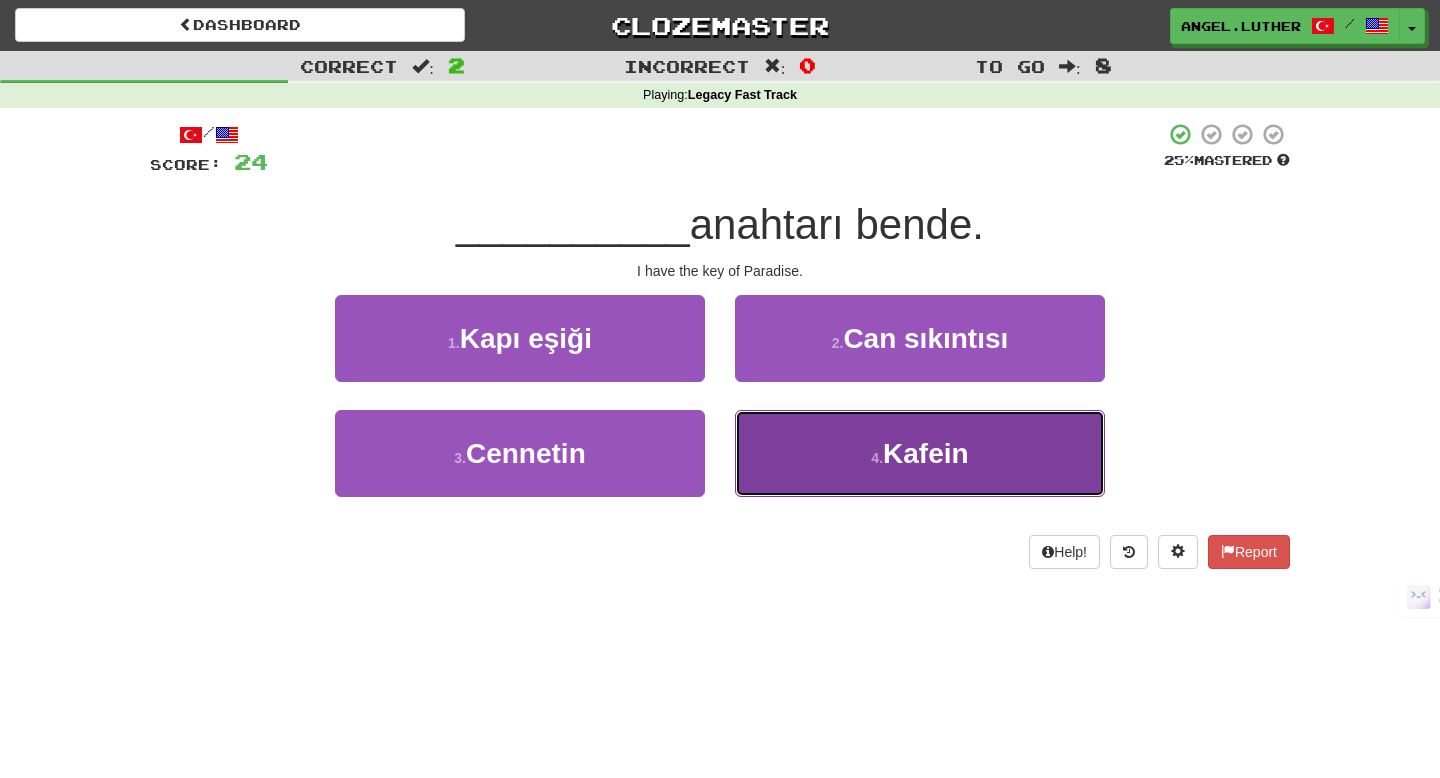 click on "4 .  Kafein" at bounding box center (920, 453) 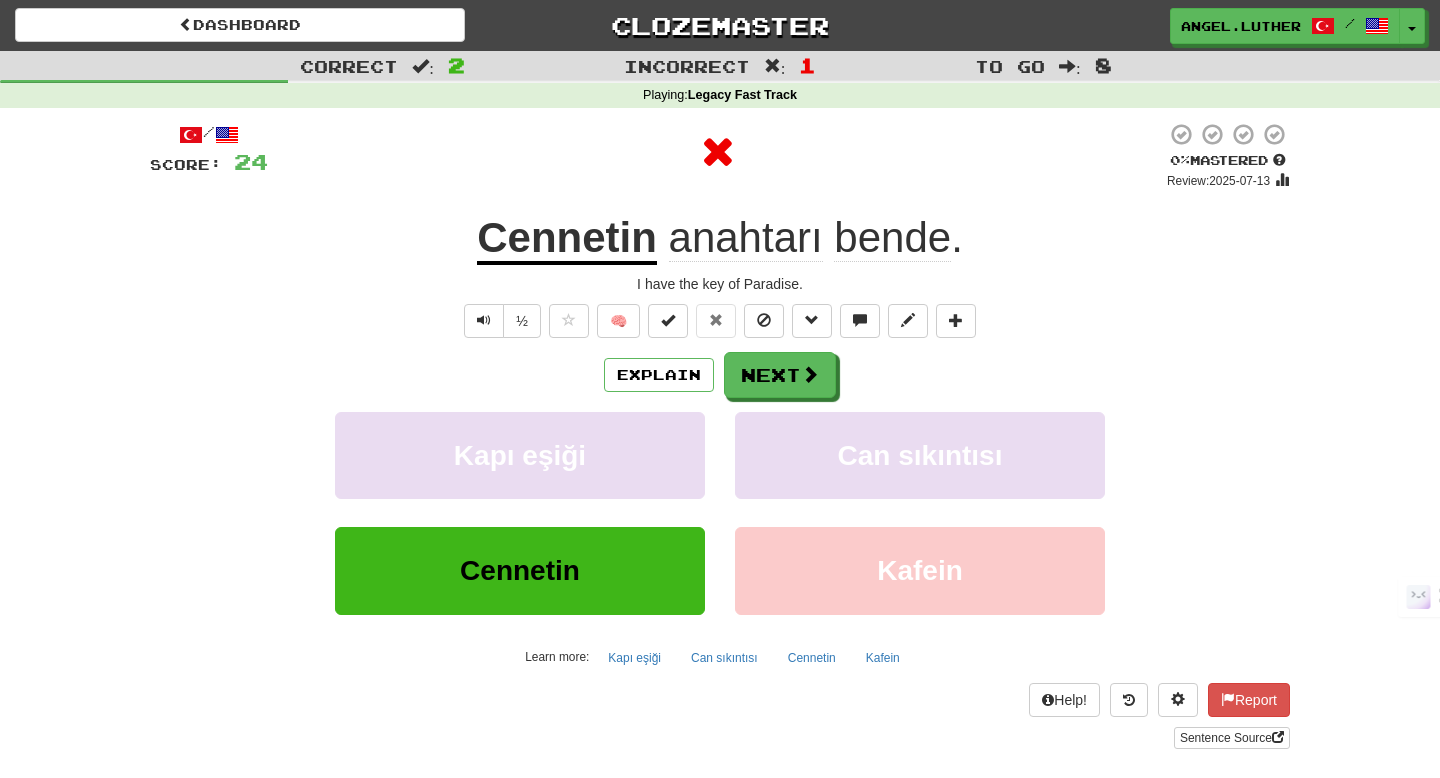 click on "Cennetin" at bounding box center (567, 239) 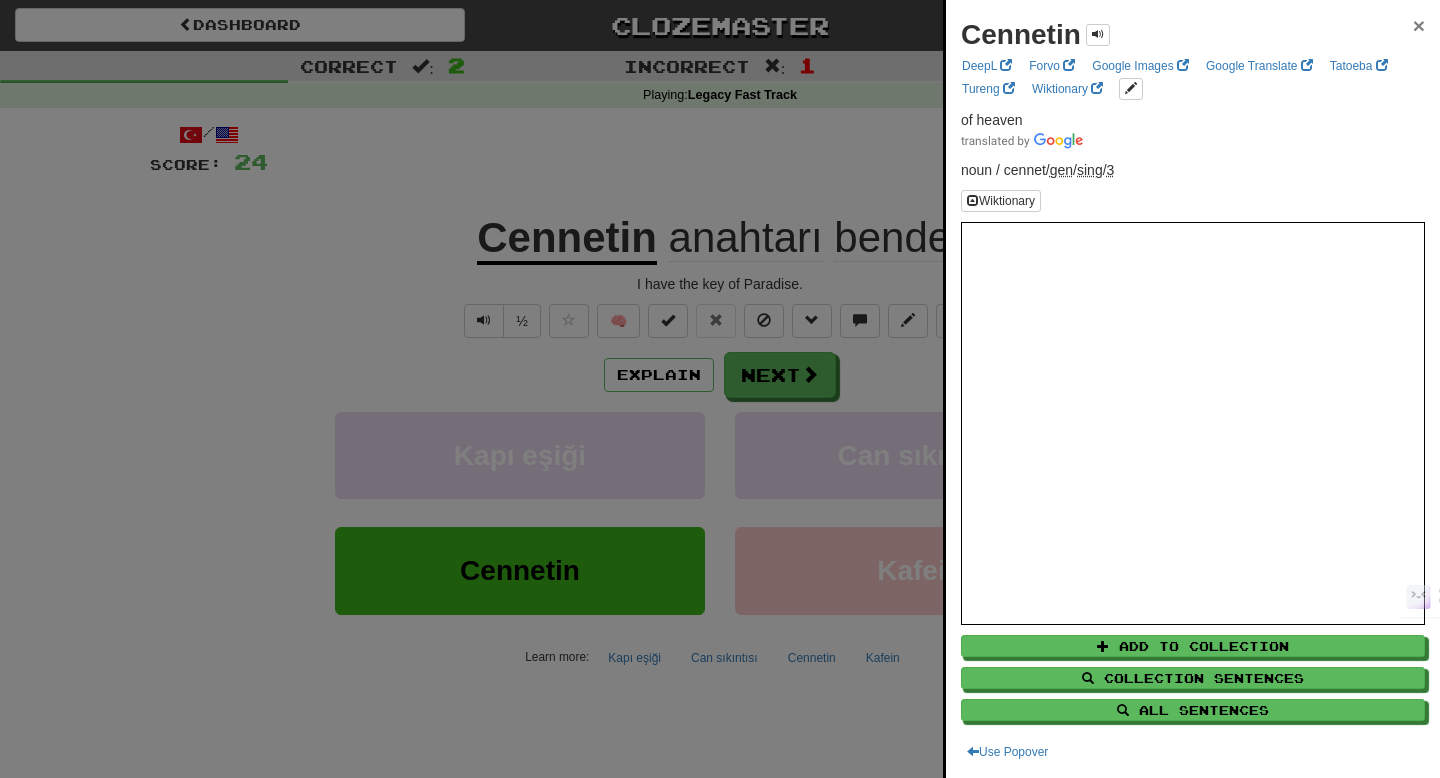 click on "×" at bounding box center (1419, 25) 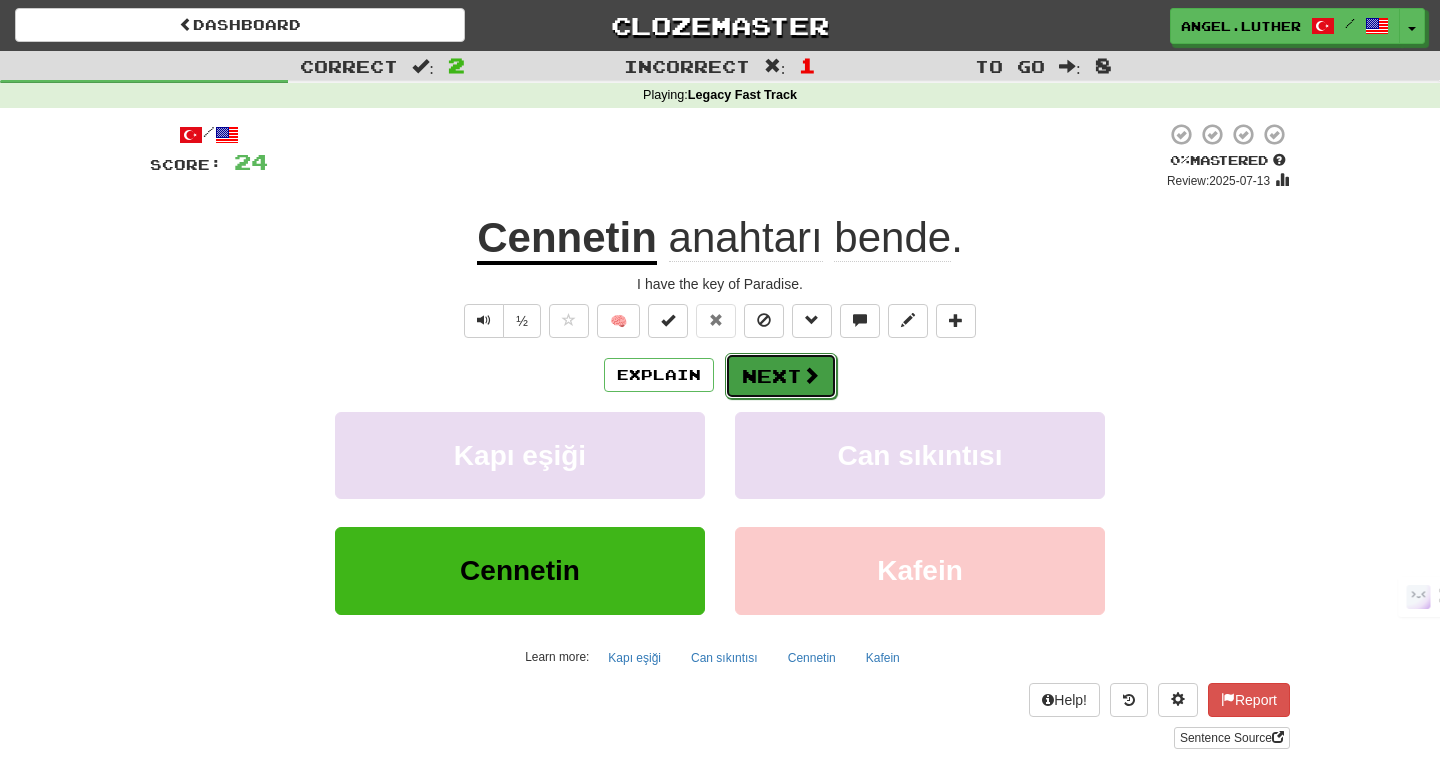 click on "Next" at bounding box center (781, 376) 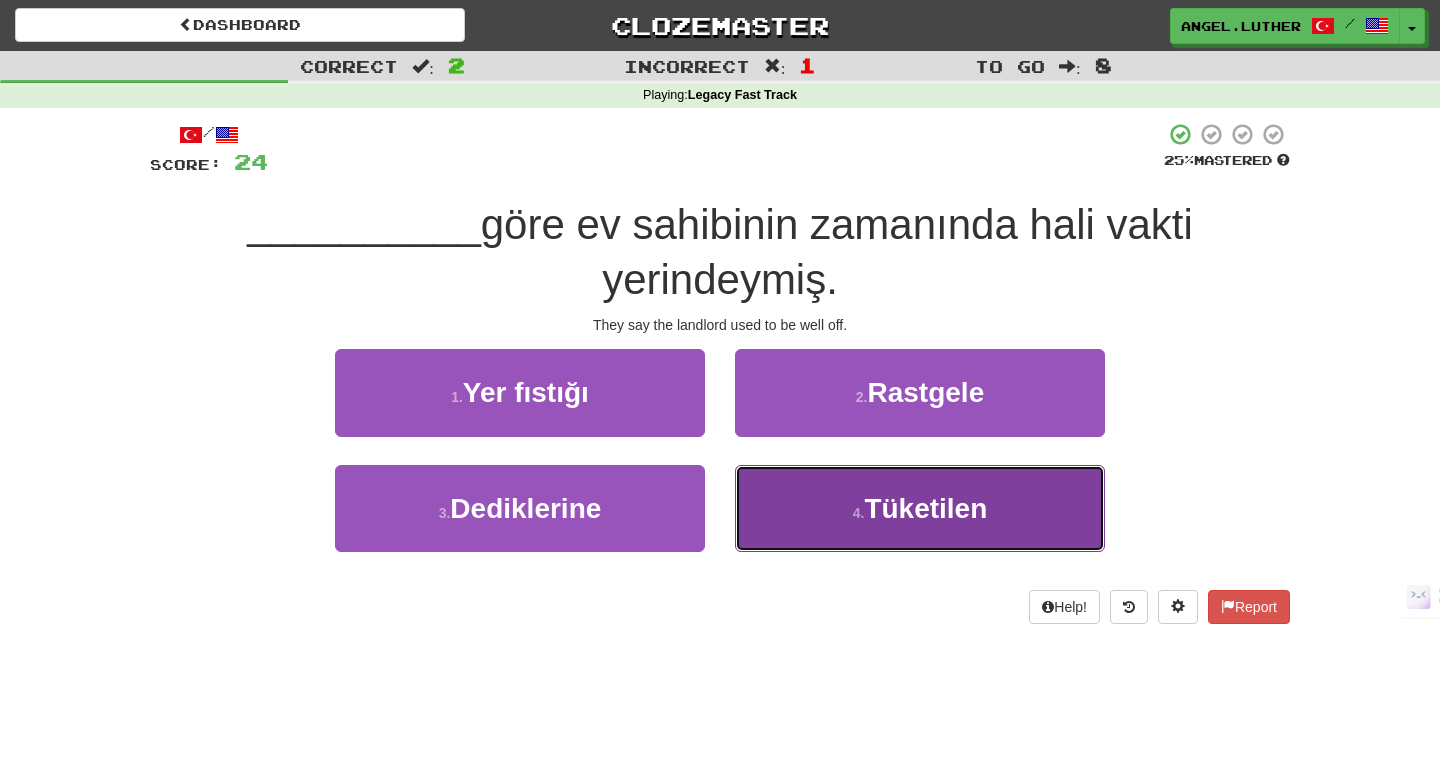 click on "Tüketilen" at bounding box center (925, 508) 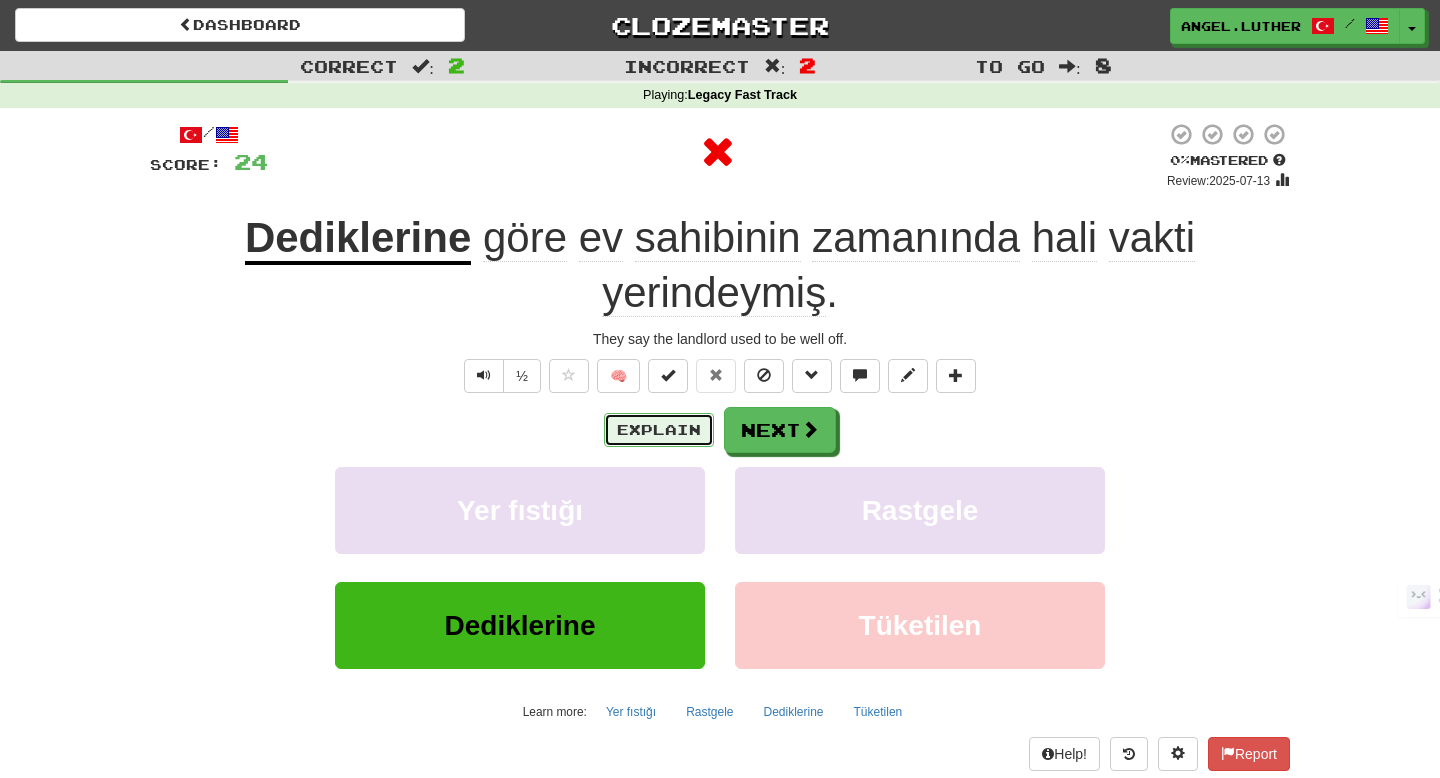 click on "Explain" at bounding box center (659, 430) 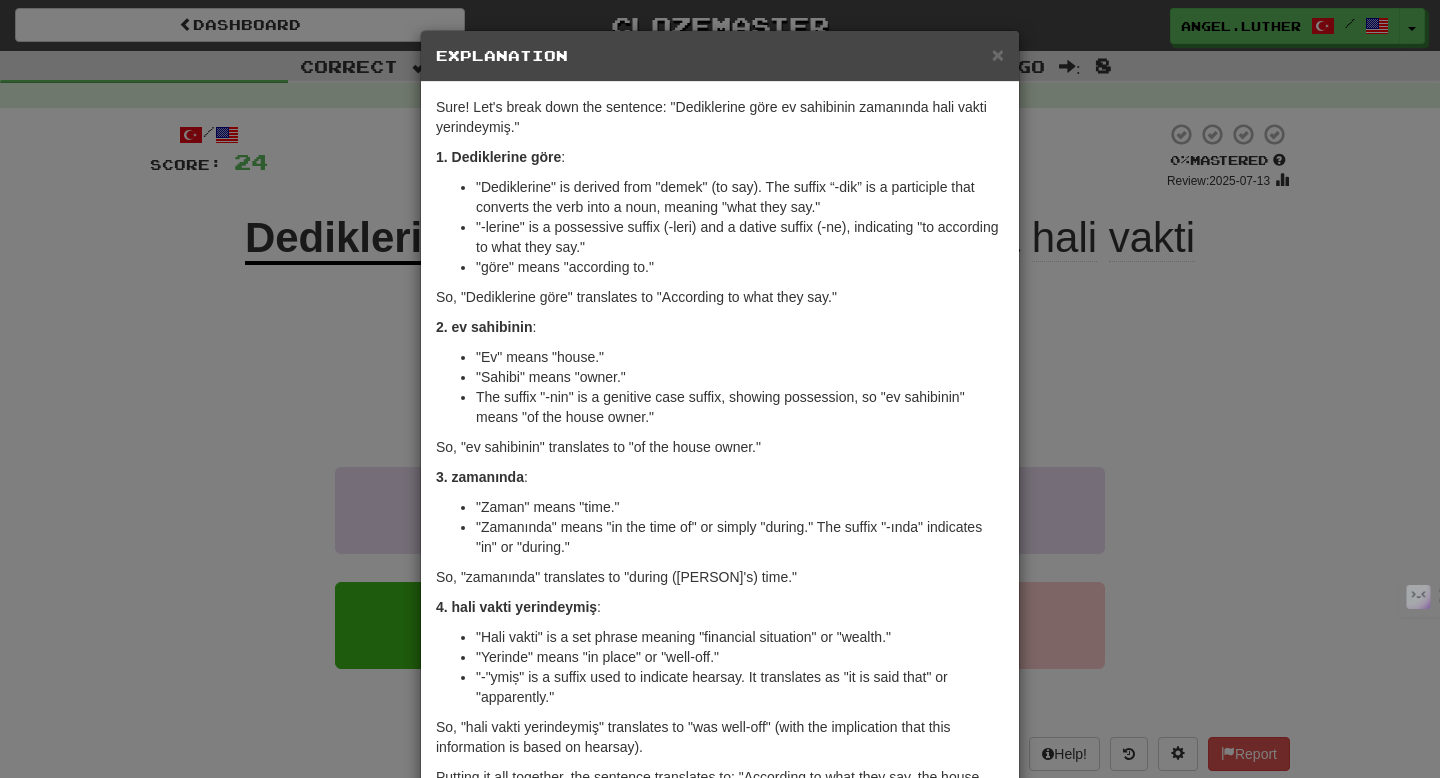 scroll, scrollTop: 7, scrollLeft: 0, axis: vertical 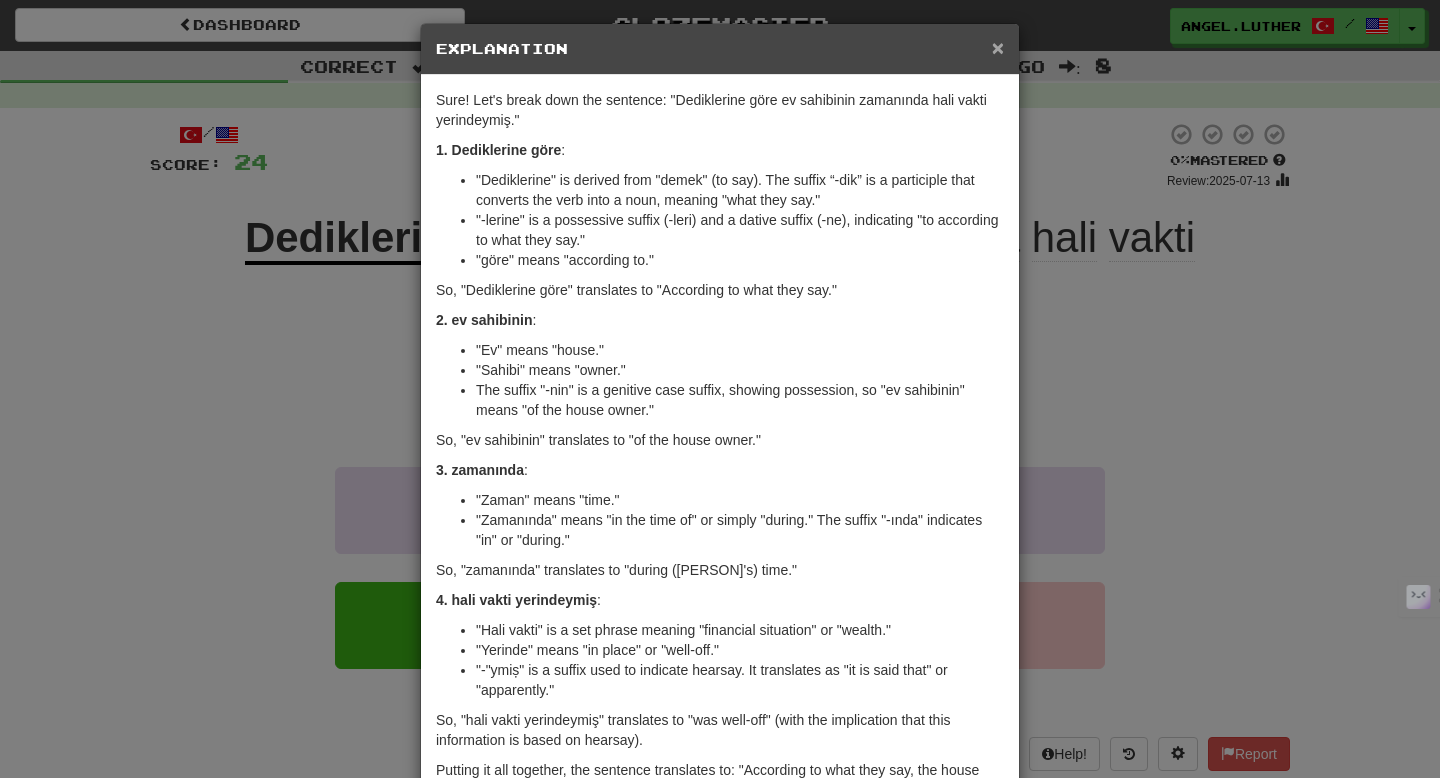 click on "×" at bounding box center [998, 47] 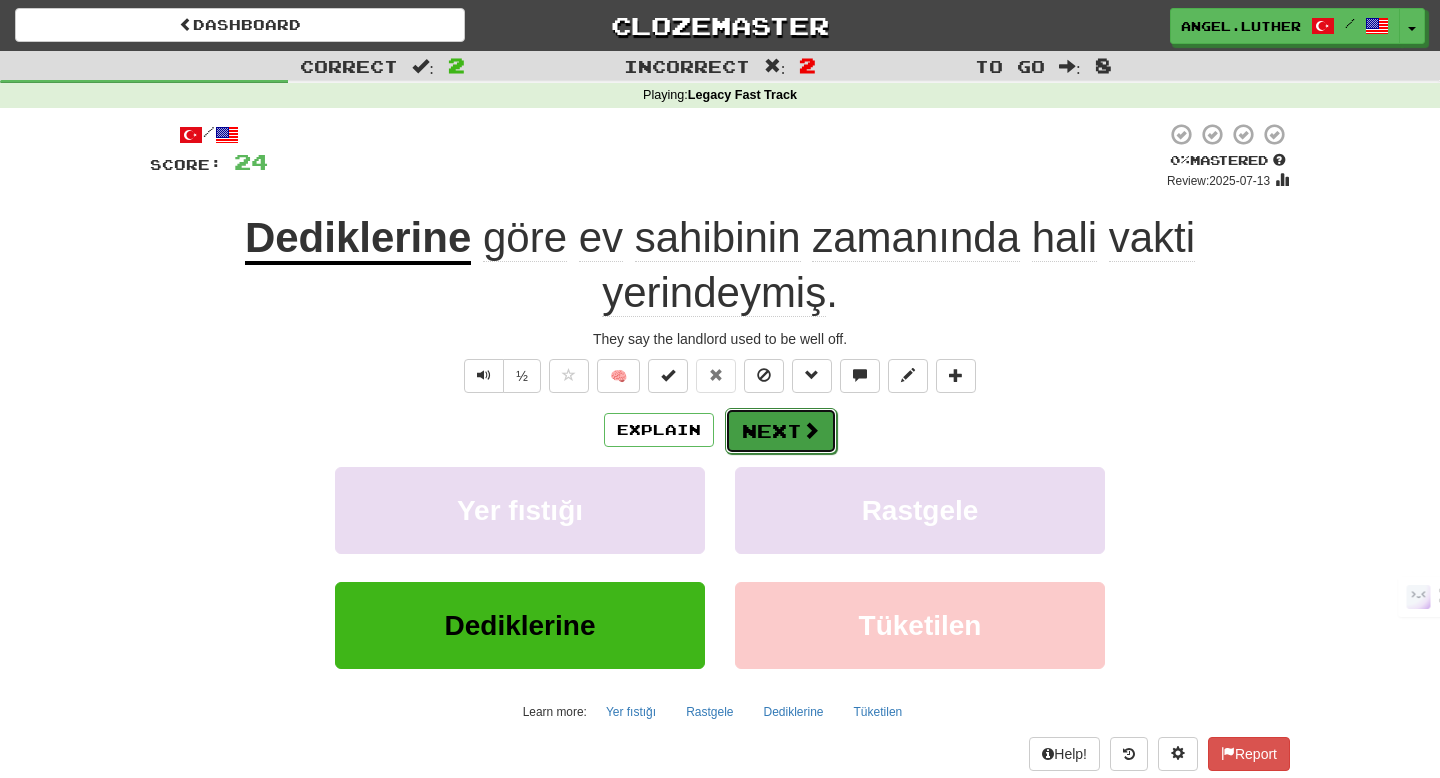 click on "Next" at bounding box center (781, 431) 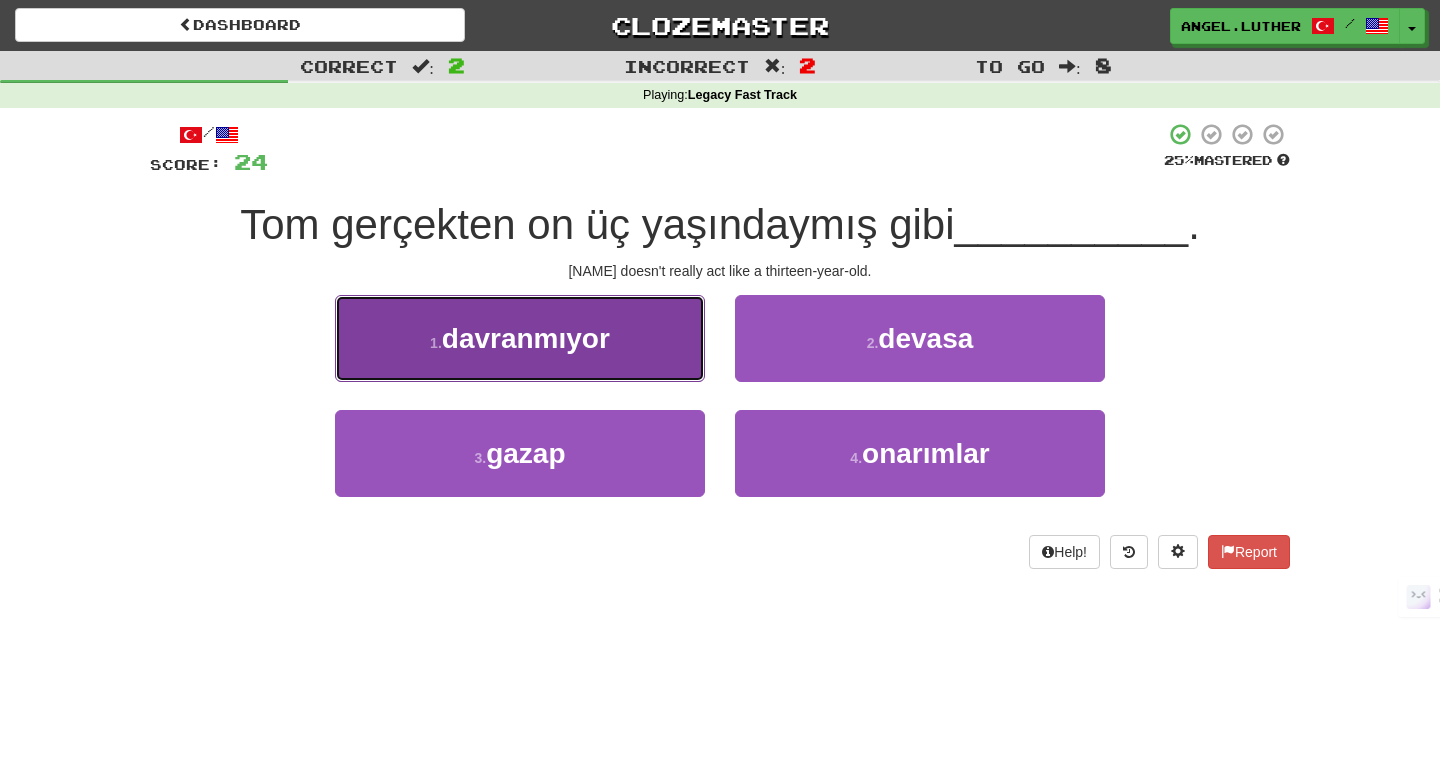 click on "1 .  davranmıyor" at bounding box center (520, 338) 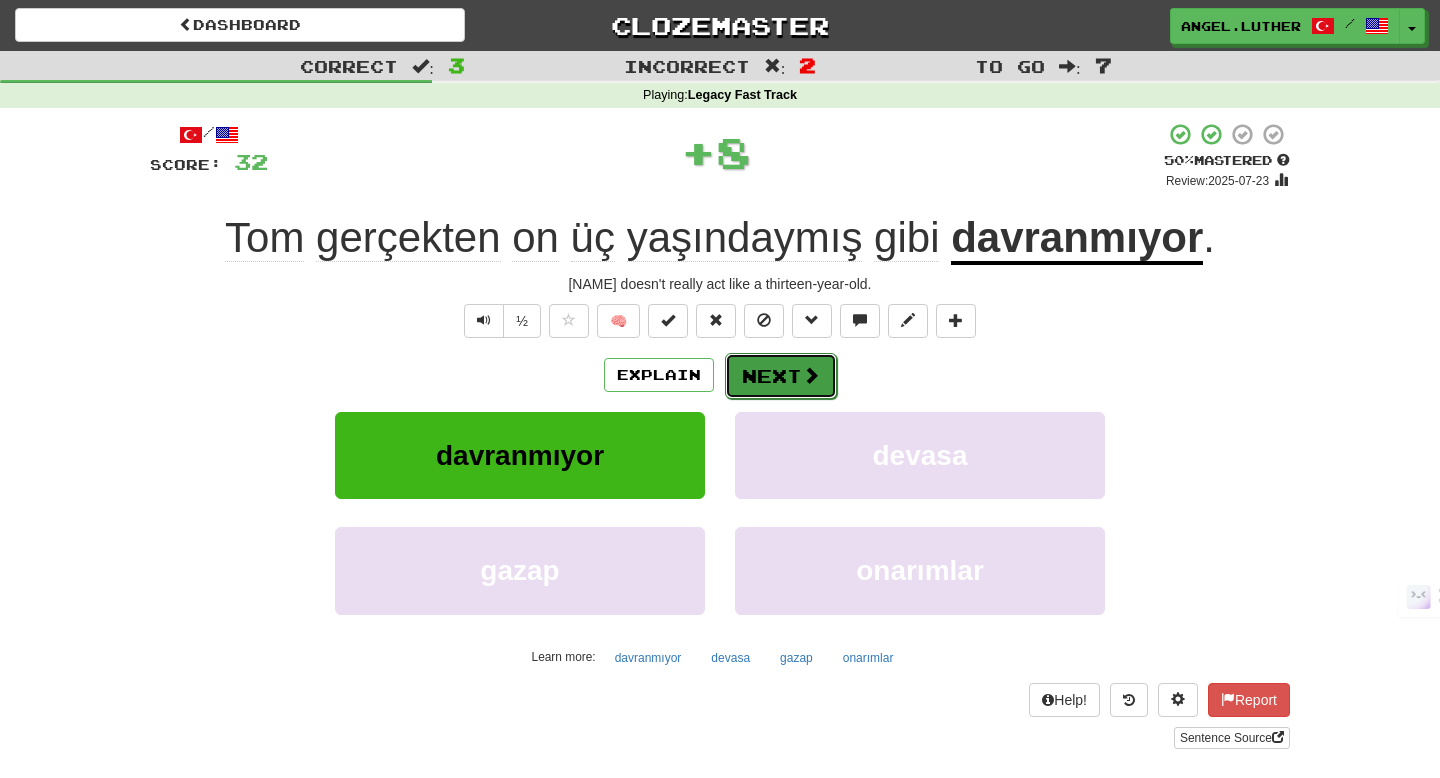 click on "Next" at bounding box center (781, 376) 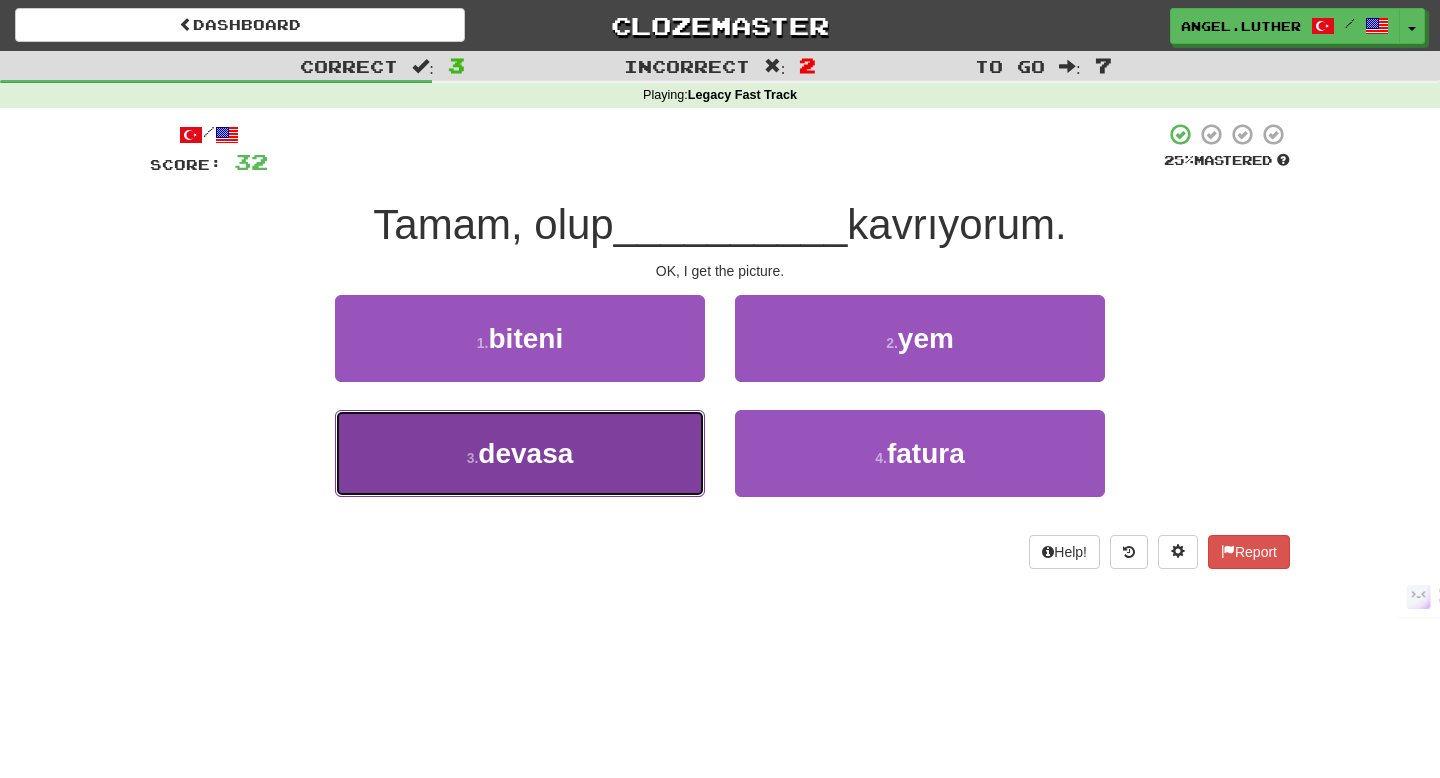 click on "3 .  devasa" at bounding box center (520, 453) 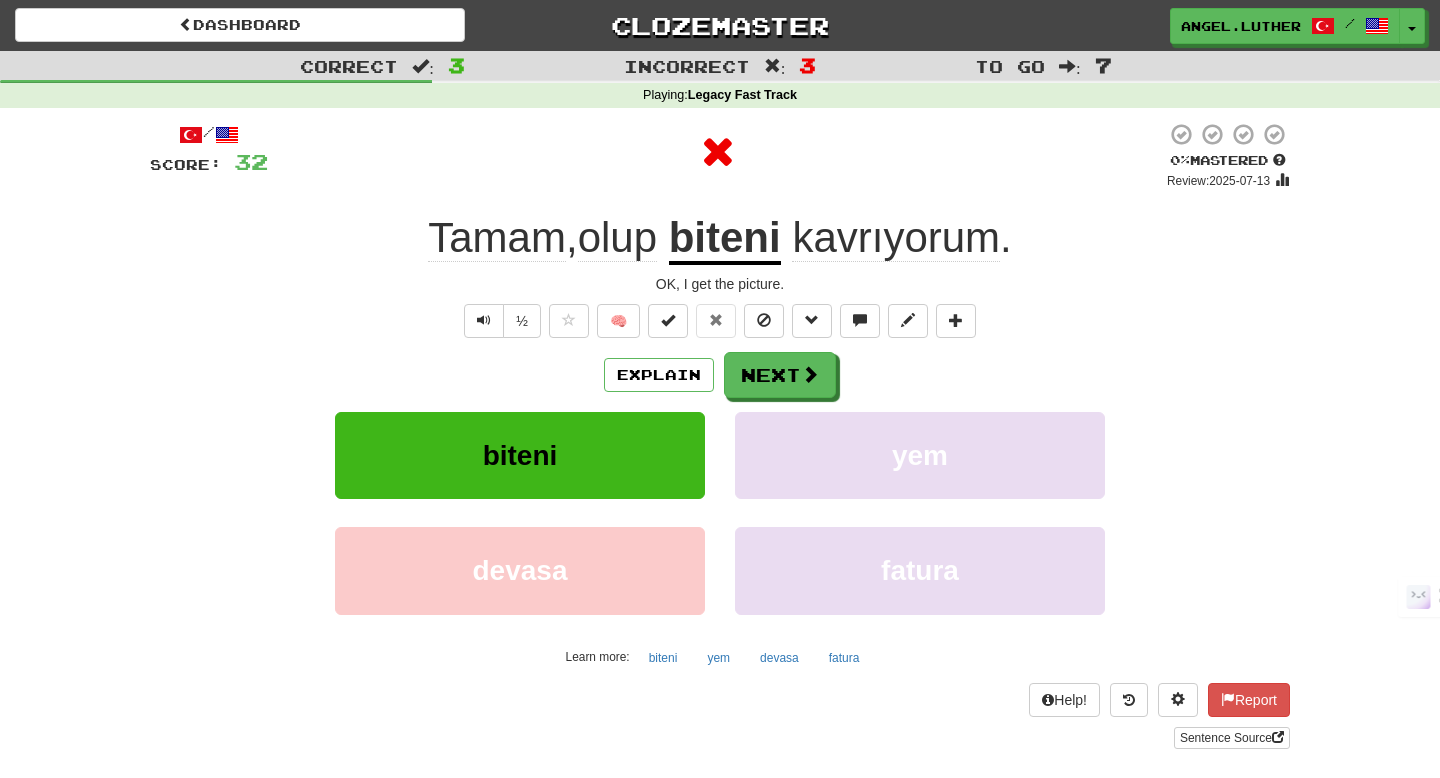 click on "biteni" at bounding box center (725, 239) 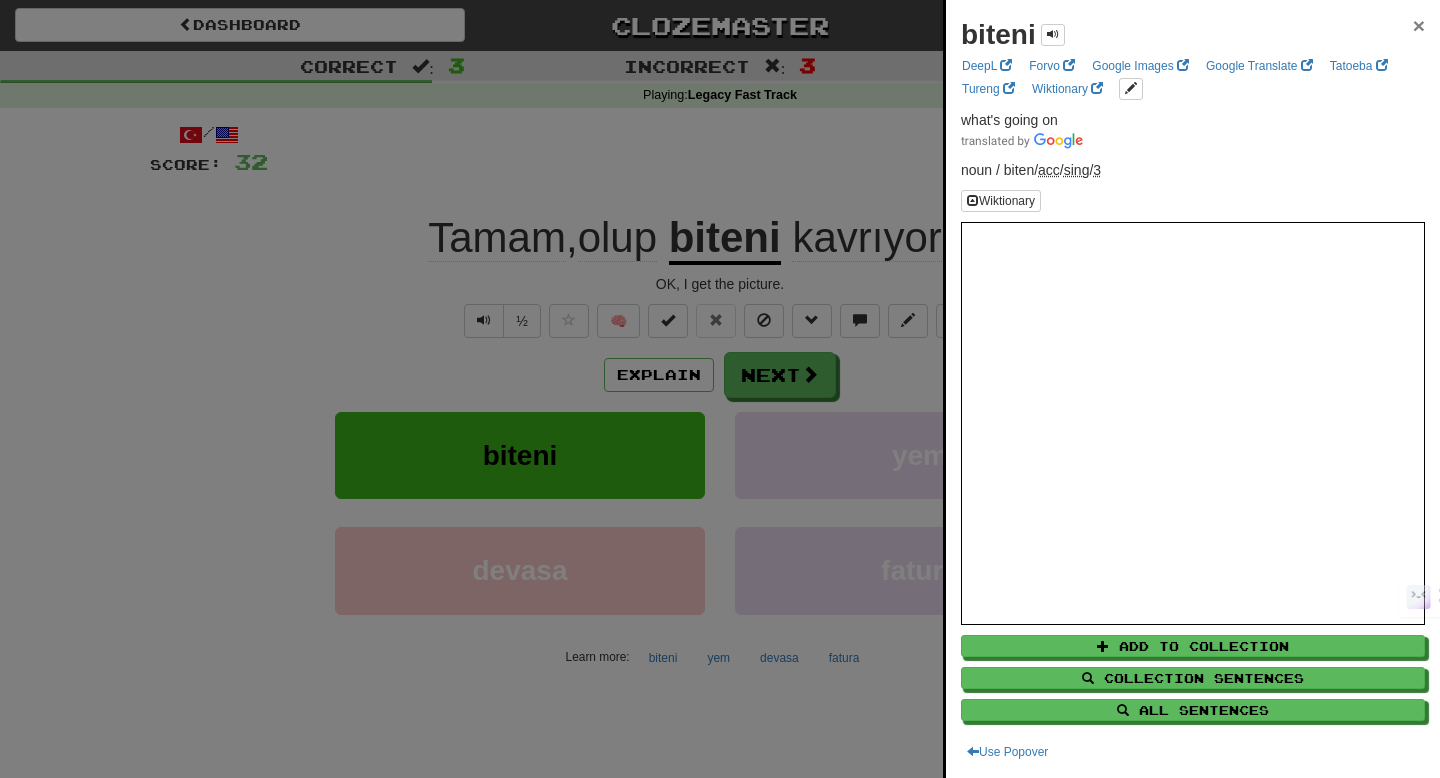 click on "×" at bounding box center (1419, 25) 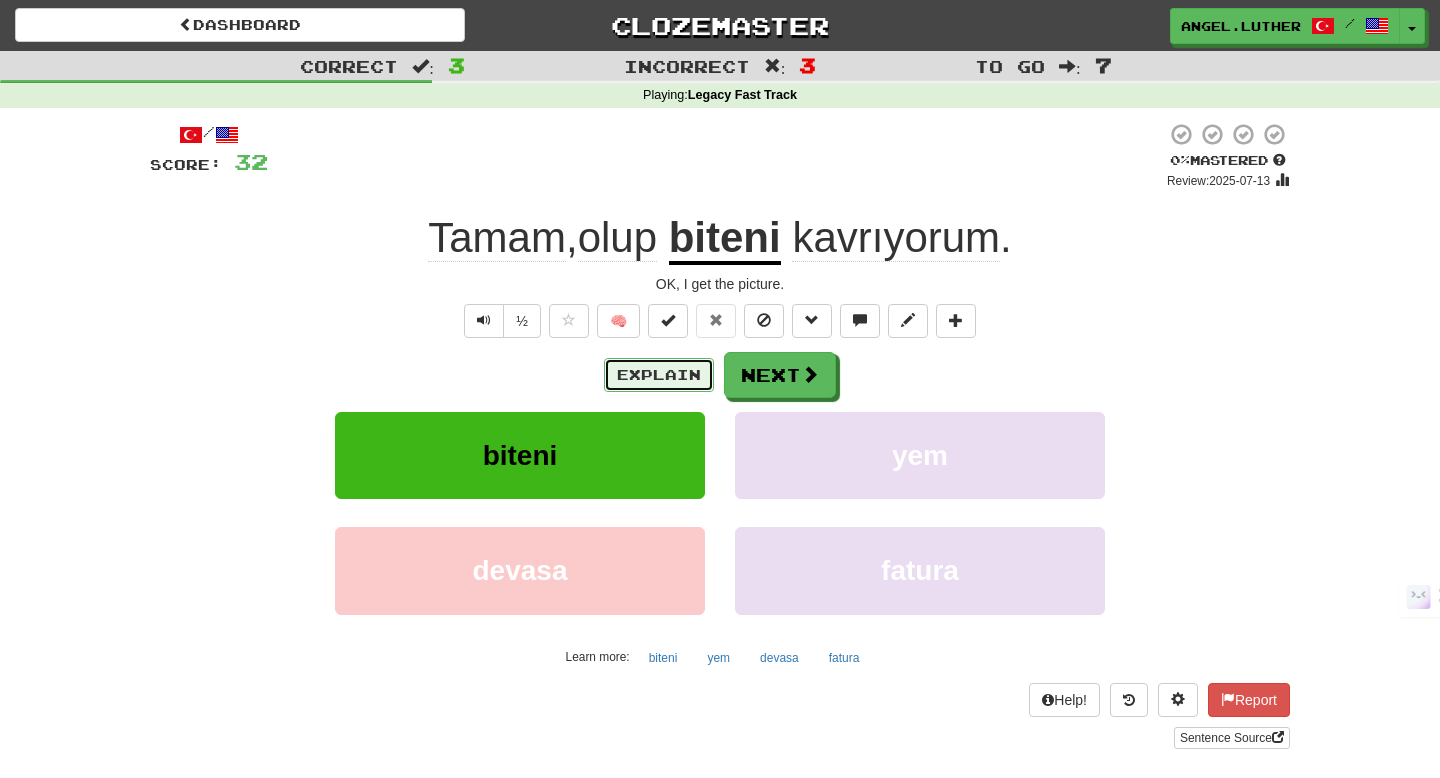 click on "Explain" at bounding box center [659, 375] 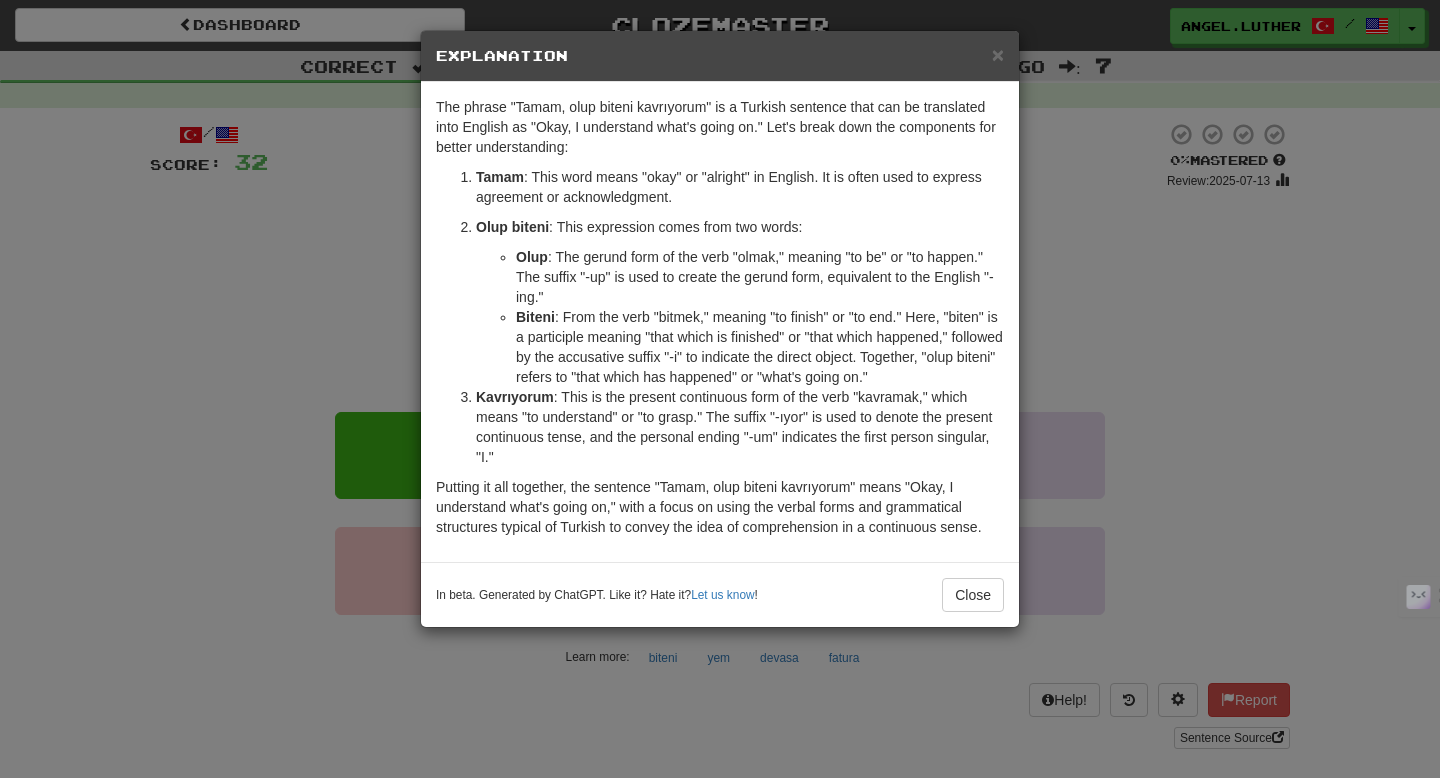 click on "× Explanation" at bounding box center [720, 56] 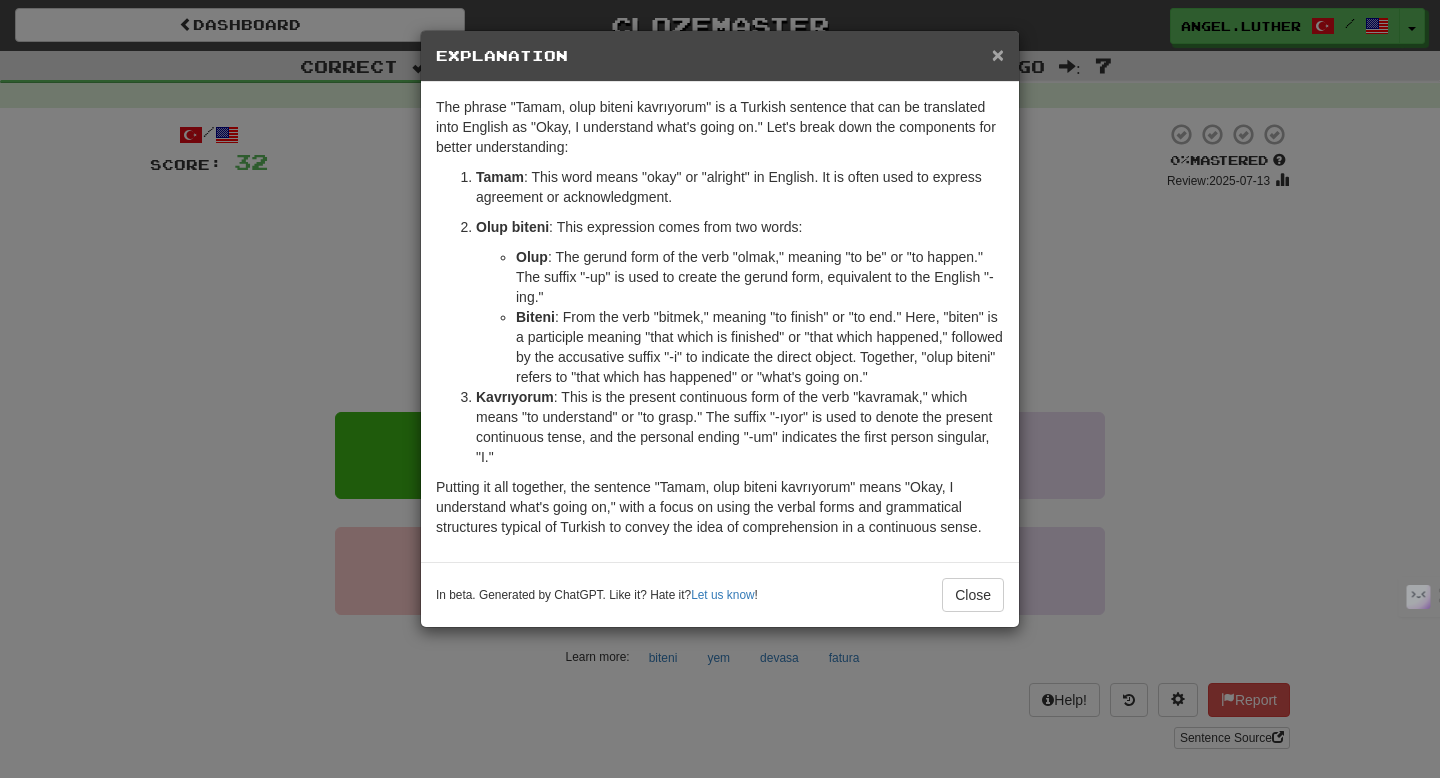 click on "×" at bounding box center (998, 54) 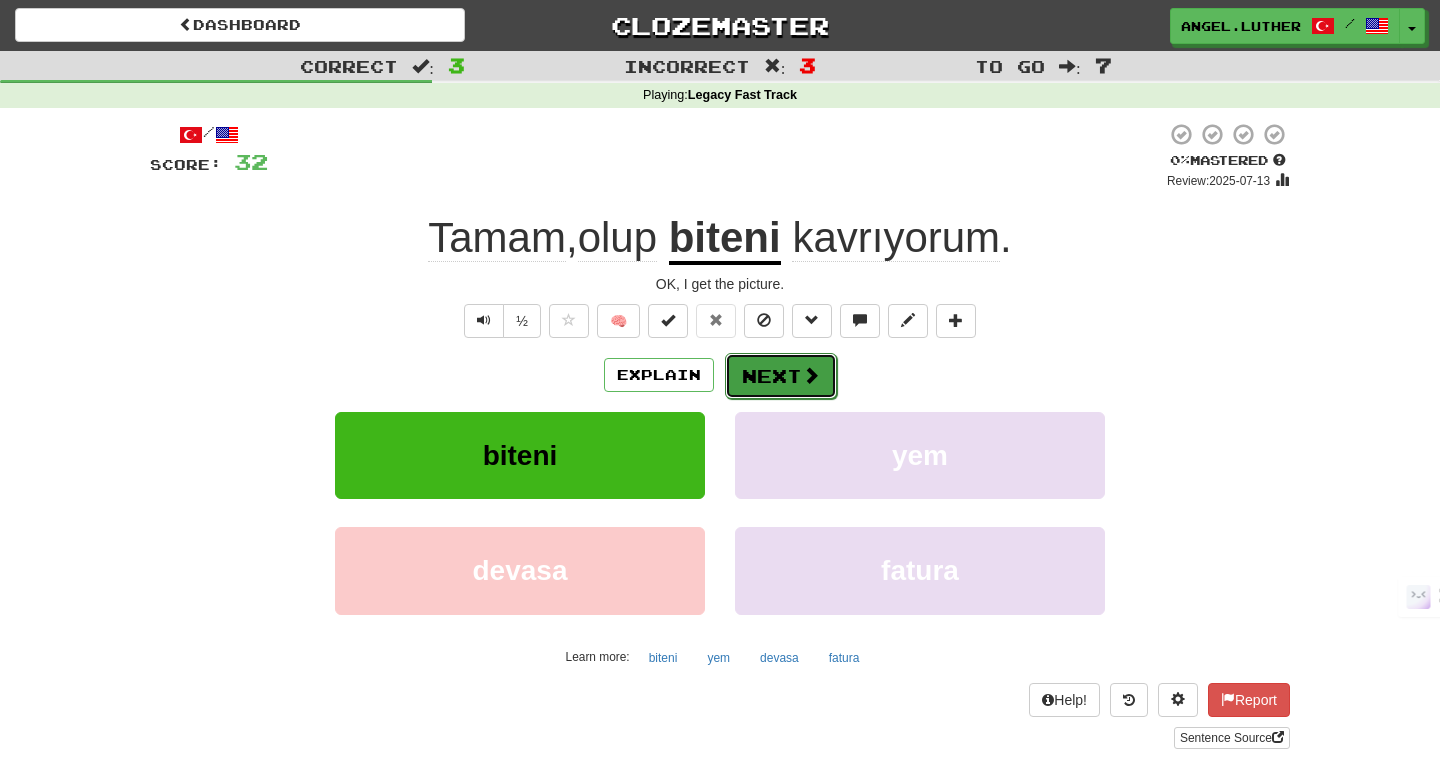 click on "Next" at bounding box center (781, 376) 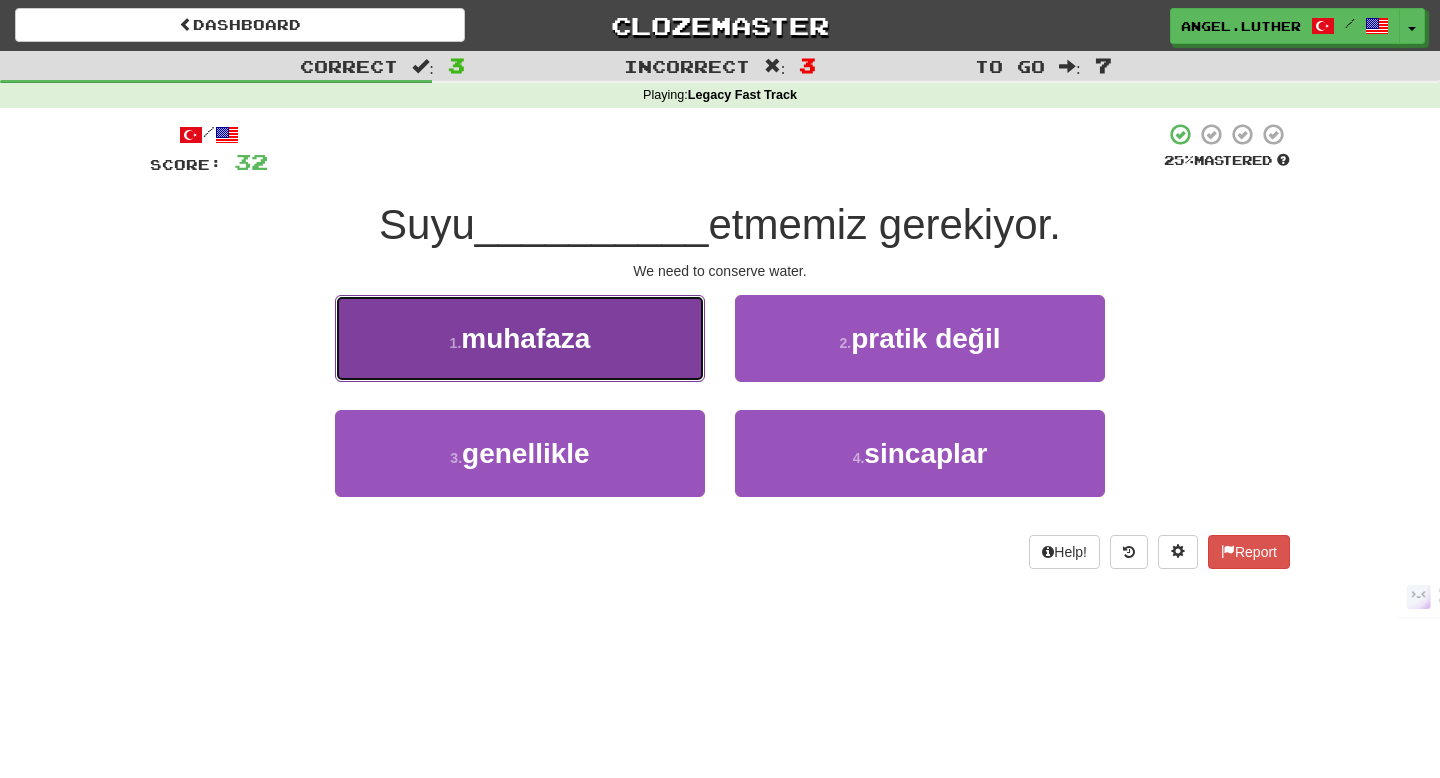 click on "1 .  muhafaza" at bounding box center [520, 338] 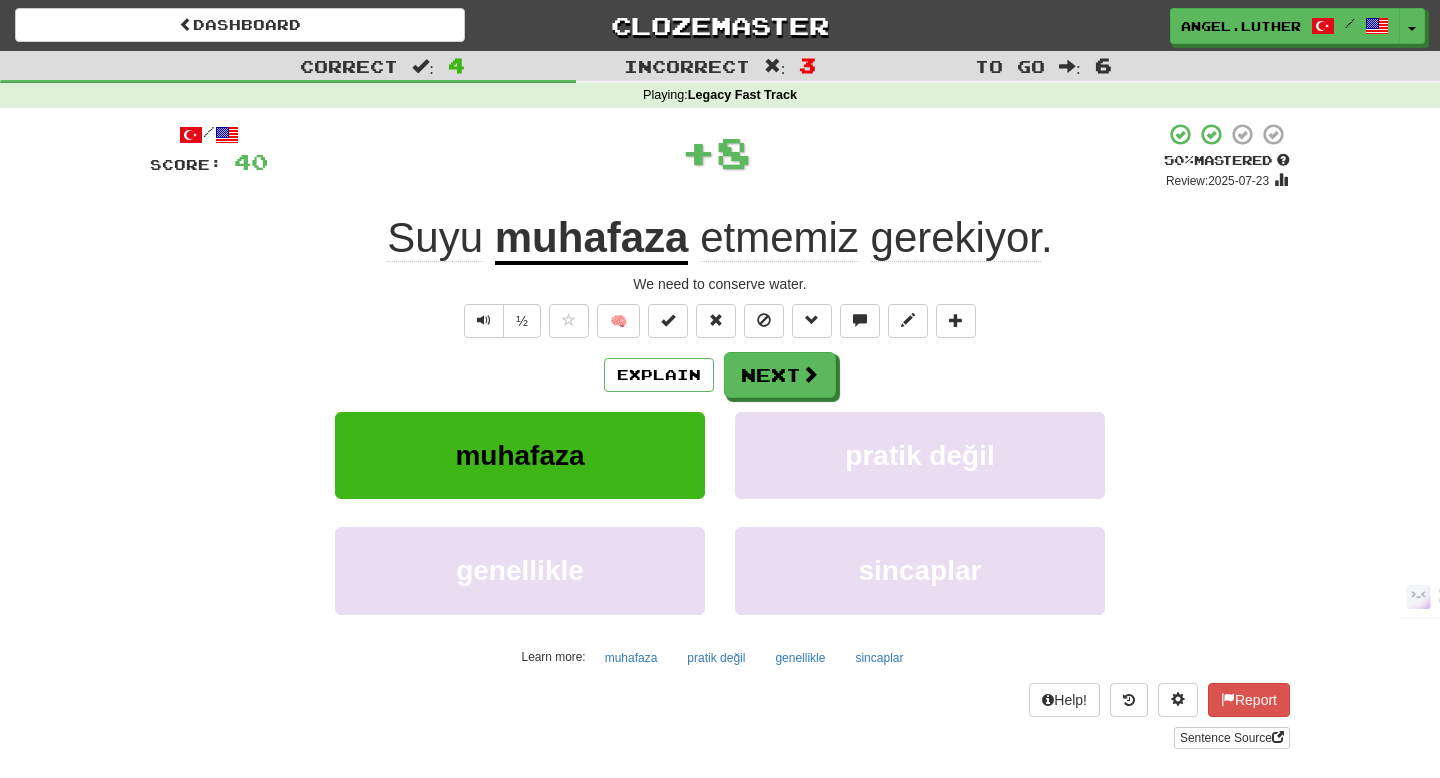click on "muhafaza" at bounding box center (592, 239) 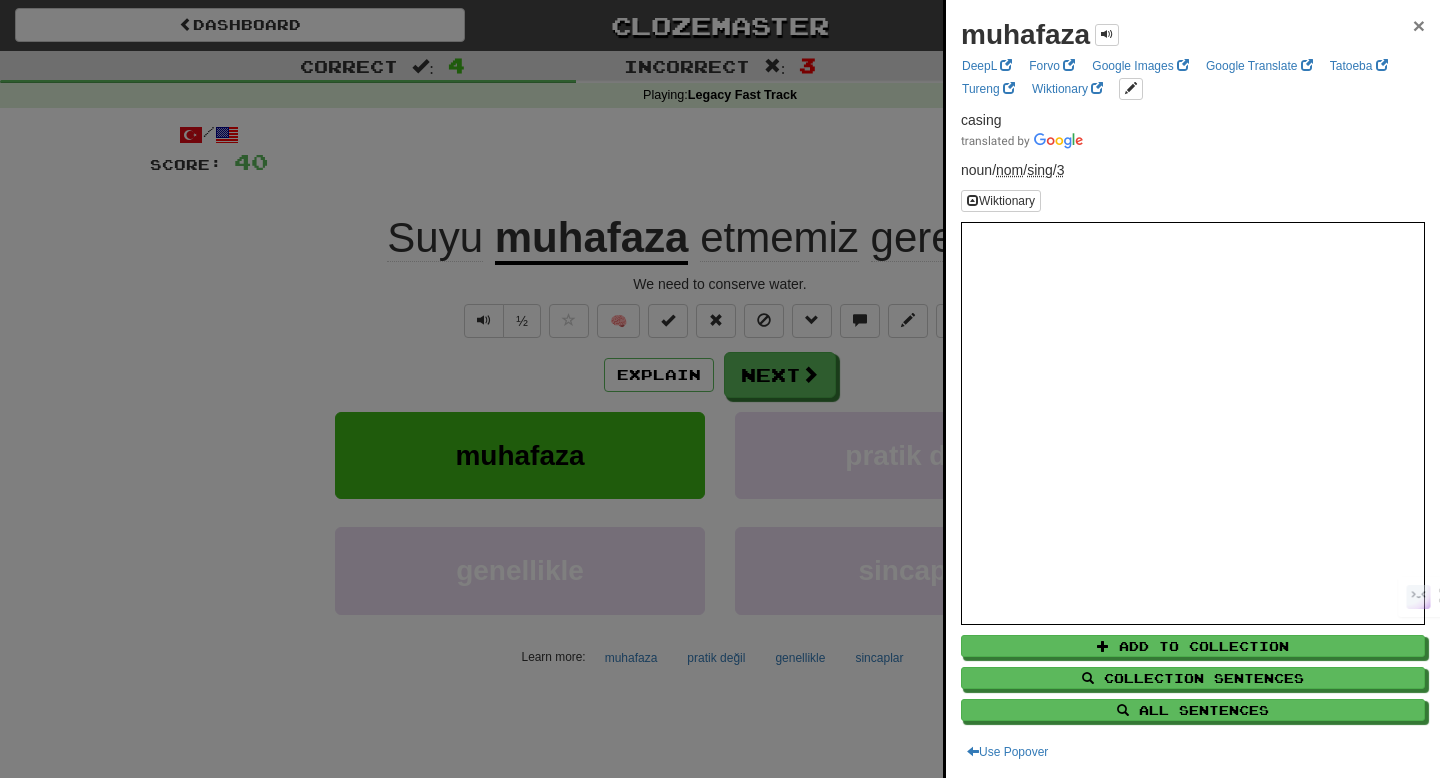 click on "×" at bounding box center (1419, 25) 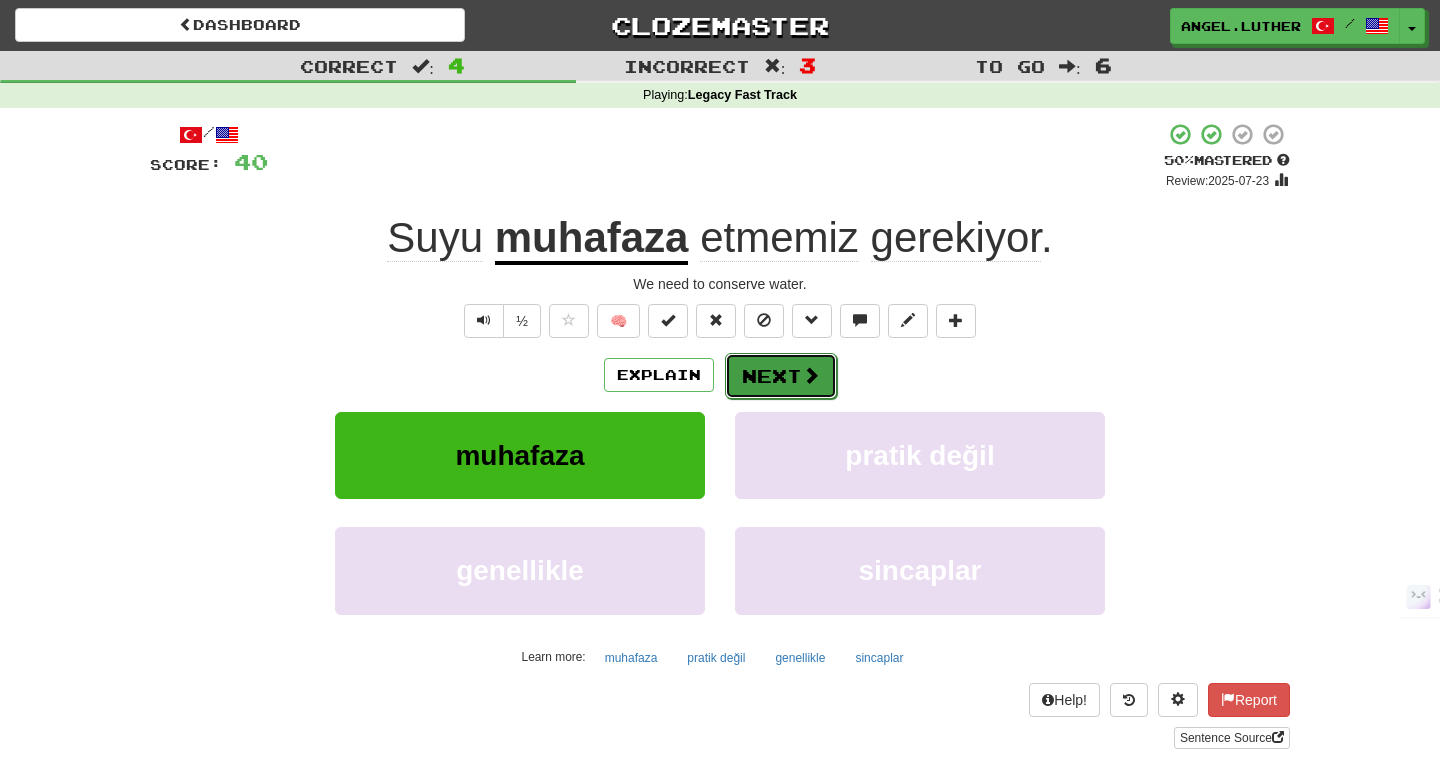click on "Next" at bounding box center (781, 376) 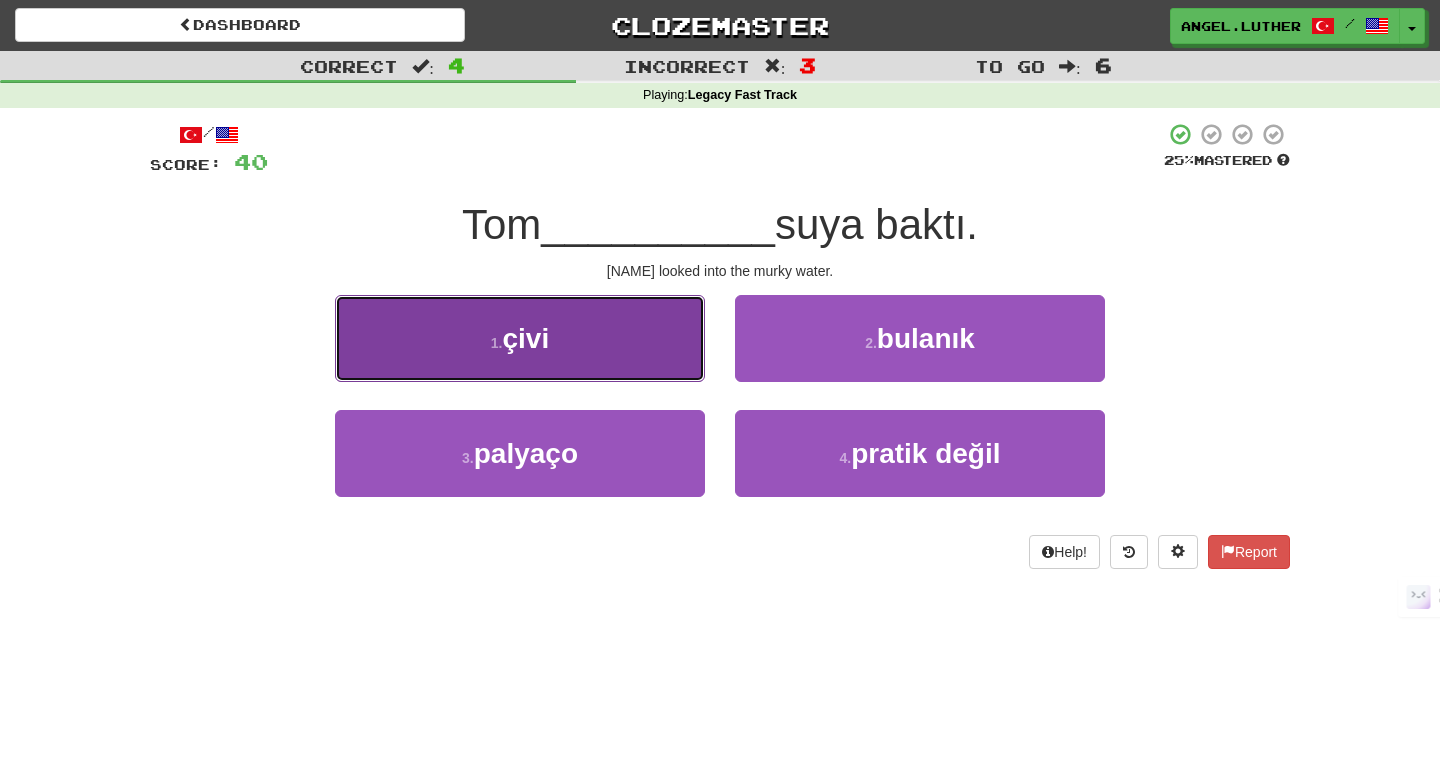 click on "1 .  çivi" at bounding box center [520, 338] 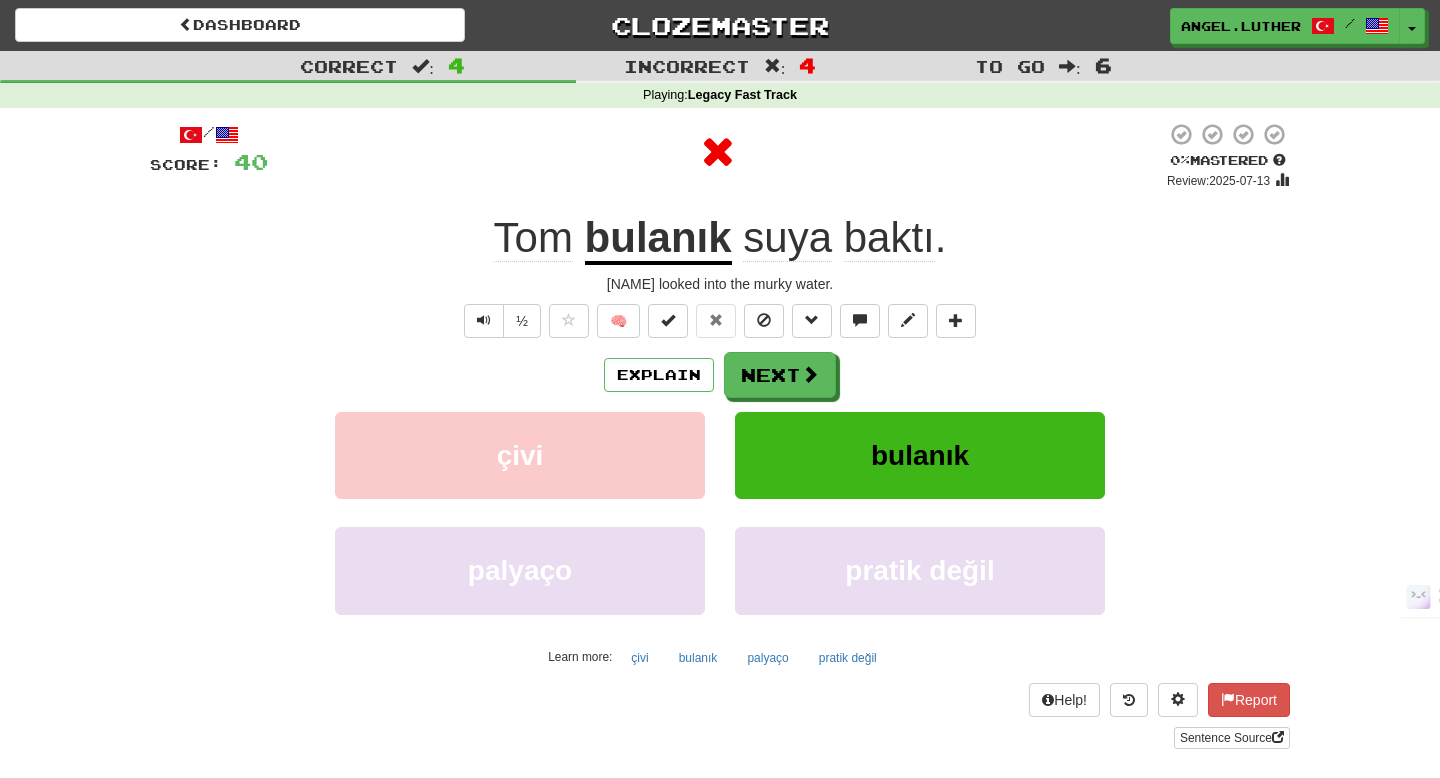 click on "bulanık" at bounding box center [658, 239] 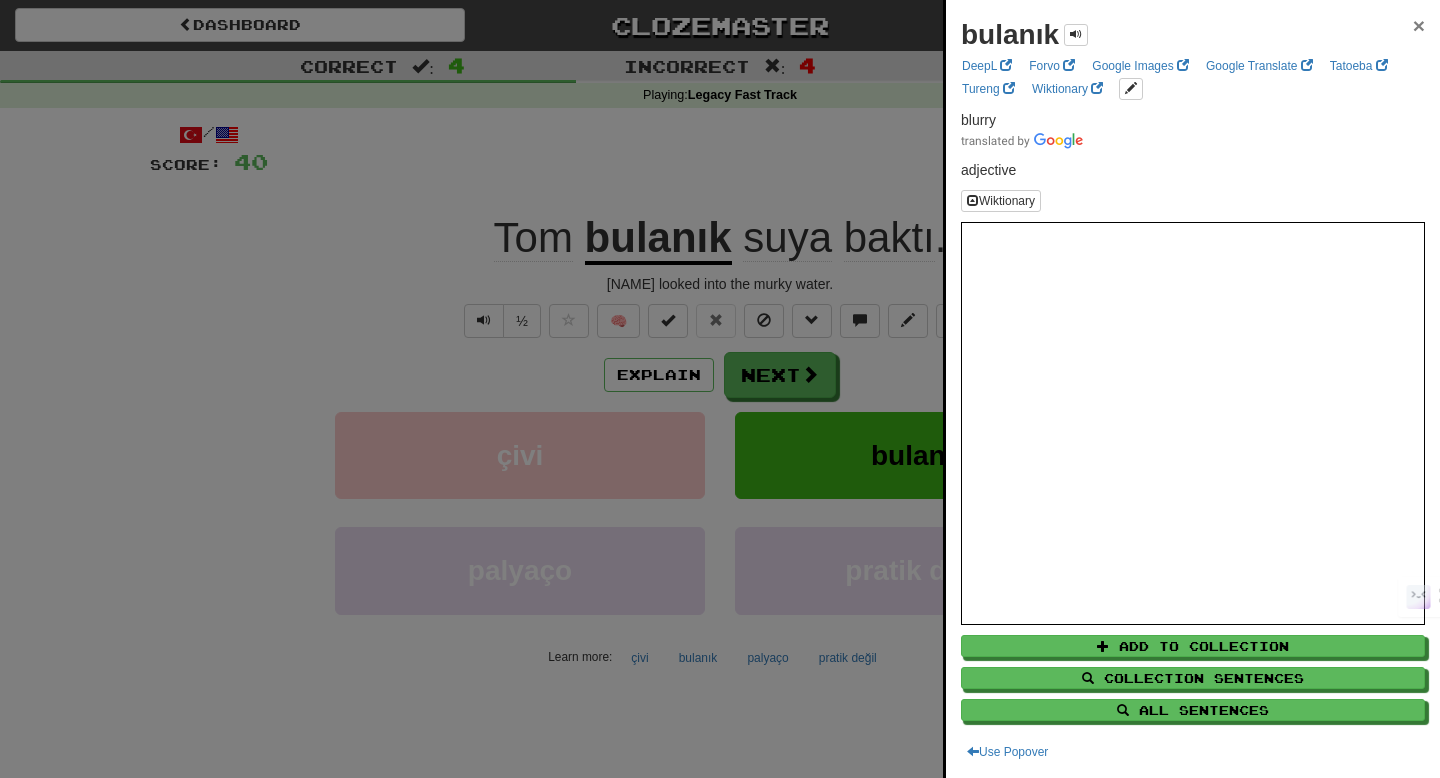 click on "×" at bounding box center (1419, 25) 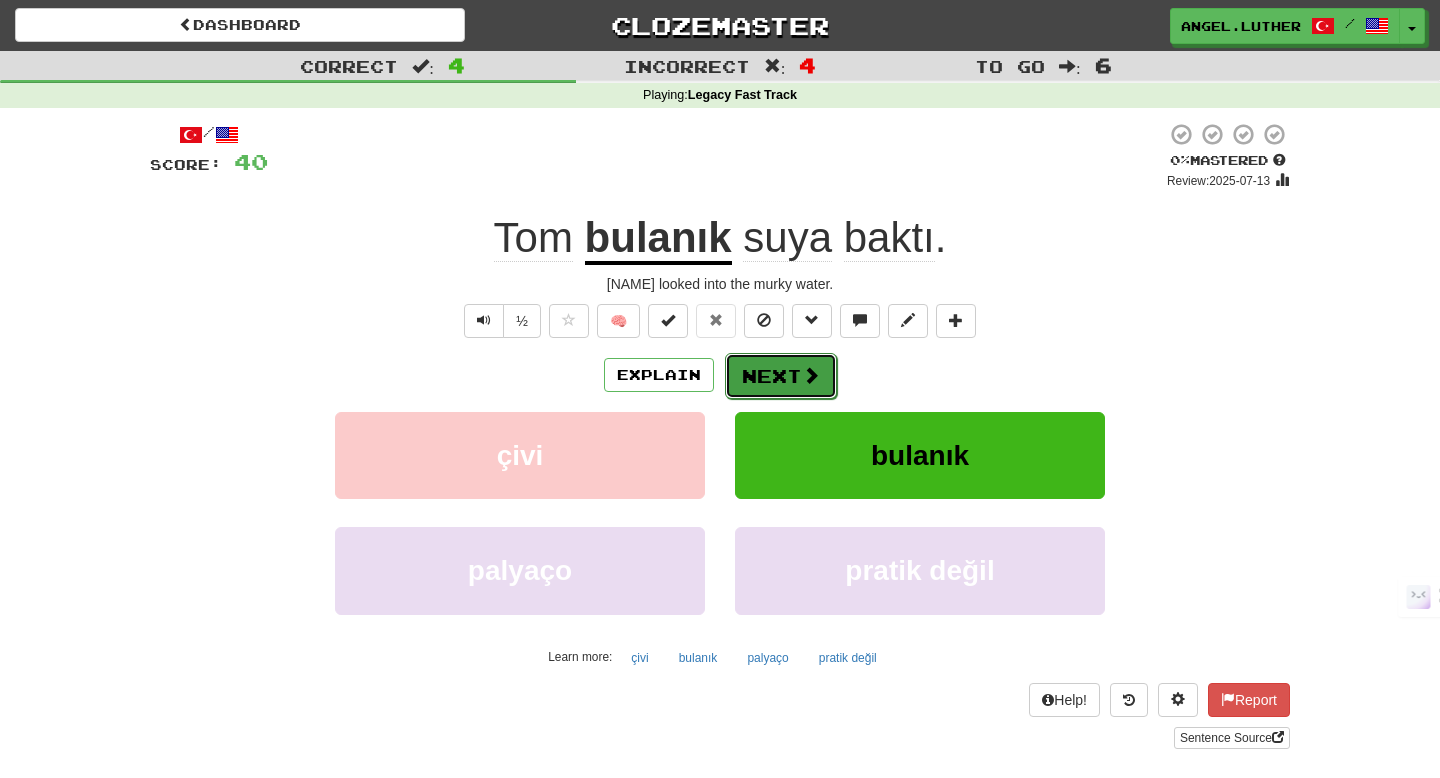 click on "Next" at bounding box center (781, 376) 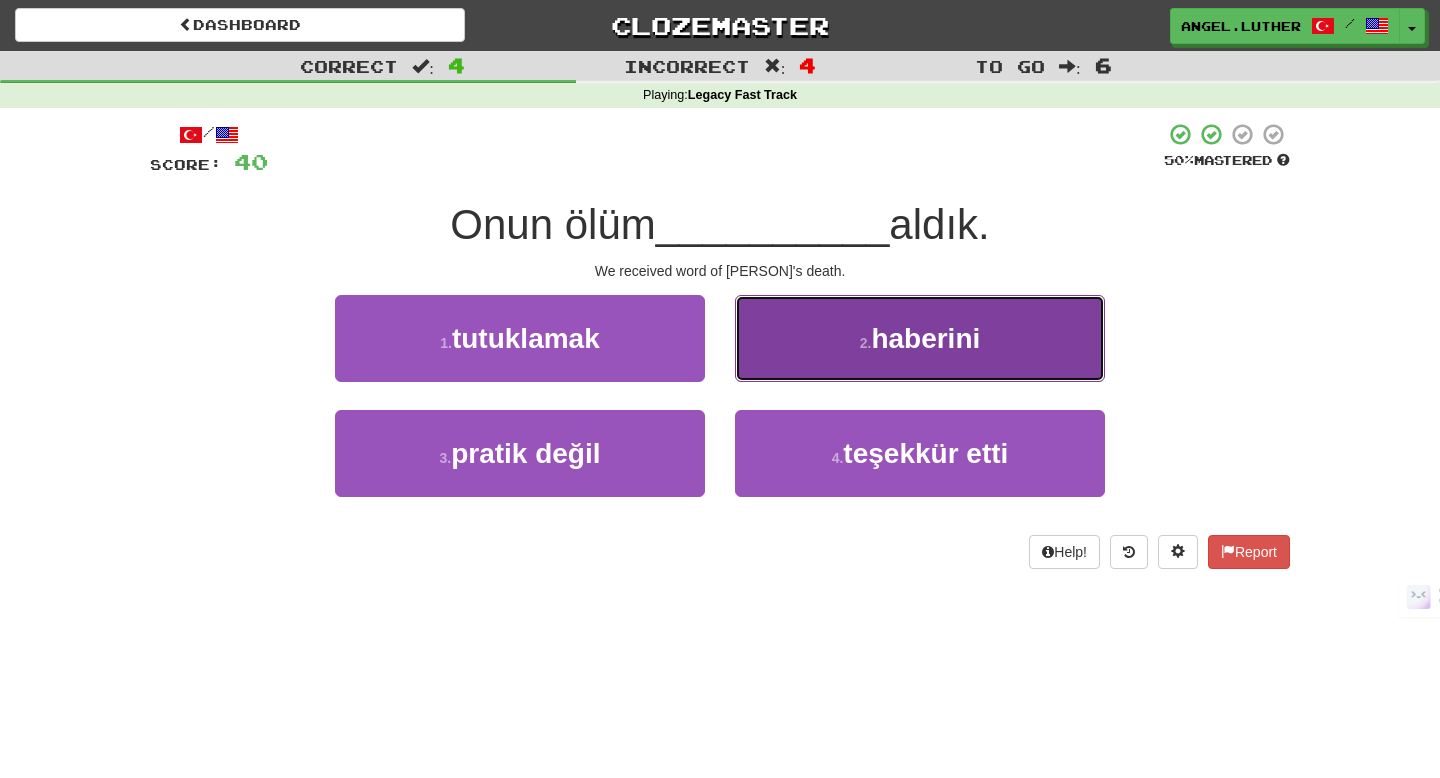 click on "2 .  haberini" at bounding box center [920, 338] 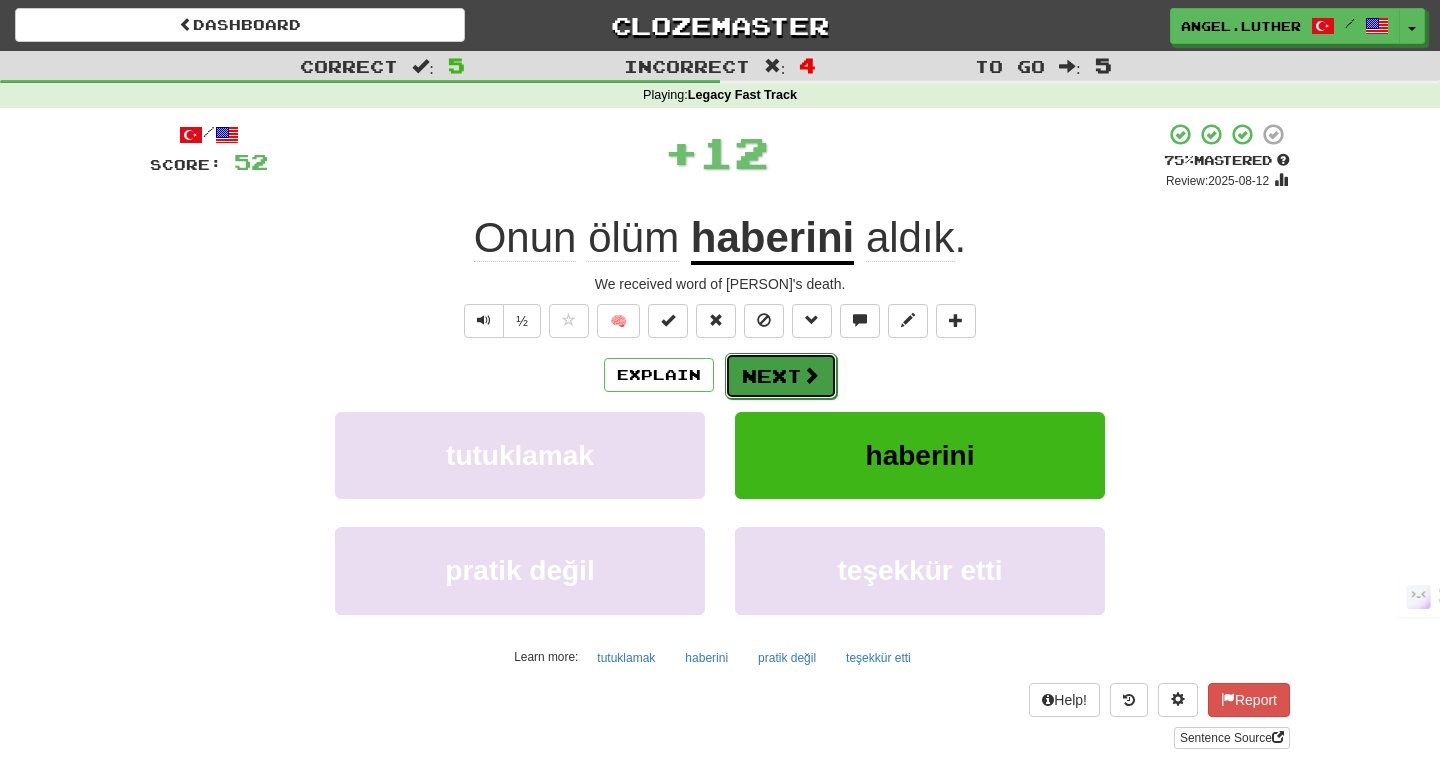 click on "Next" at bounding box center (781, 376) 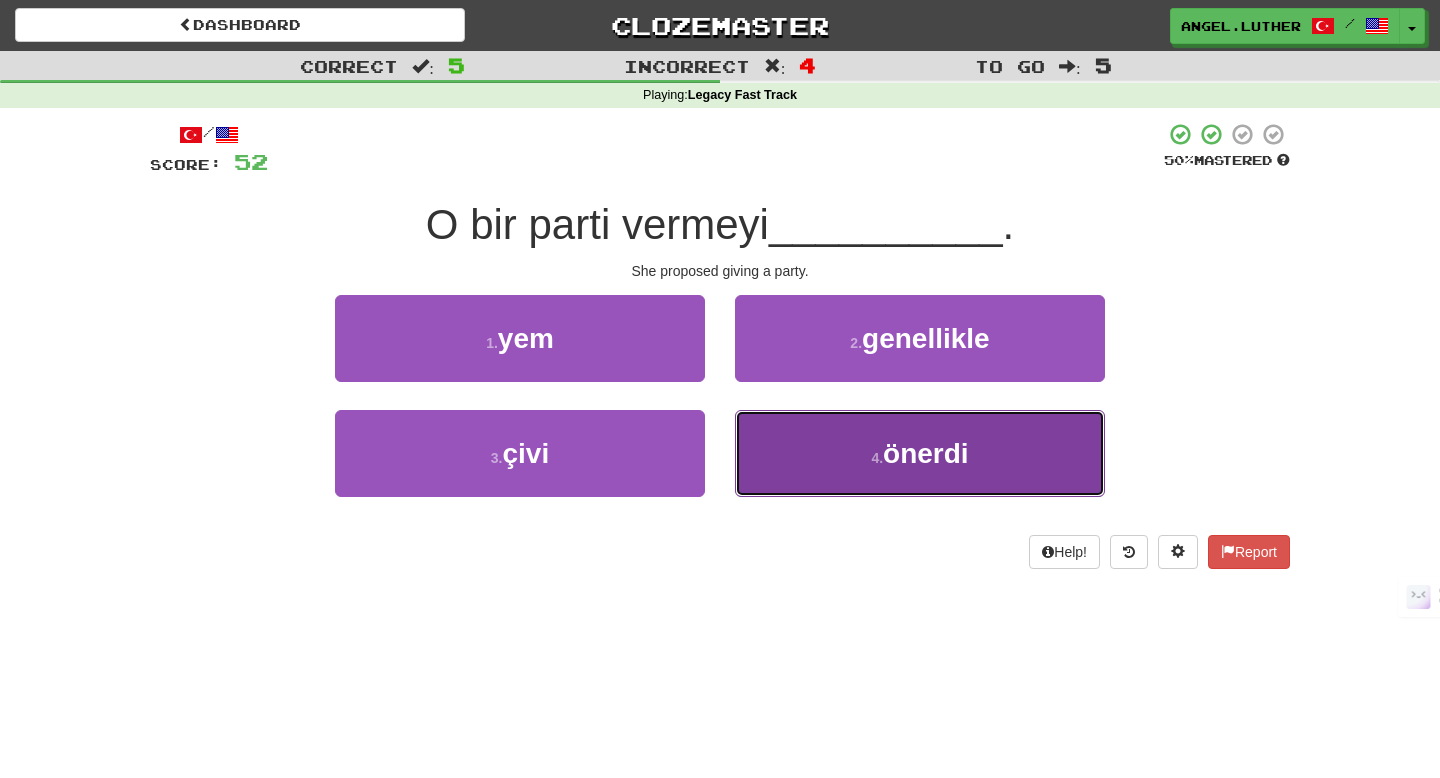 click on "4 .  önerdi" at bounding box center [920, 453] 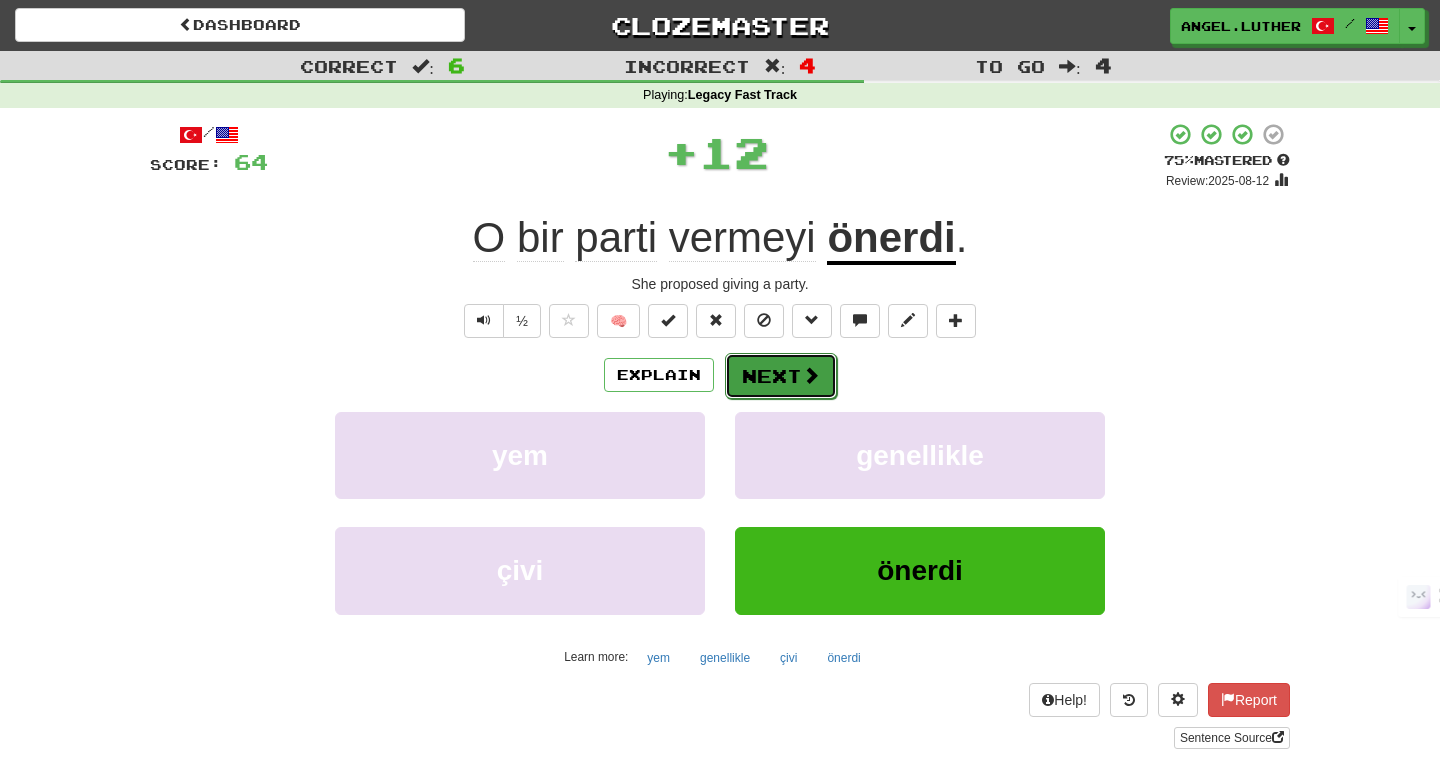 click at bounding box center (811, 375) 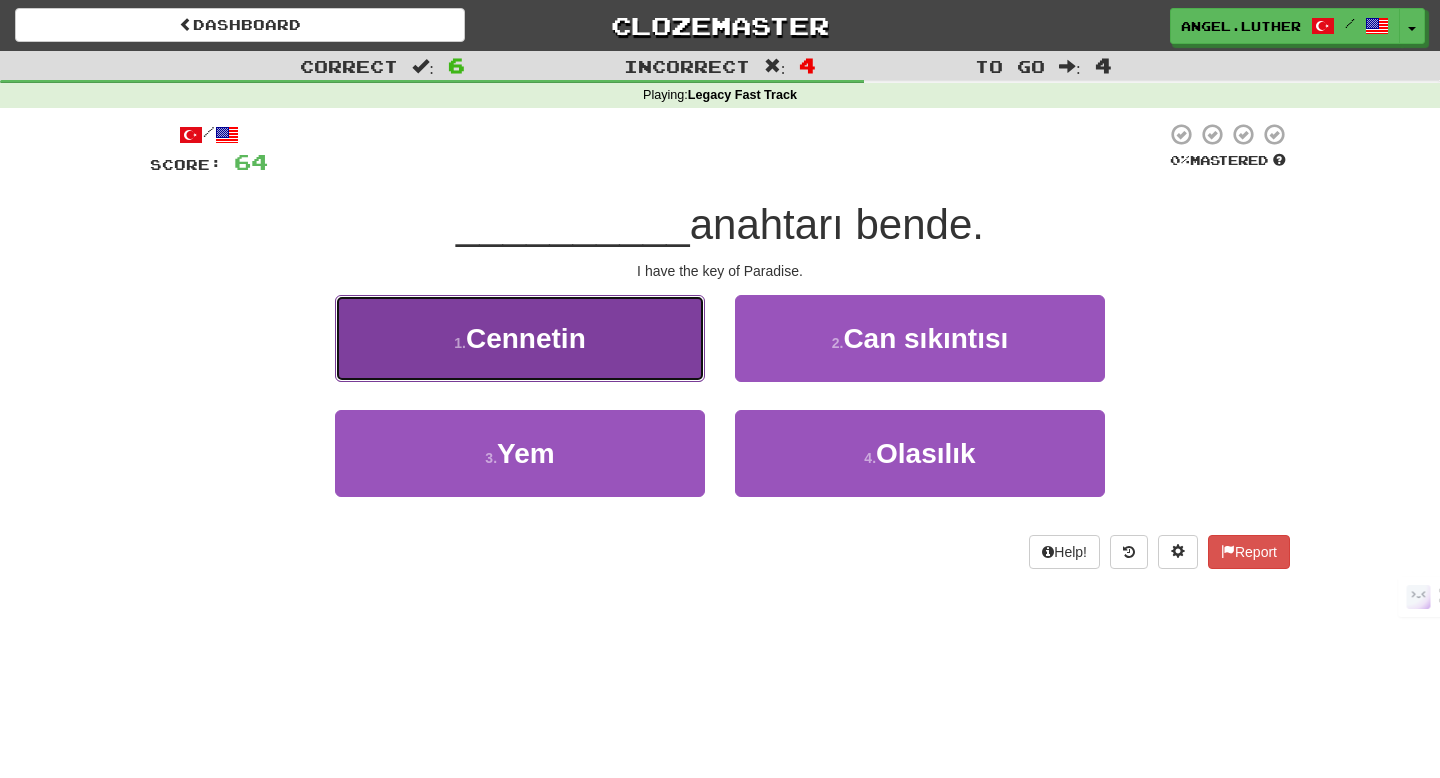 click on "1 .  Cennetin" at bounding box center [520, 338] 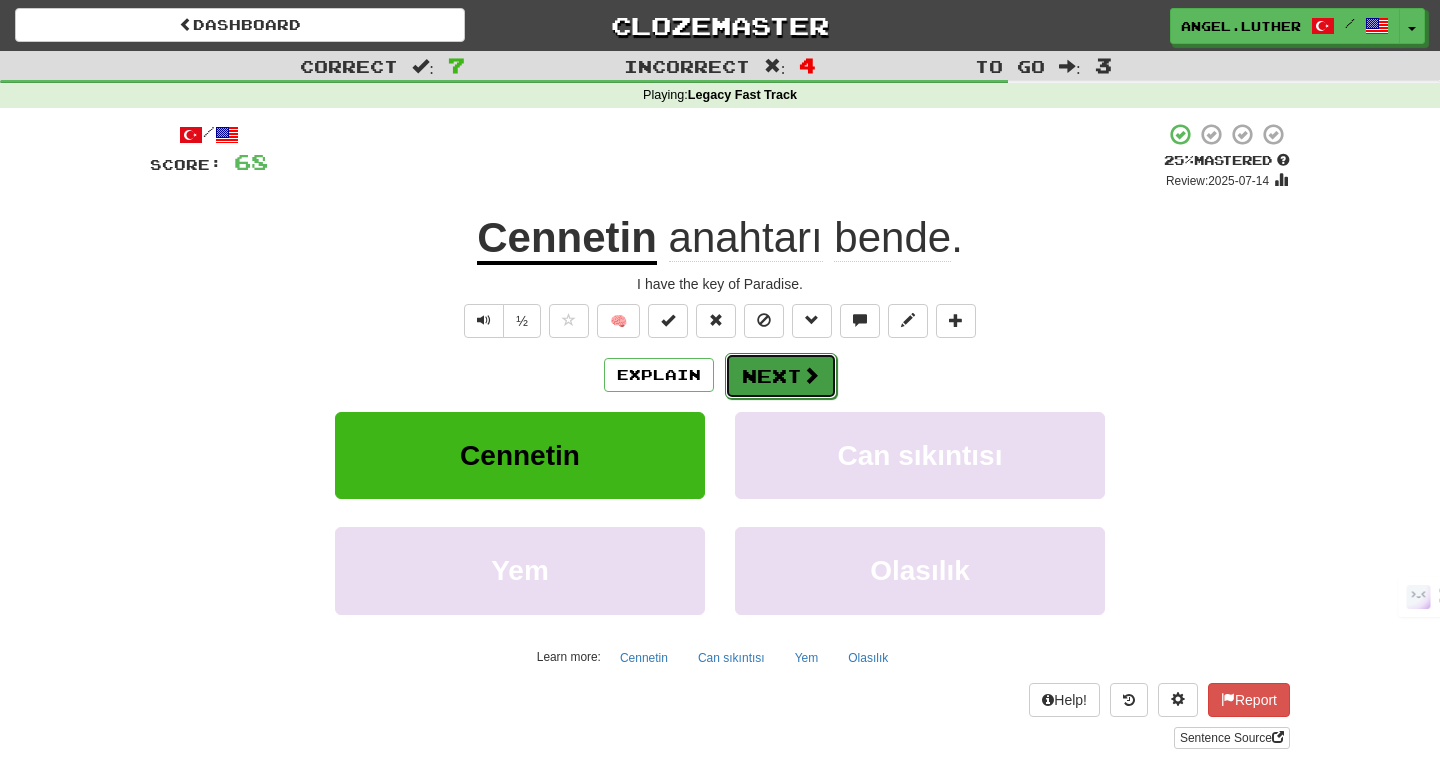 click on "Next" at bounding box center (781, 376) 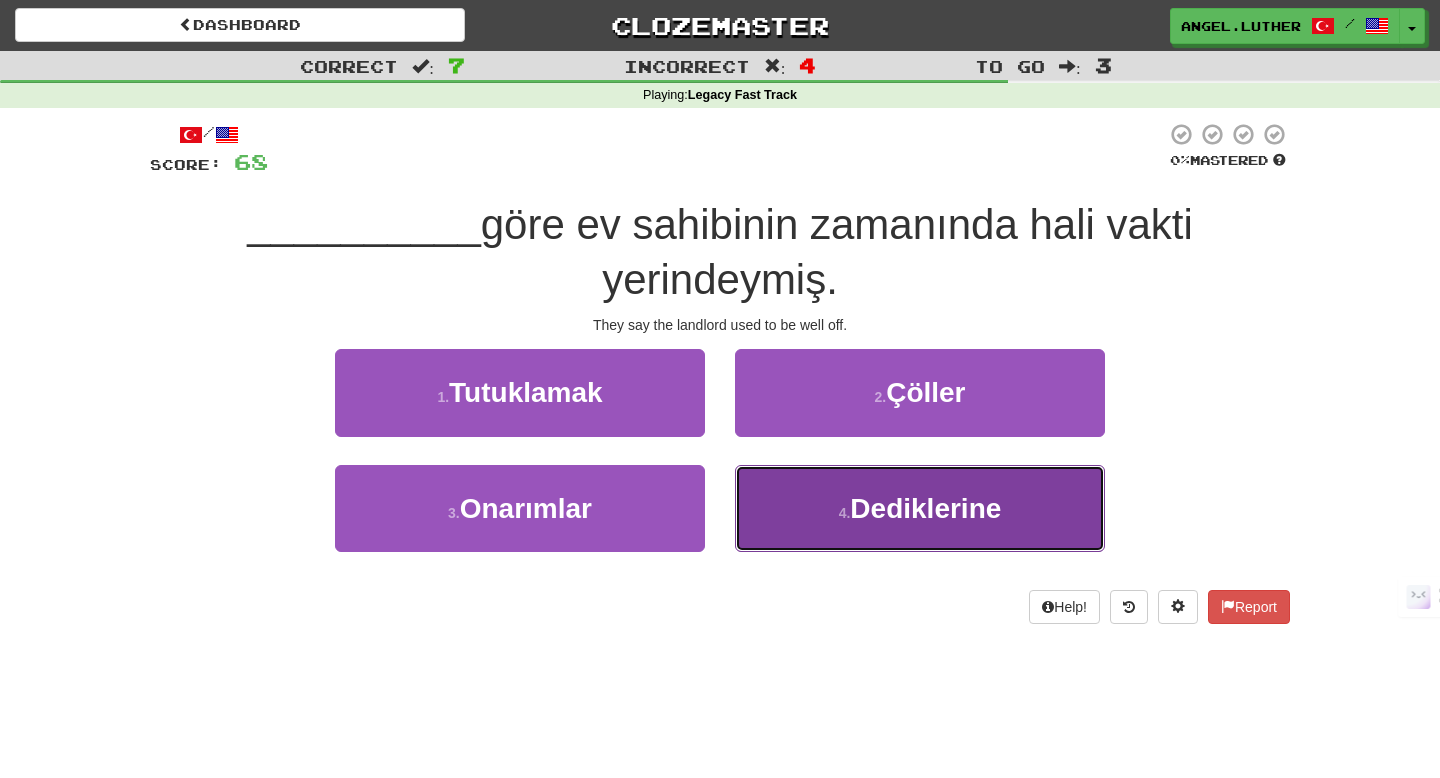 click on "Dediklerine" at bounding box center [925, 508] 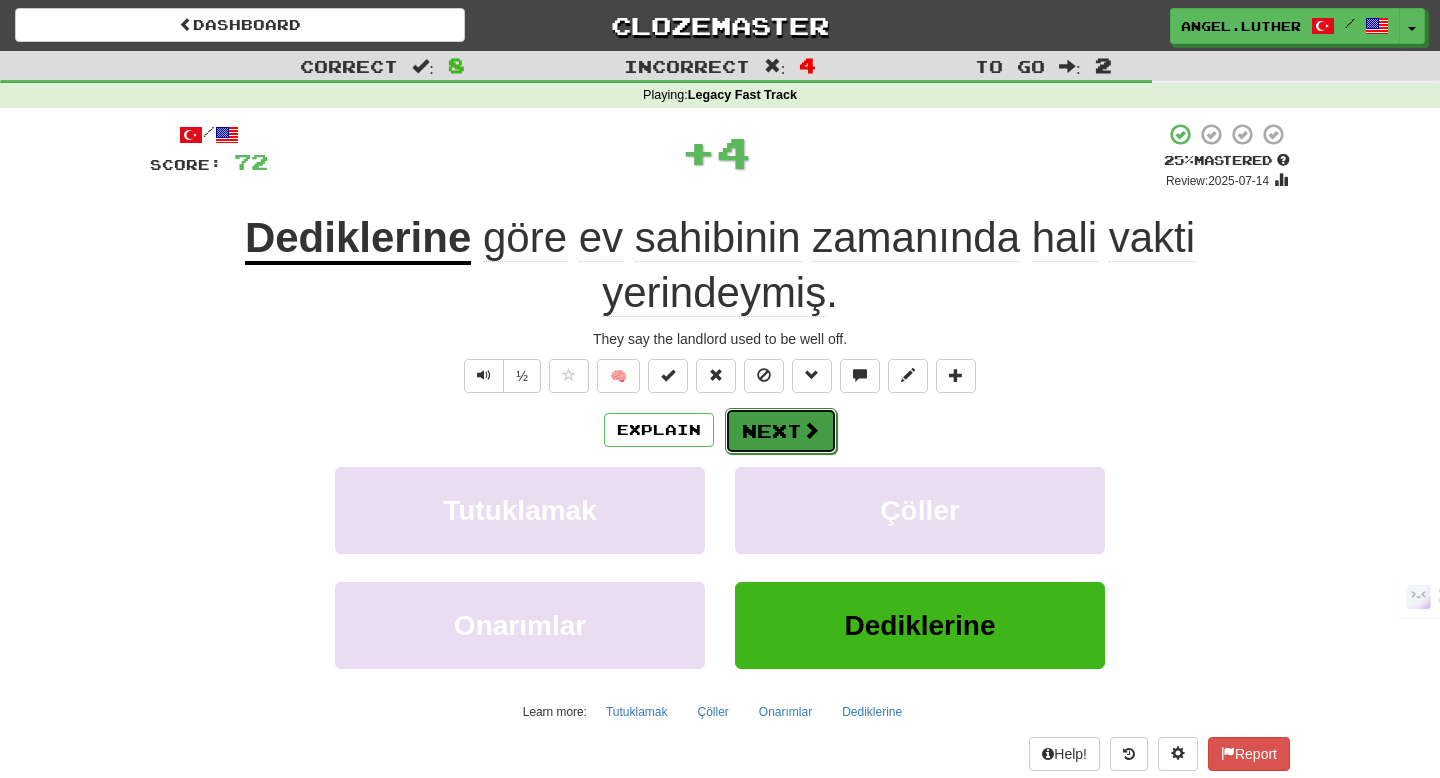 click on "Next" at bounding box center (781, 431) 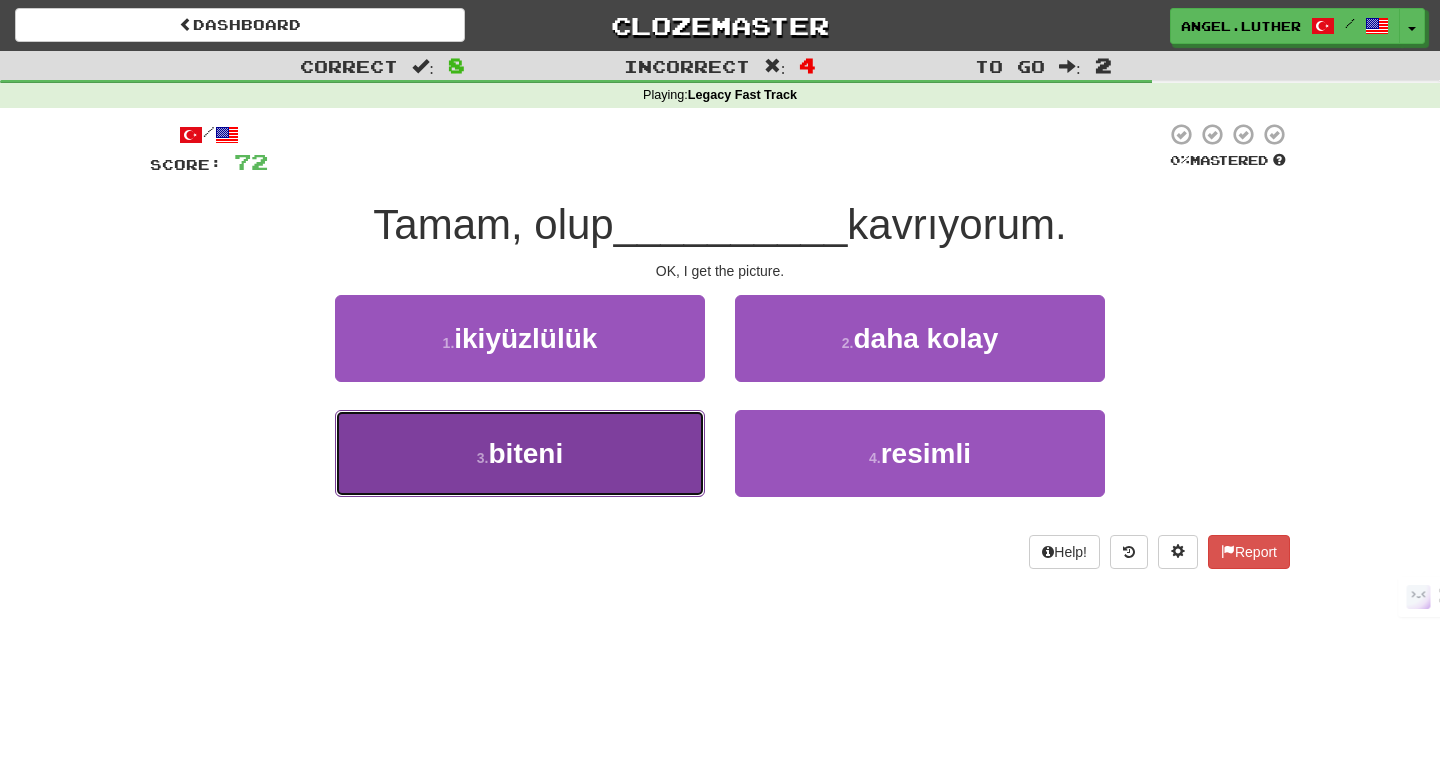 click on "biteni" at bounding box center (526, 453) 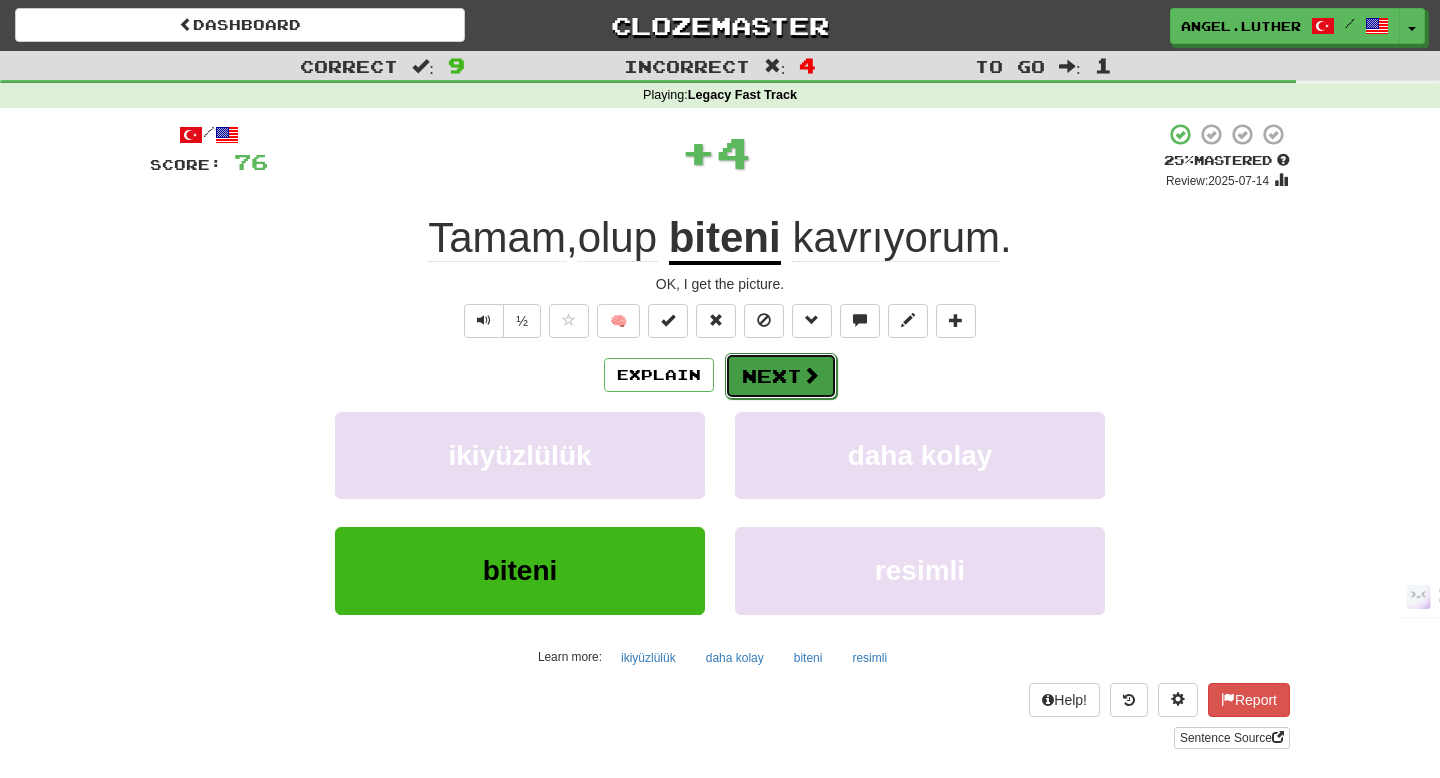 click on "Next" at bounding box center (781, 376) 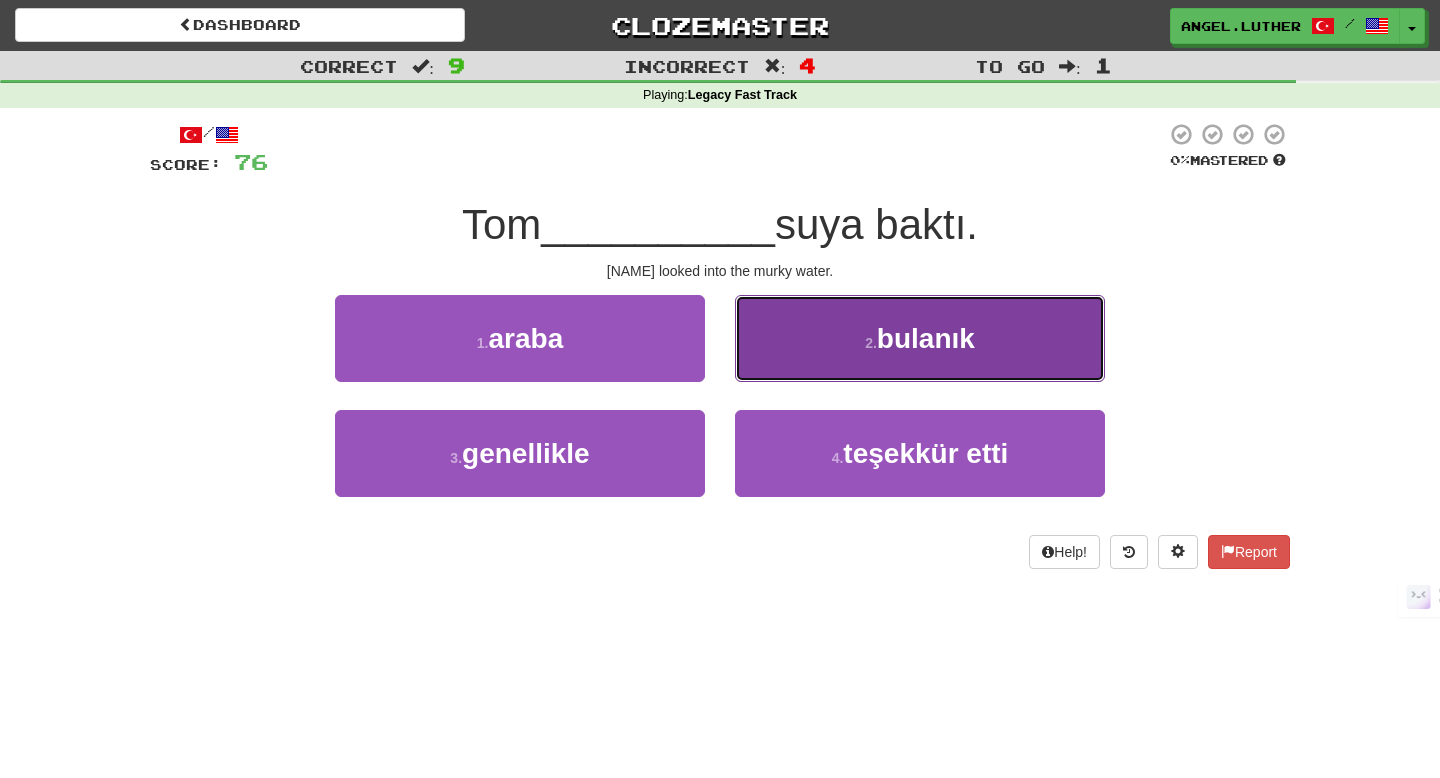click on "bulanık" at bounding box center (926, 338) 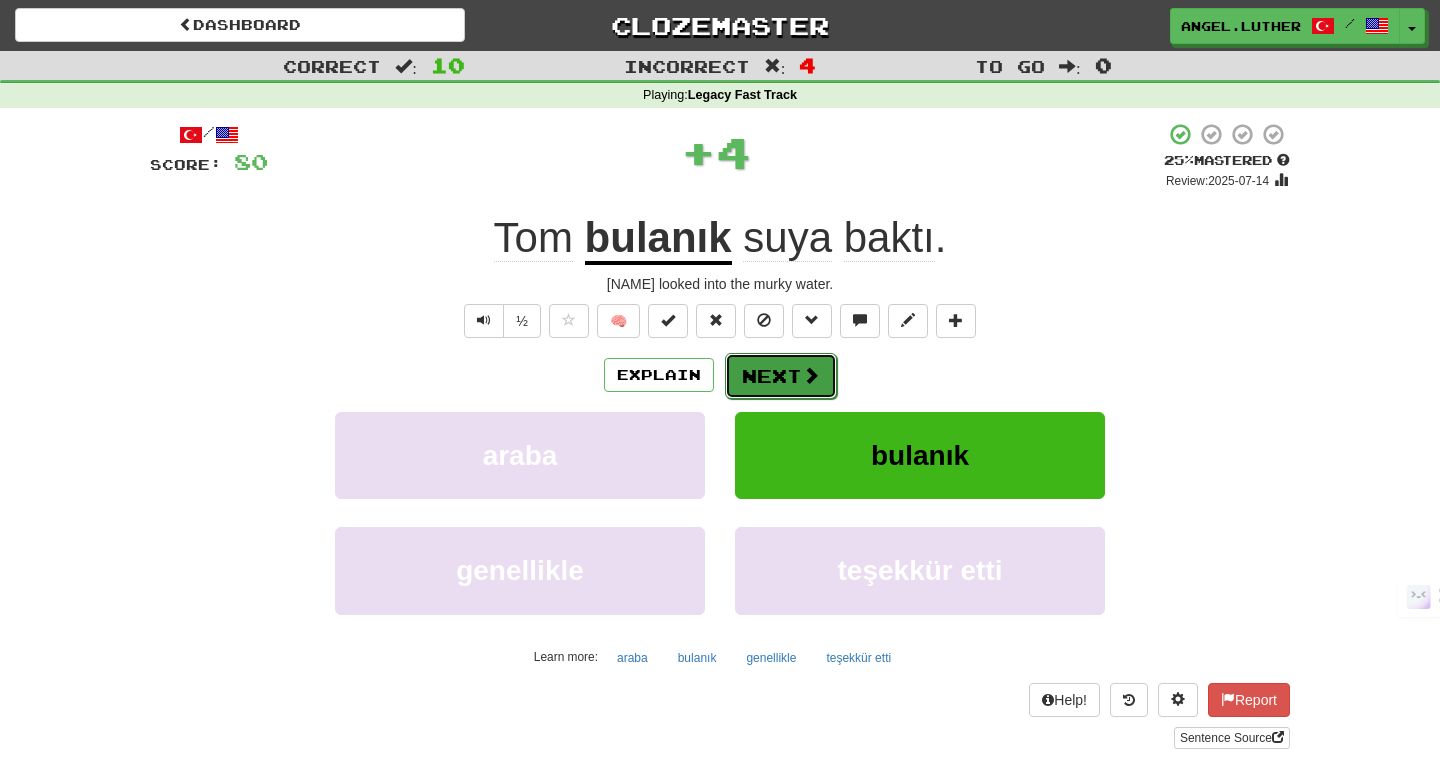 click on "Next" at bounding box center (781, 376) 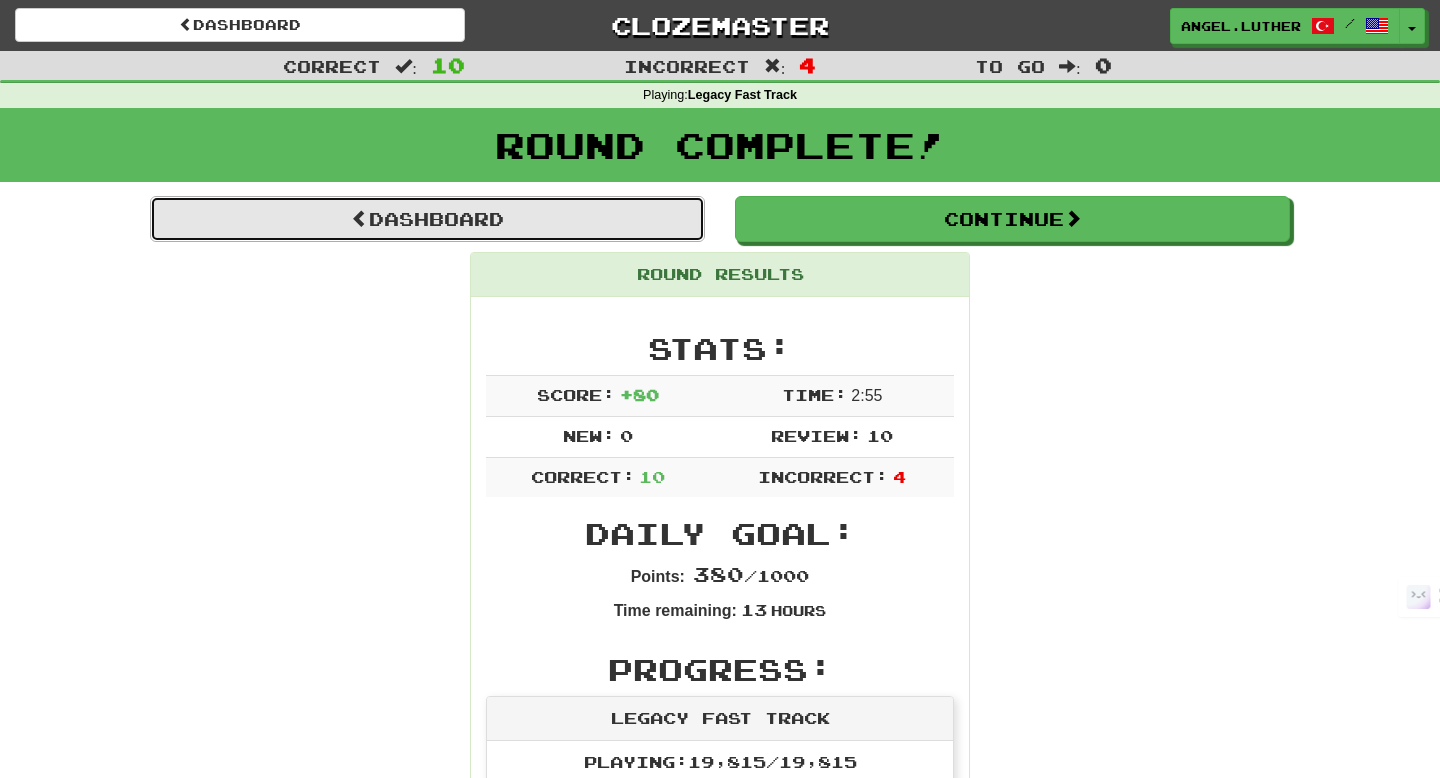 click on "Dashboard" at bounding box center (427, 219) 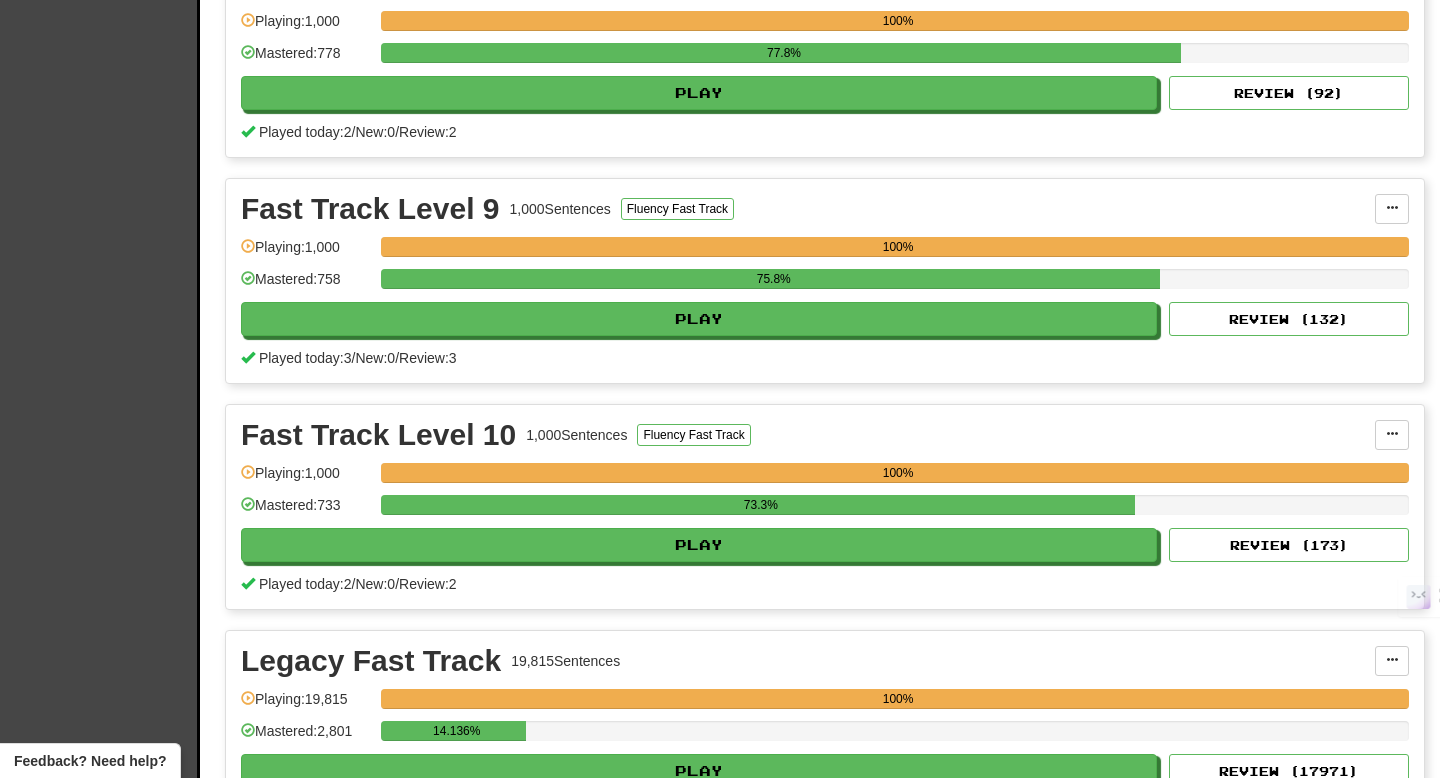 scroll, scrollTop: 2537, scrollLeft: 0, axis: vertical 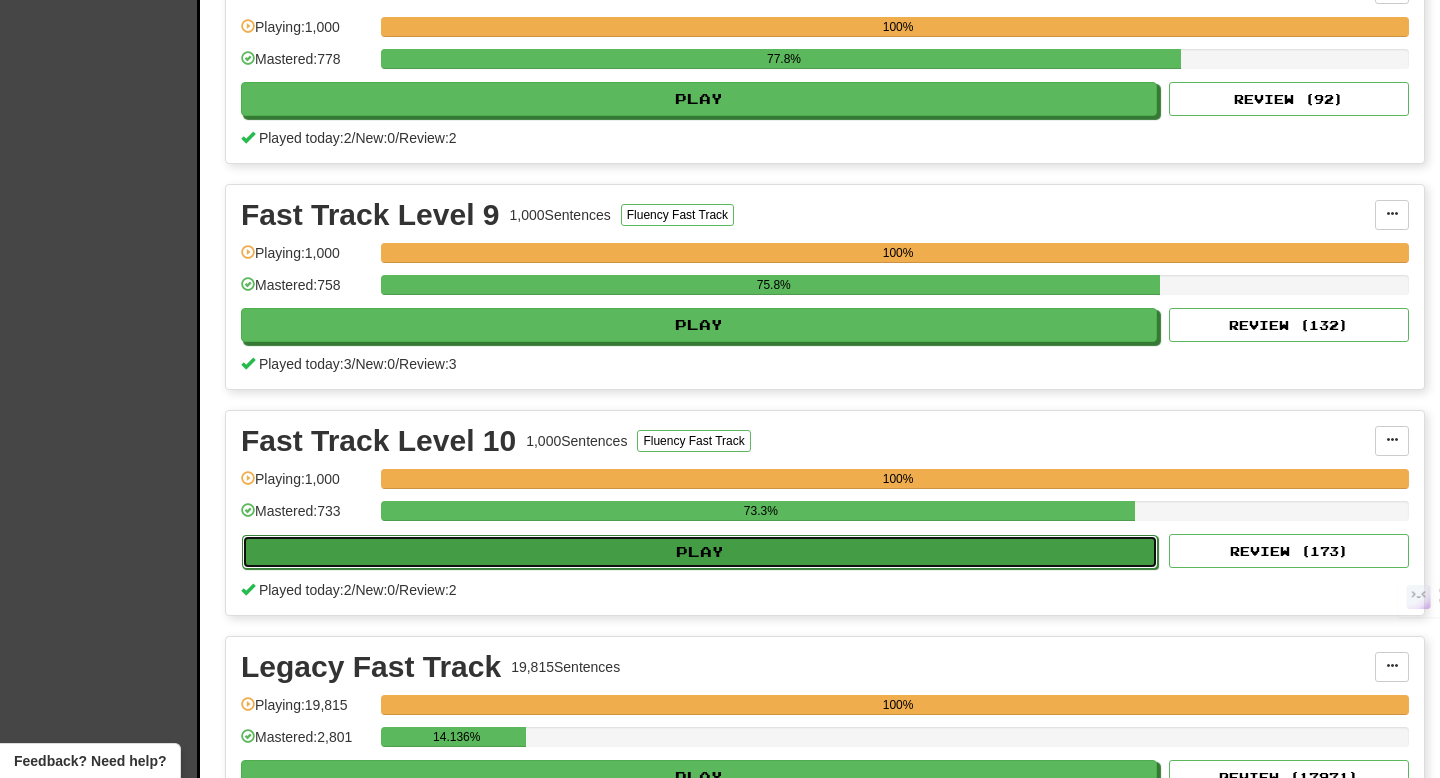 click on "Play" at bounding box center (700, 552) 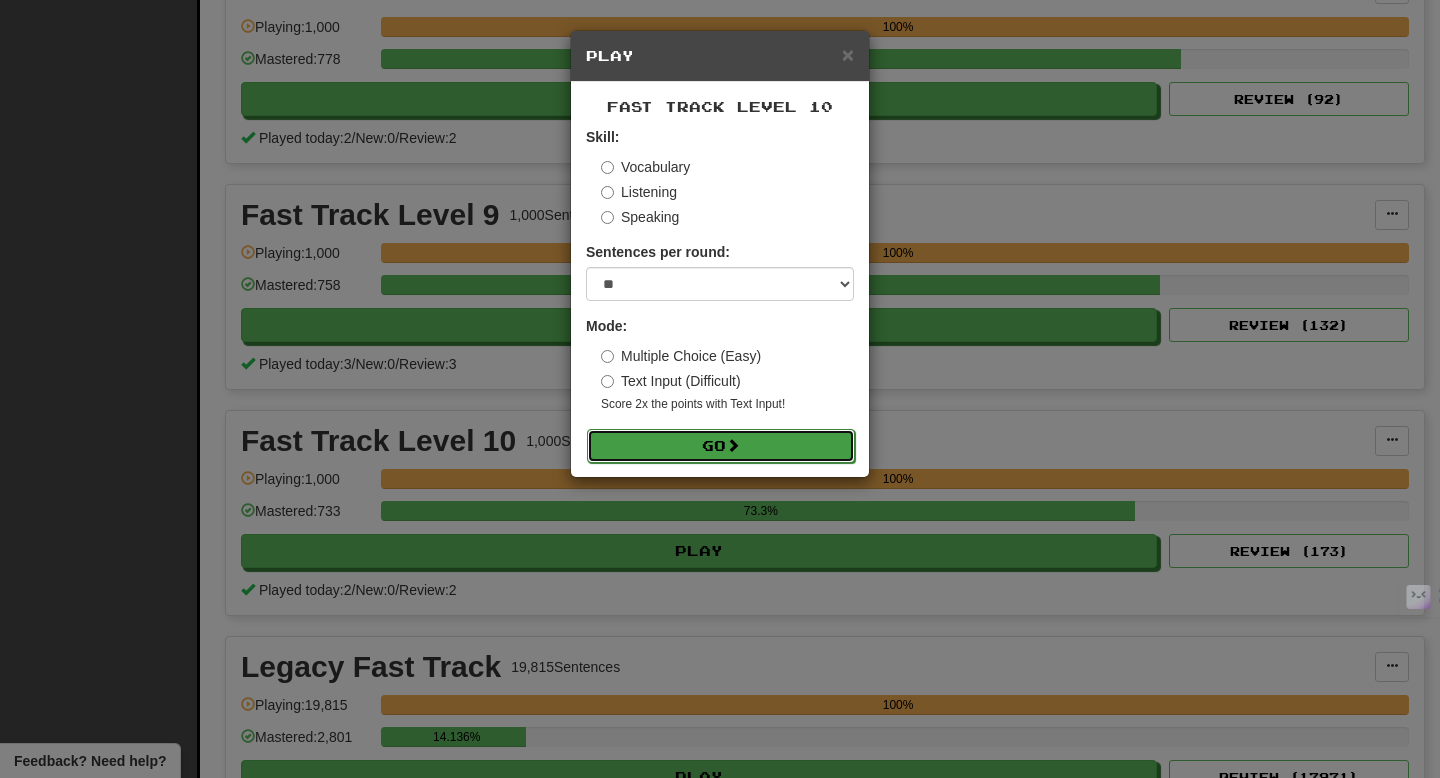 click on "Go" at bounding box center [721, 446] 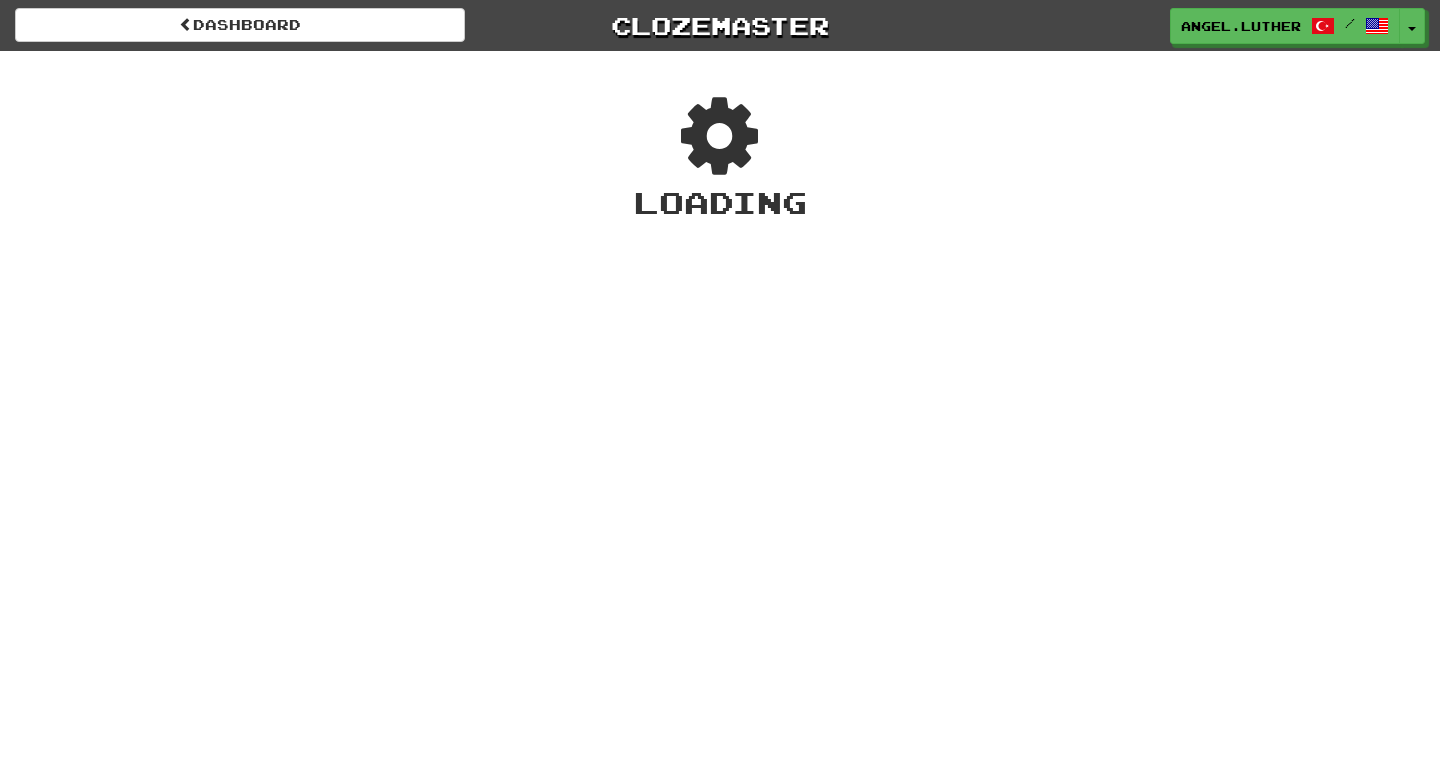 scroll, scrollTop: 0, scrollLeft: 0, axis: both 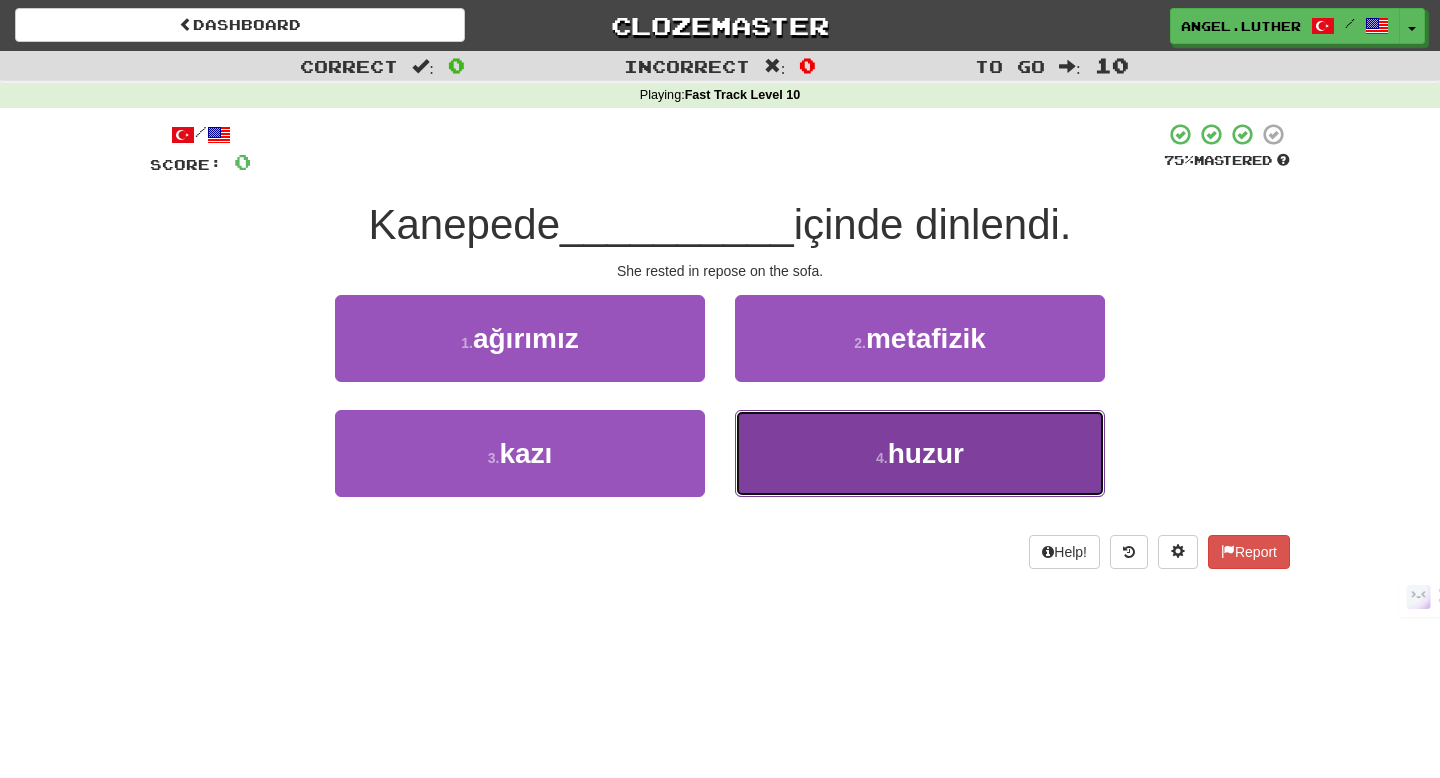 click on "4 .  huzur" at bounding box center [920, 453] 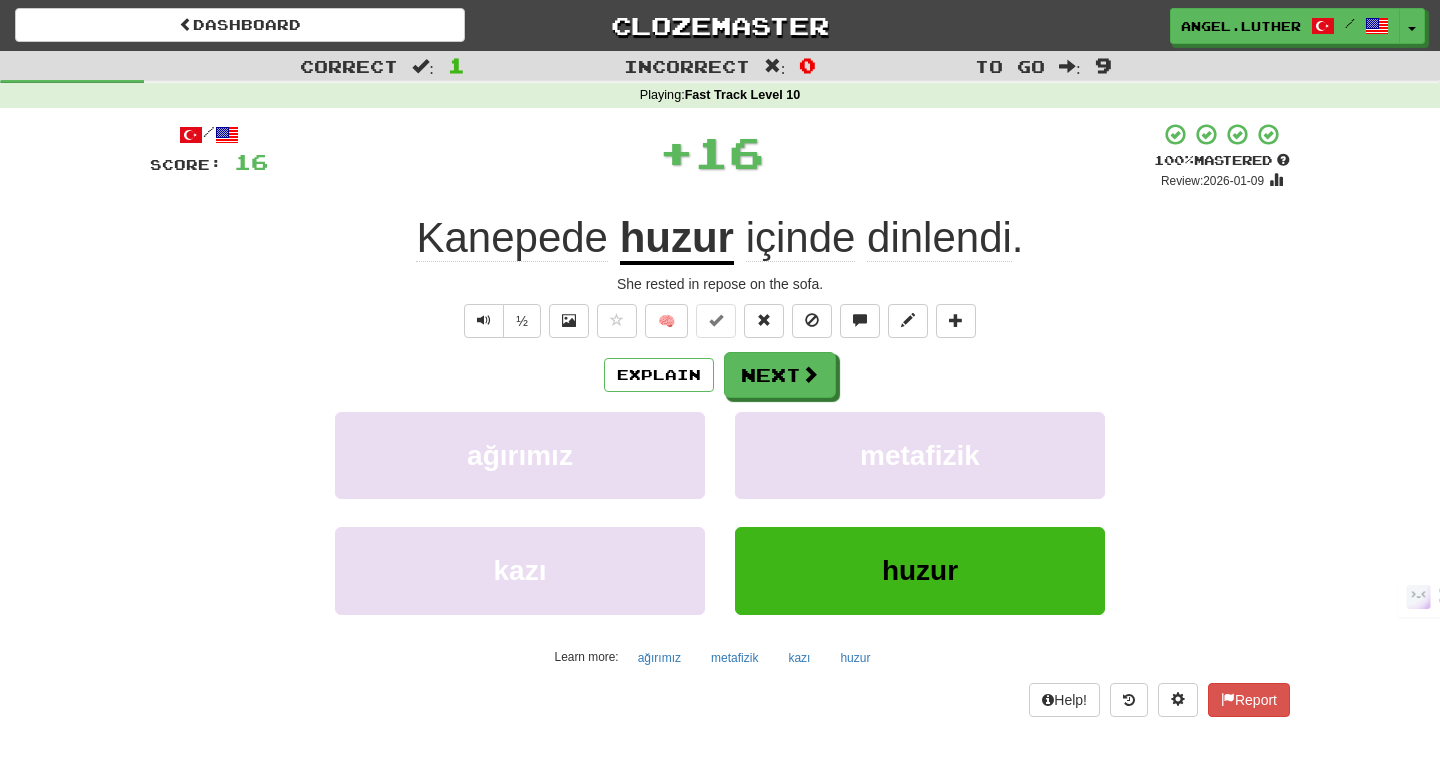 click on "huzur" at bounding box center [677, 239] 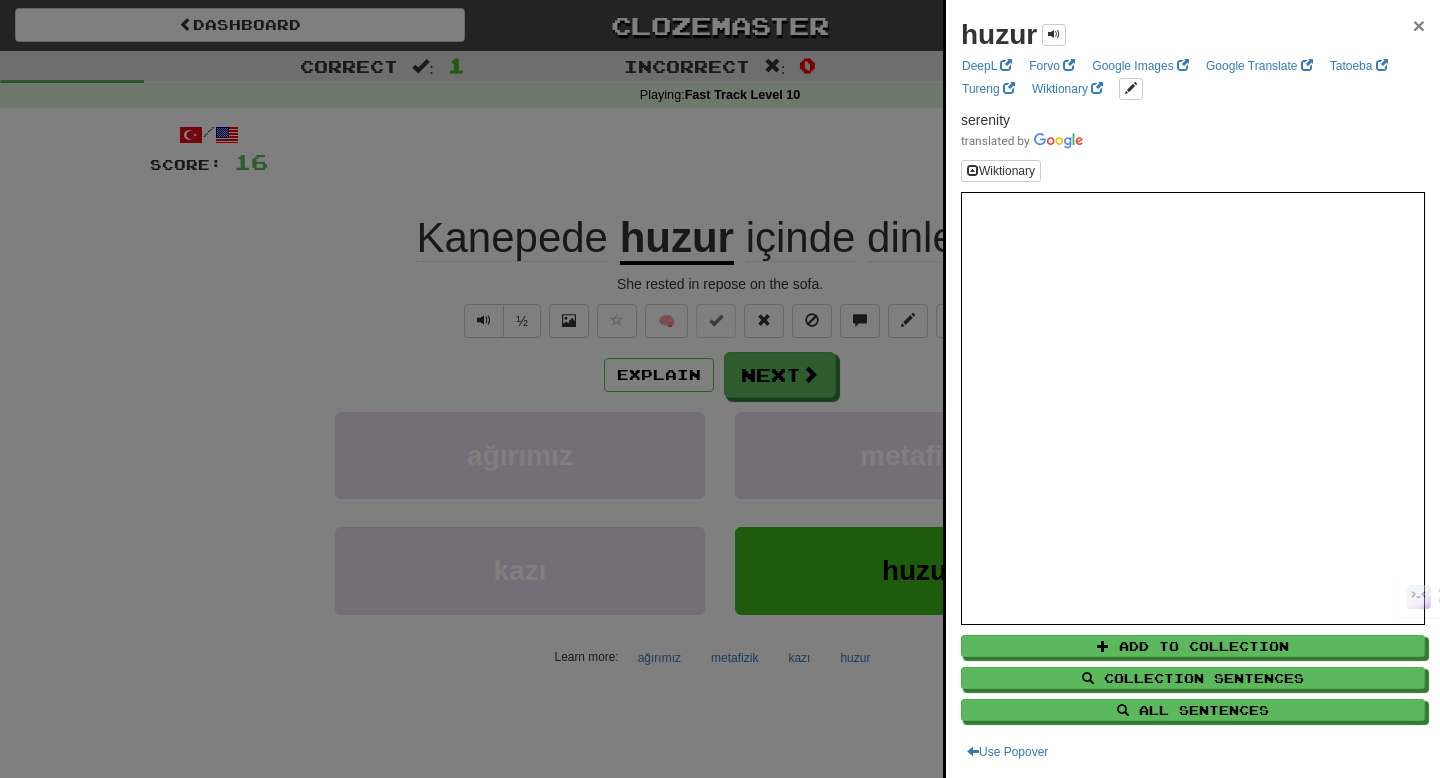 click on "×" at bounding box center (1419, 25) 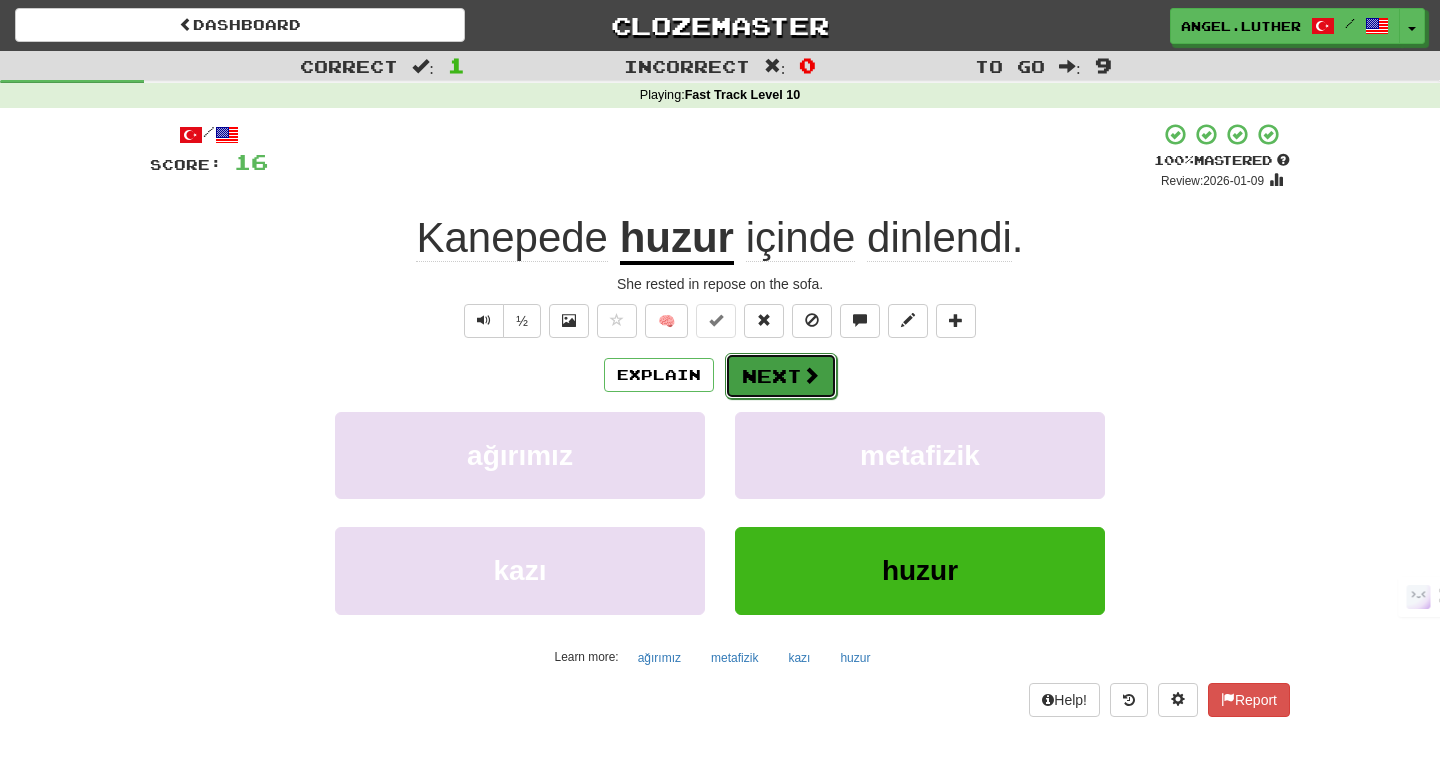 click on "Next" at bounding box center [781, 376] 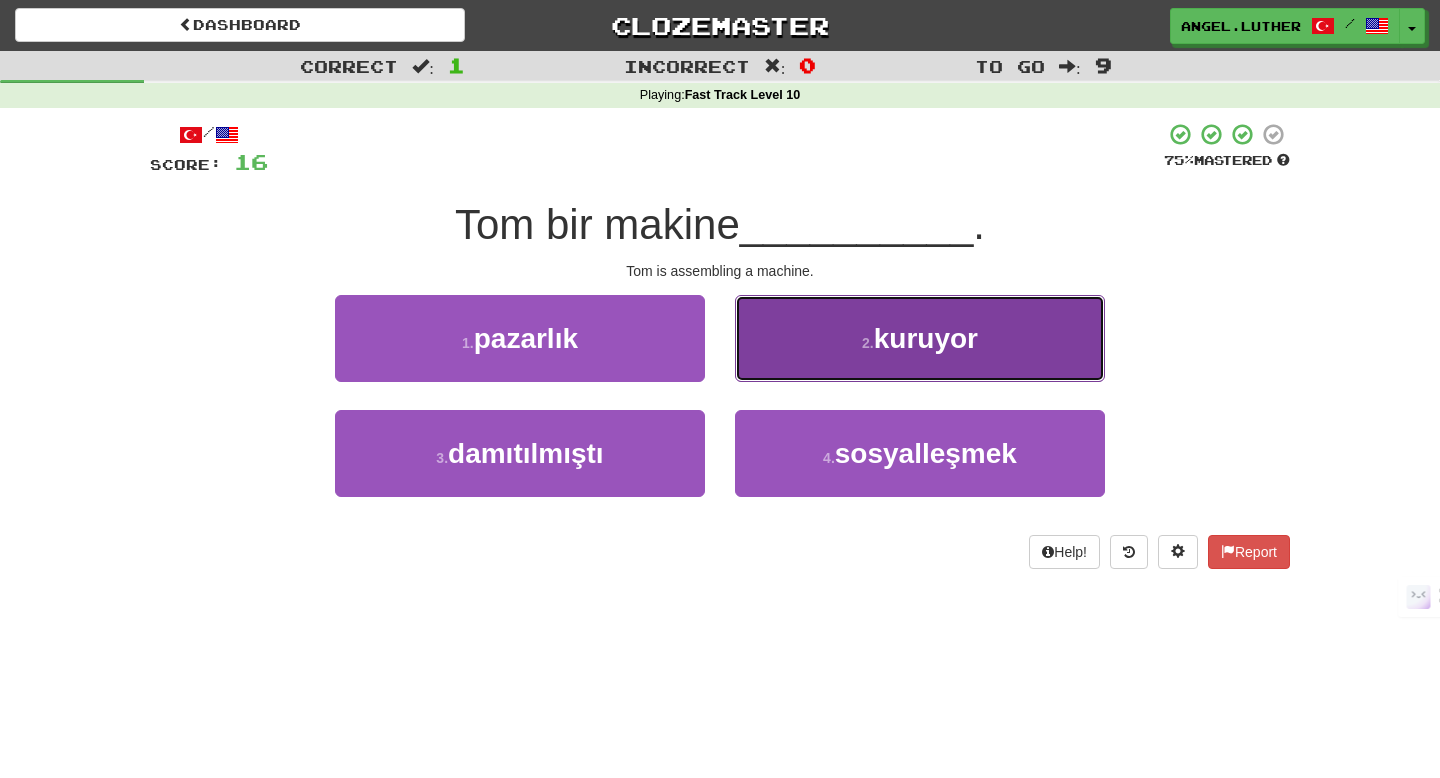 click on "2 .  kuruyor" at bounding box center (920, 338) 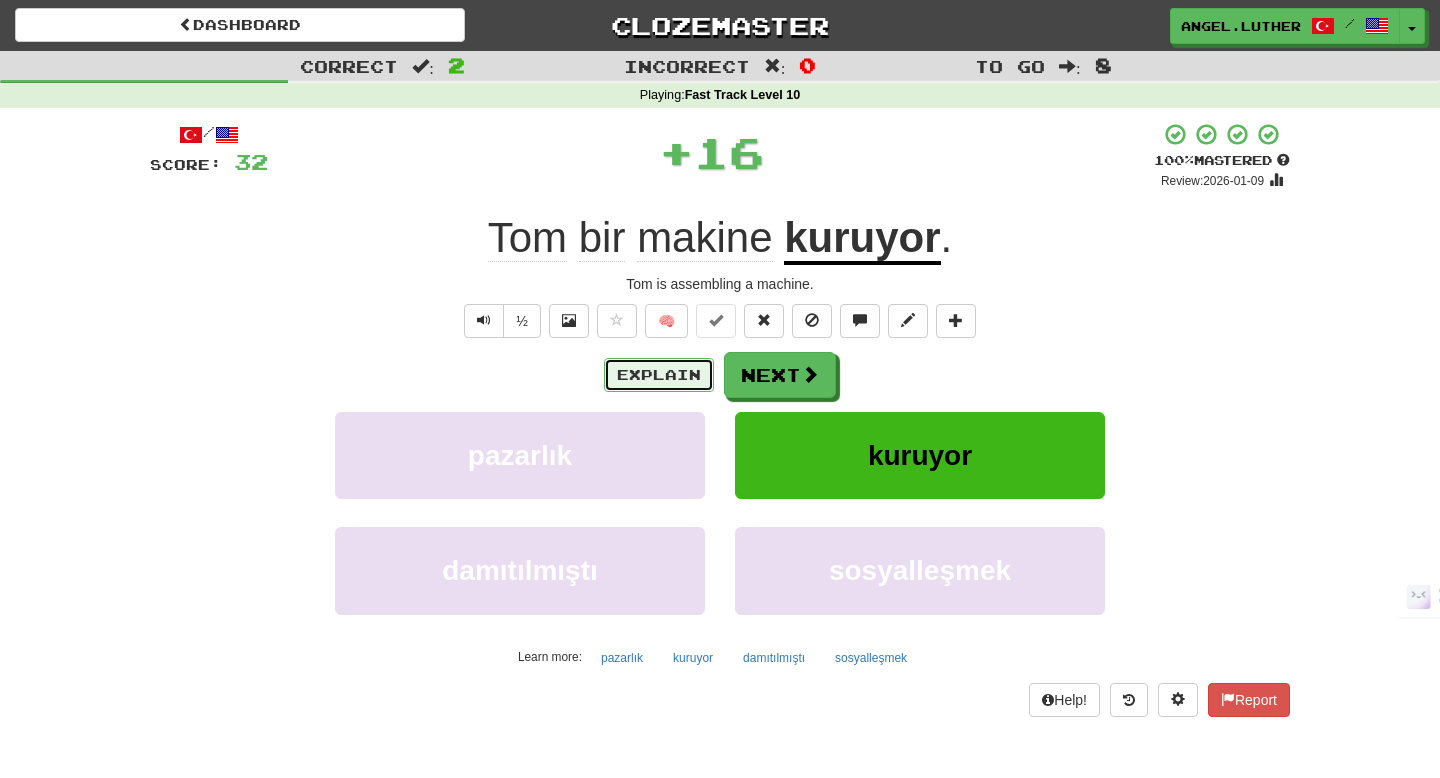 click on "Explain" at bounding box center [659, 375] 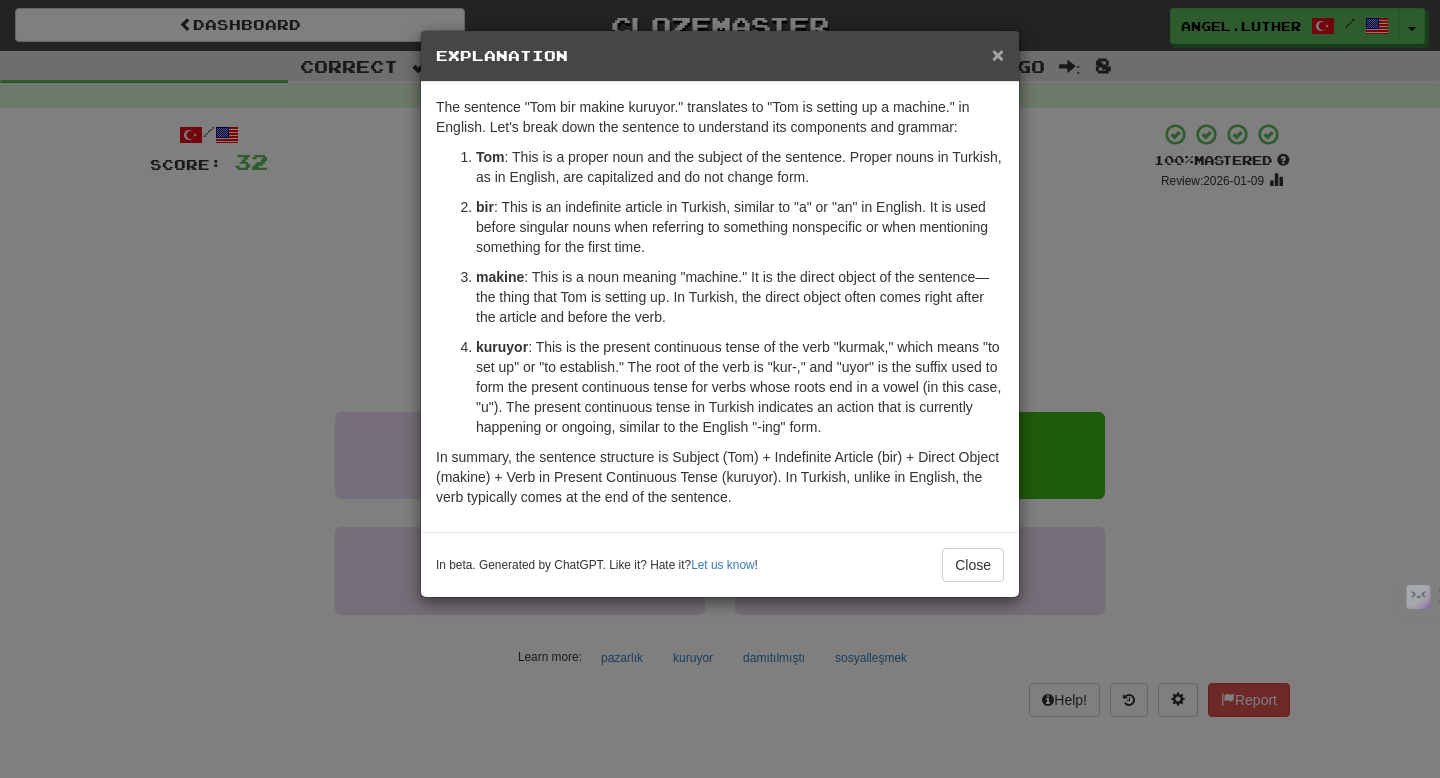 click on "×" at bounding box center [998, 54] 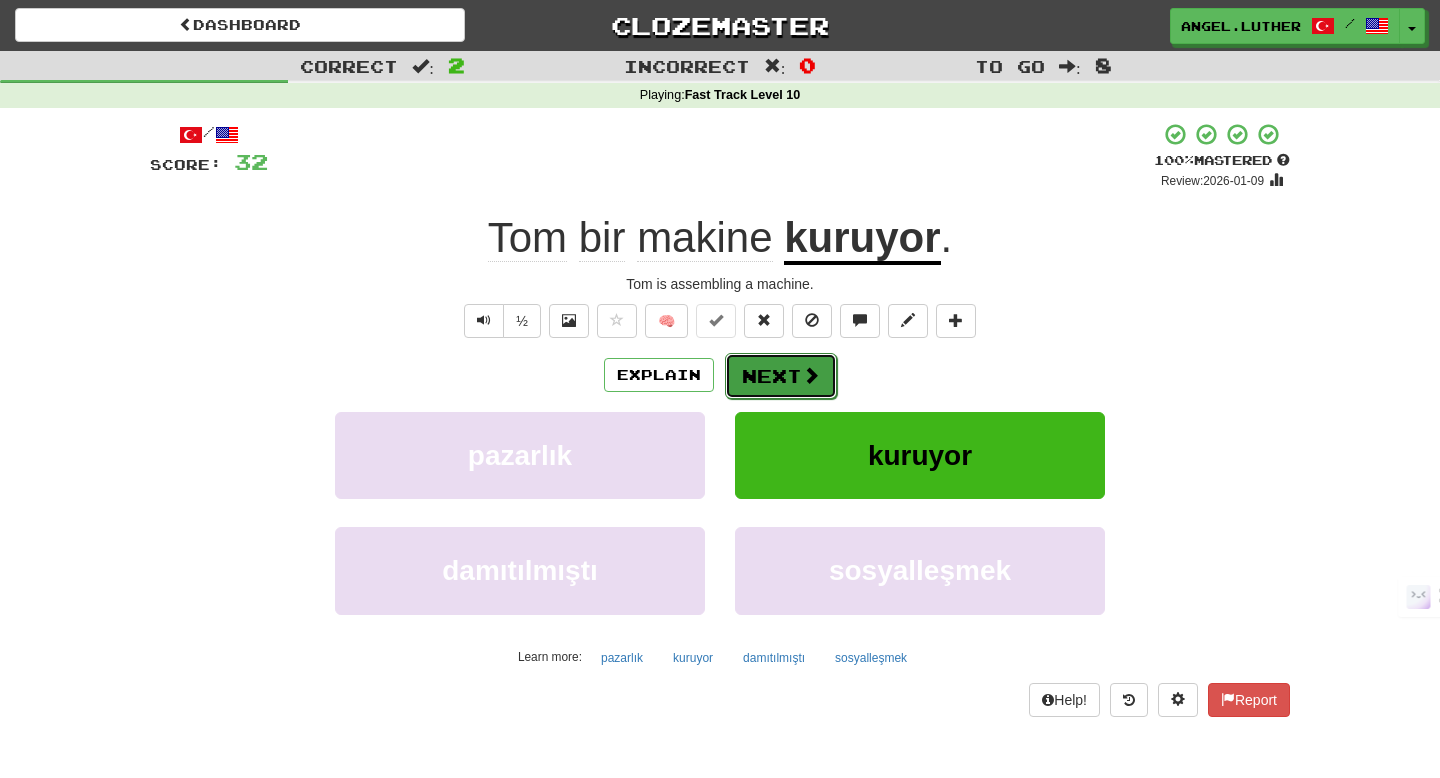 click on "Next" at bounding box center (781, 376) 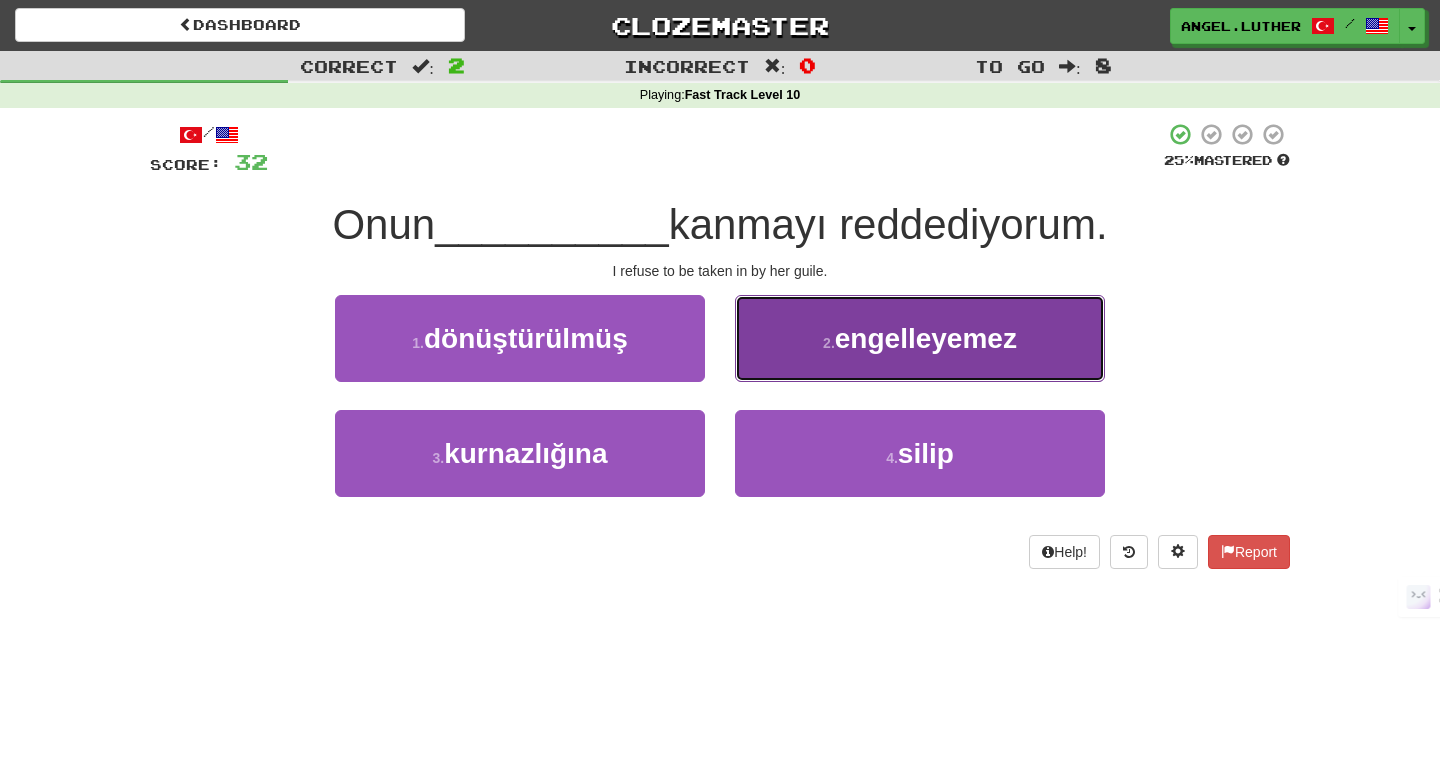 click on "engelleyemez" at bounding box center (926, 338) 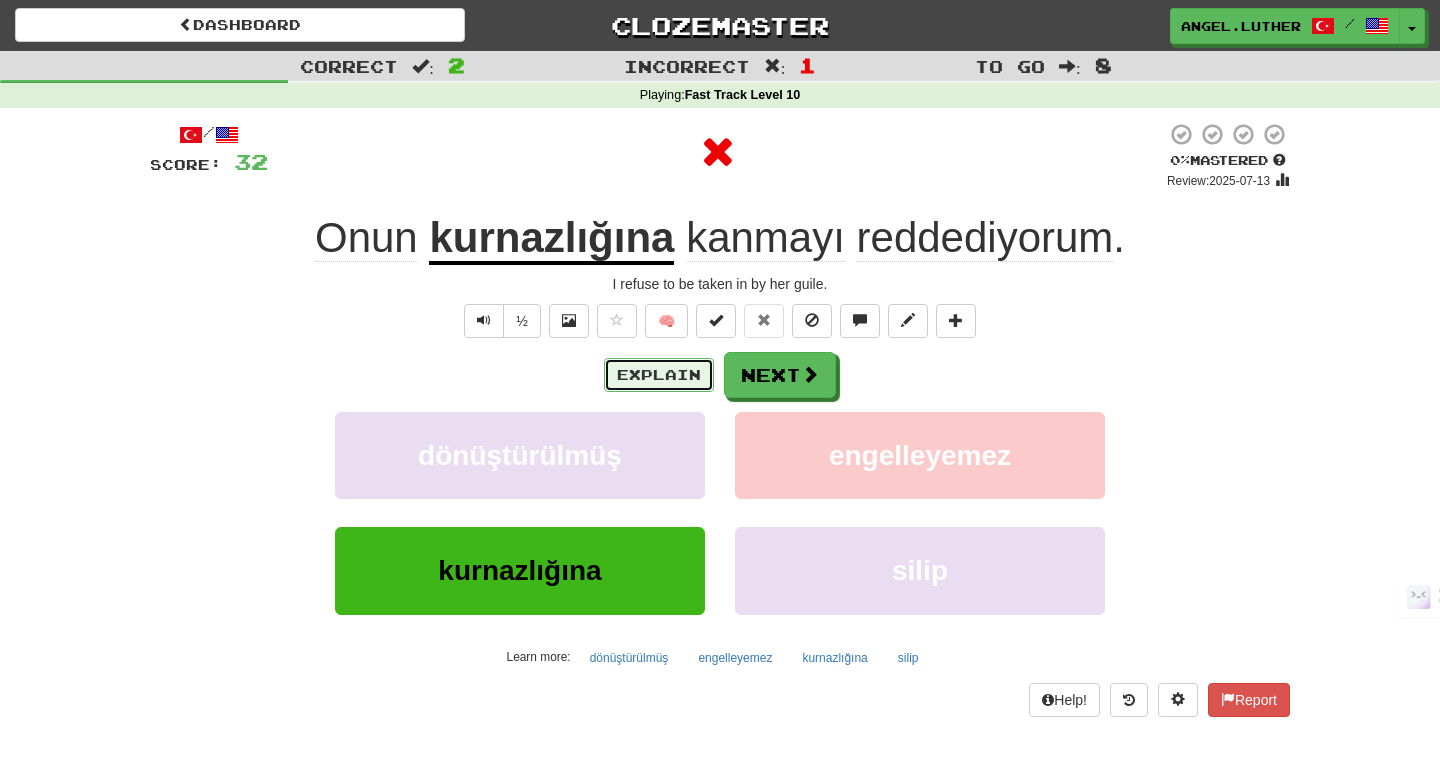 click on "Explain" at bounding box center [659, 375] 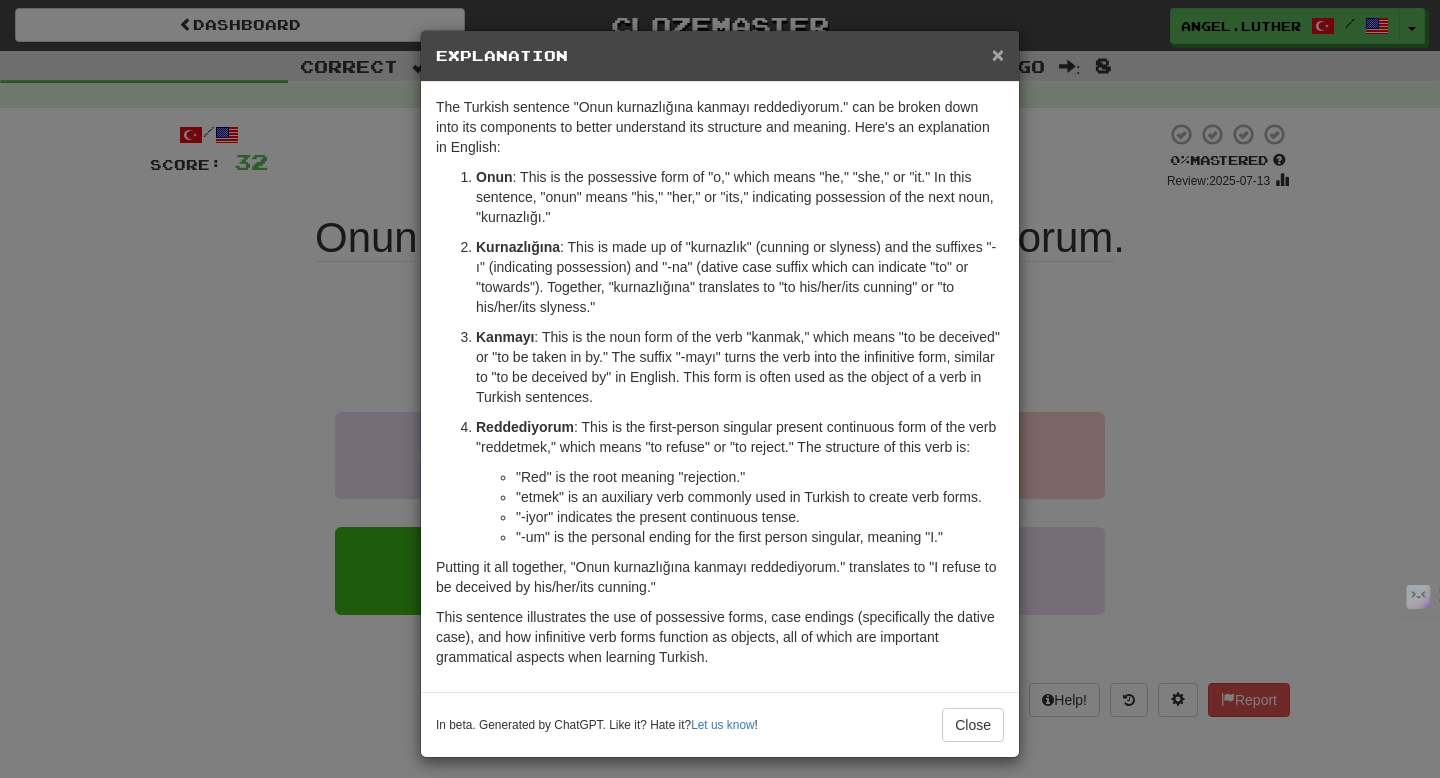 click on "×" at bounding box center [998, 54] 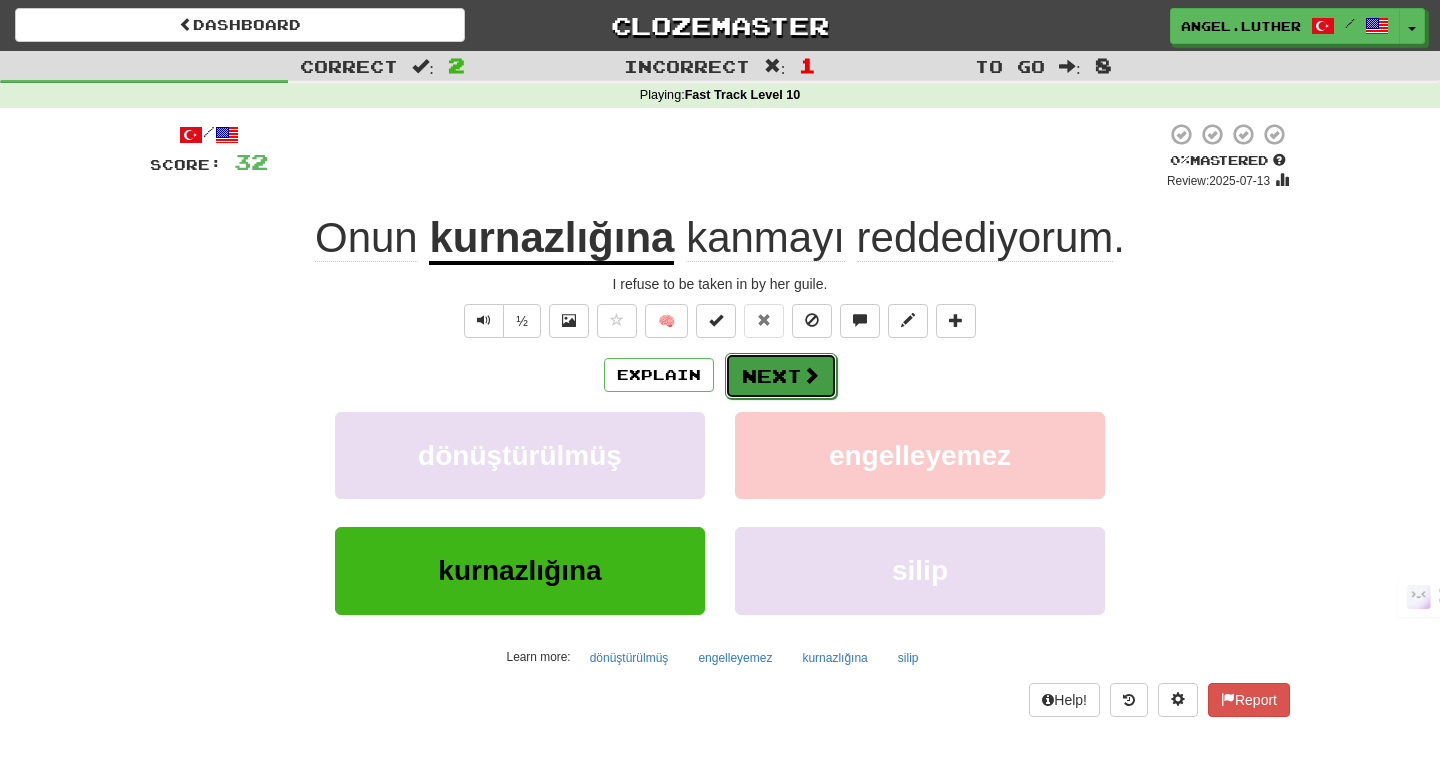click on "Next" at bounding box center [781, 376] 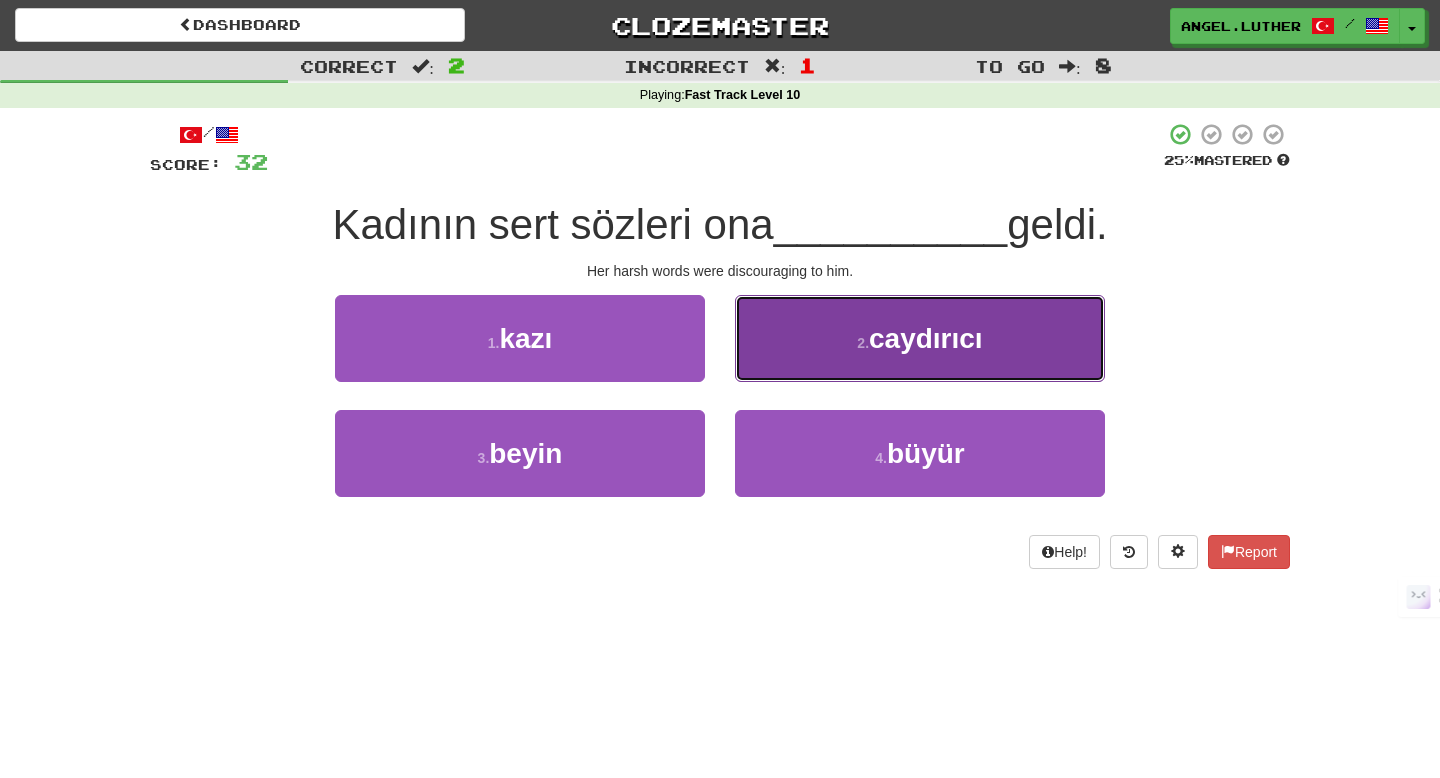 click on "2 .  caydırıcı" at bounding box center [920, 338] 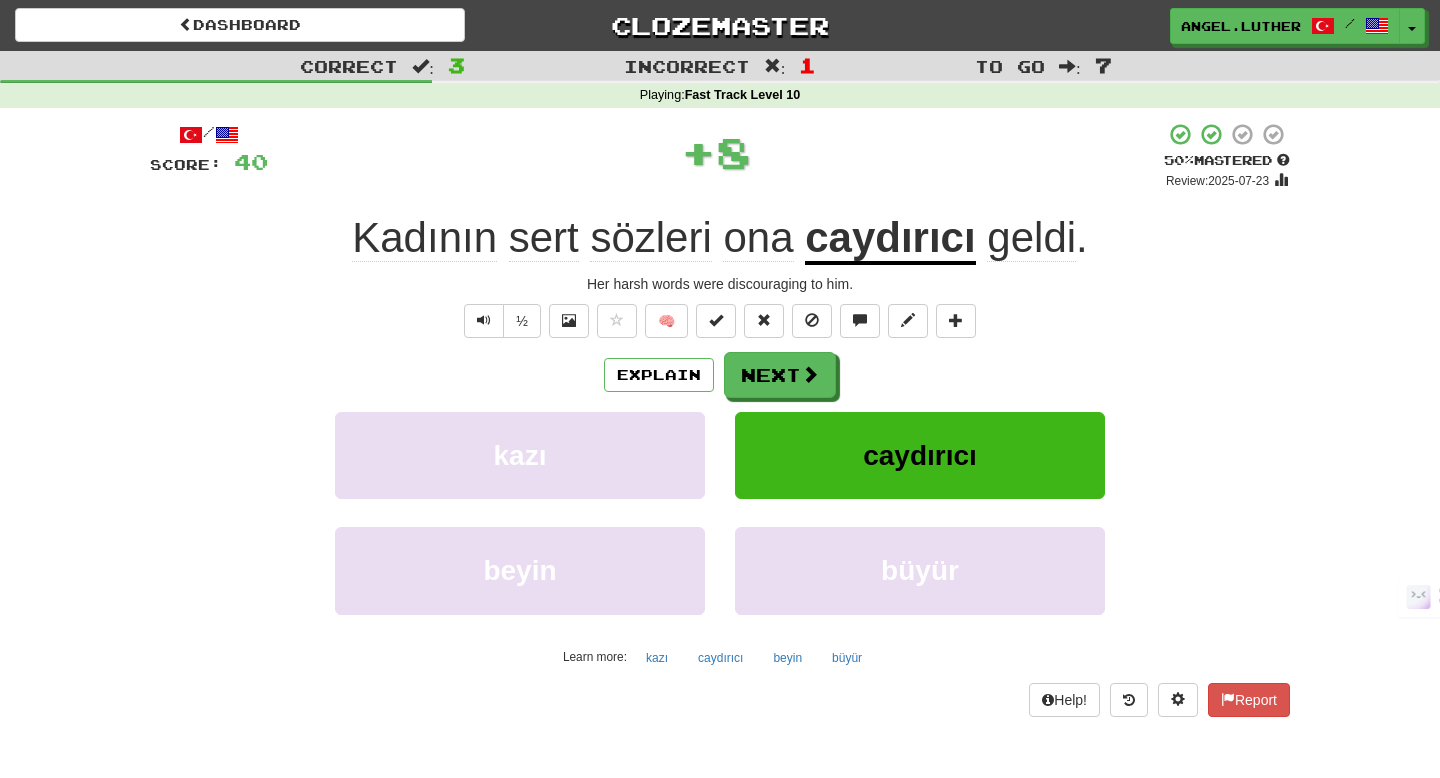click on "caydırıcı" at bounding box center [890, 239] 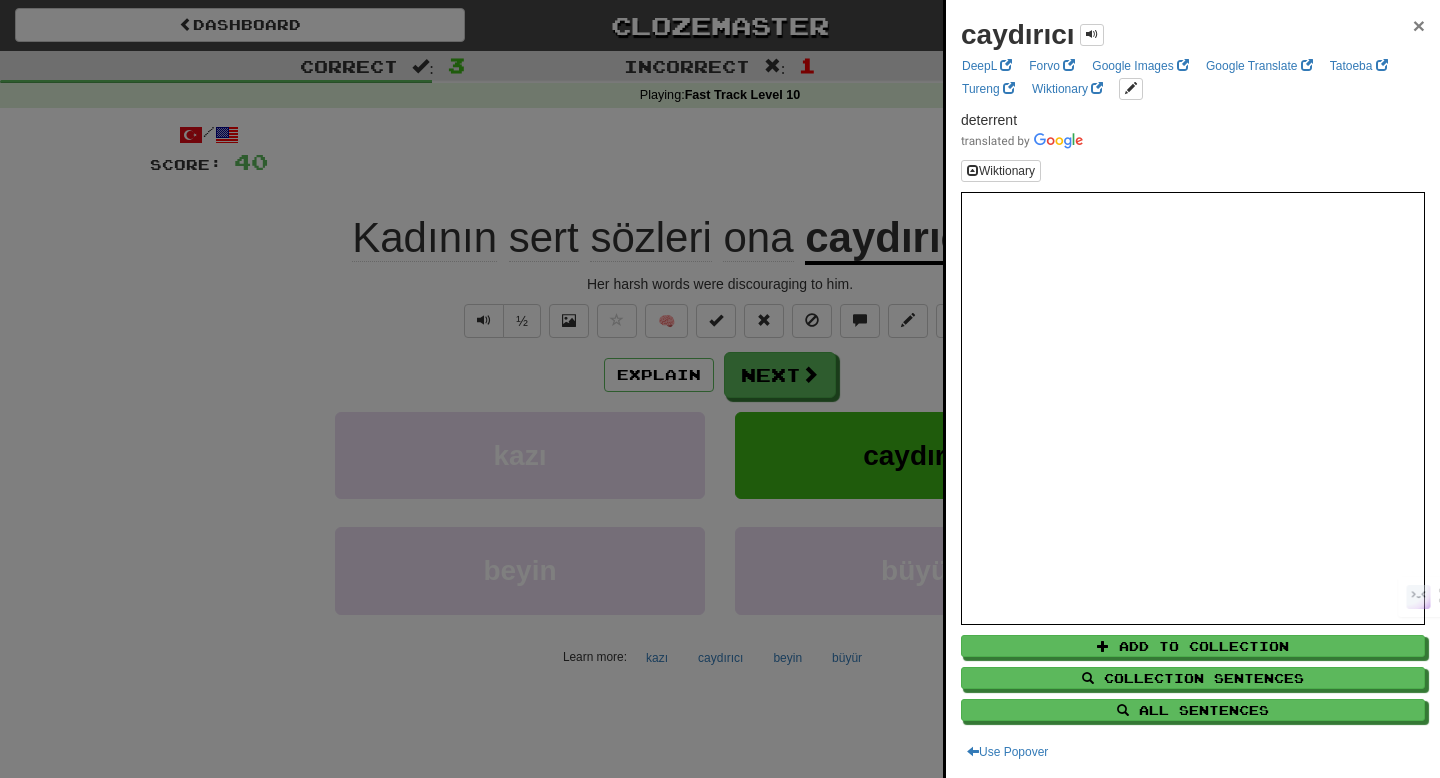 click on "×" at bounding box center (1419, 25) 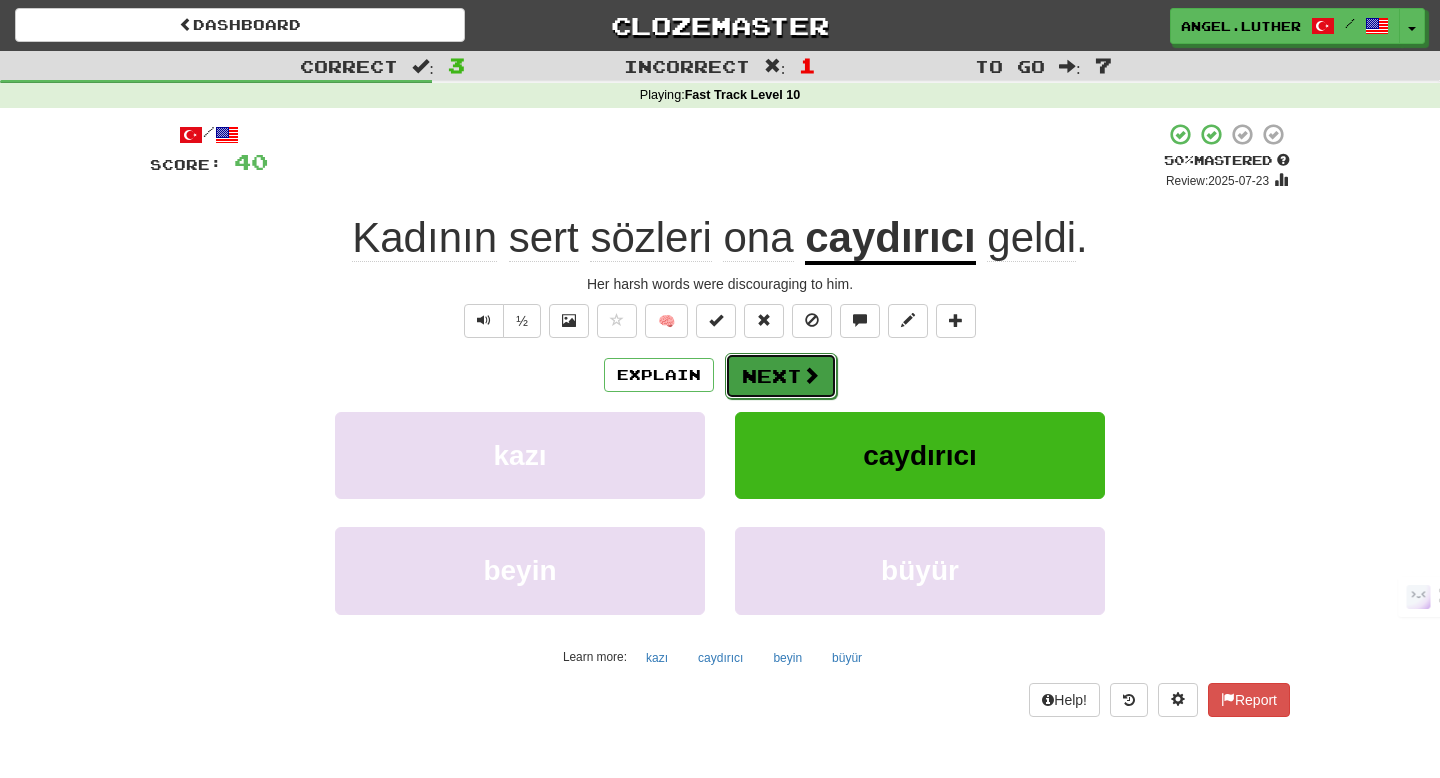 click on "Next" at bounding box center [781, 376] 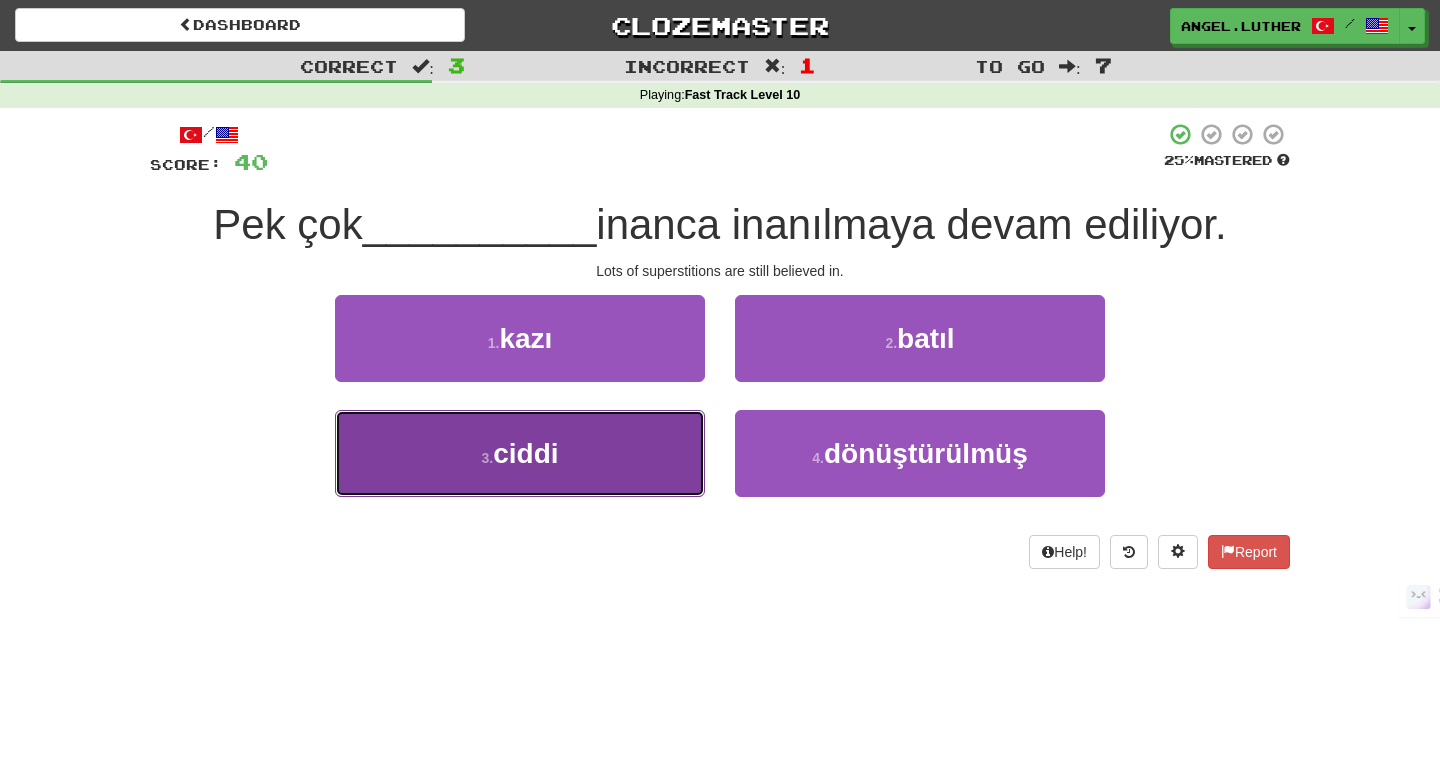 click on "3 .  ciddi" at bounding box center [520, 453] 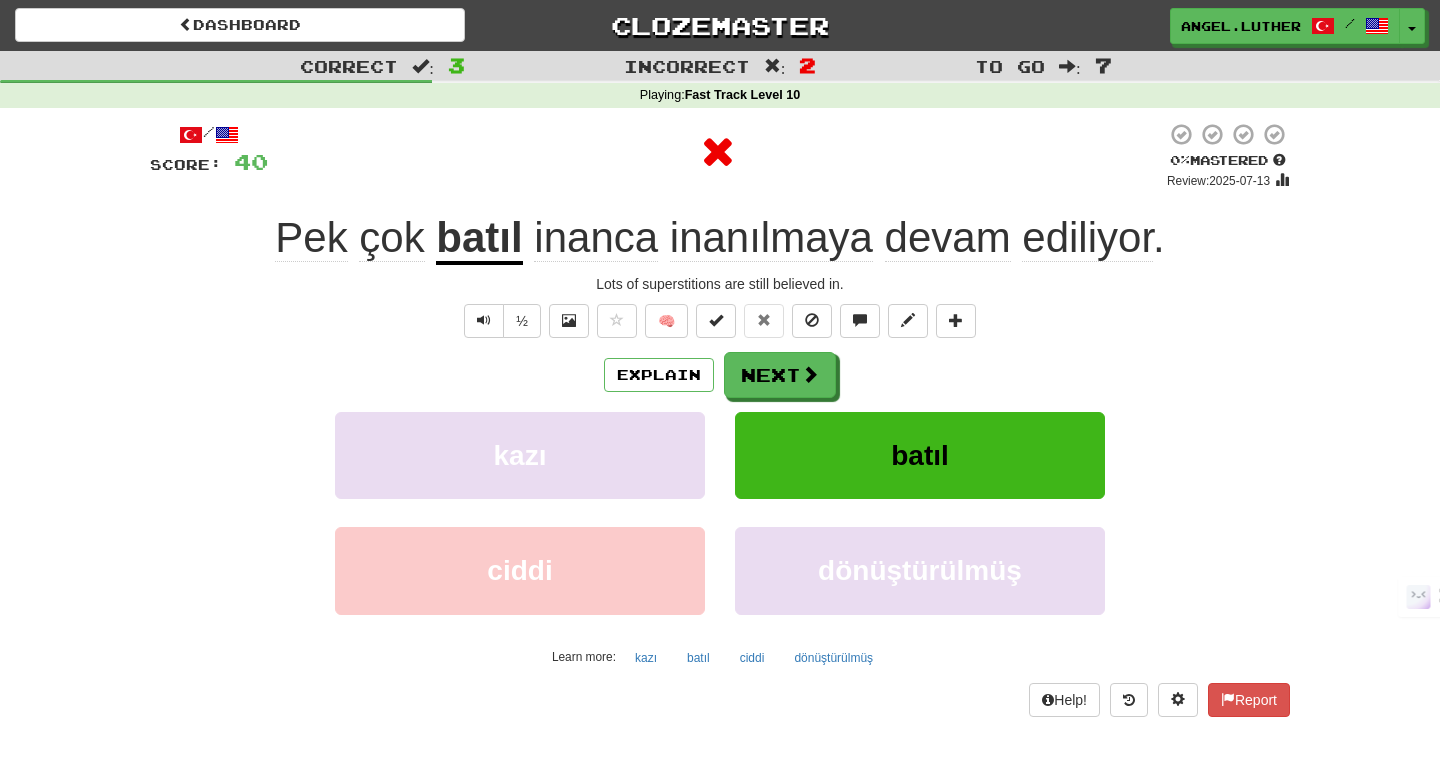 click on "batıl" at bounding box center (479, 239) 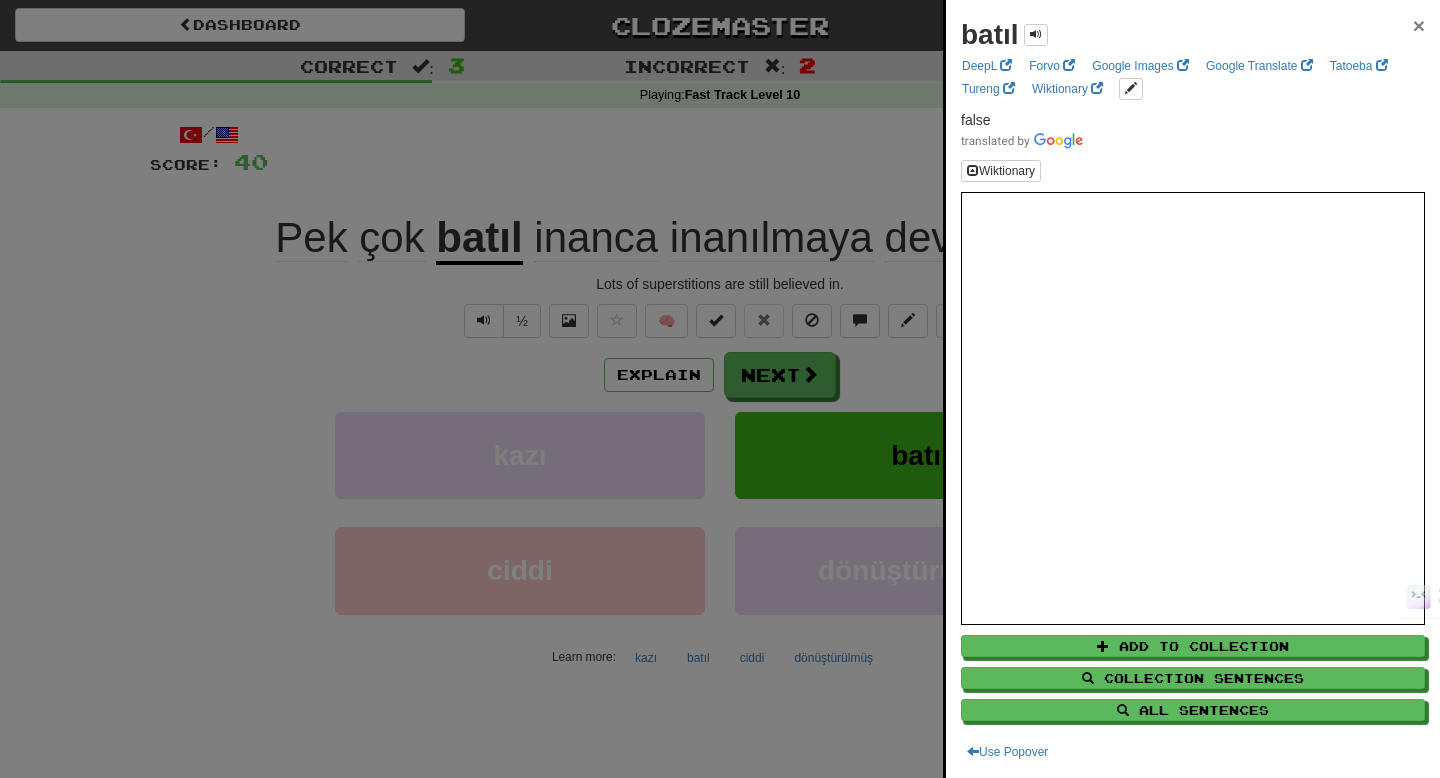 click on "×" at bounding box center [1419, 25] 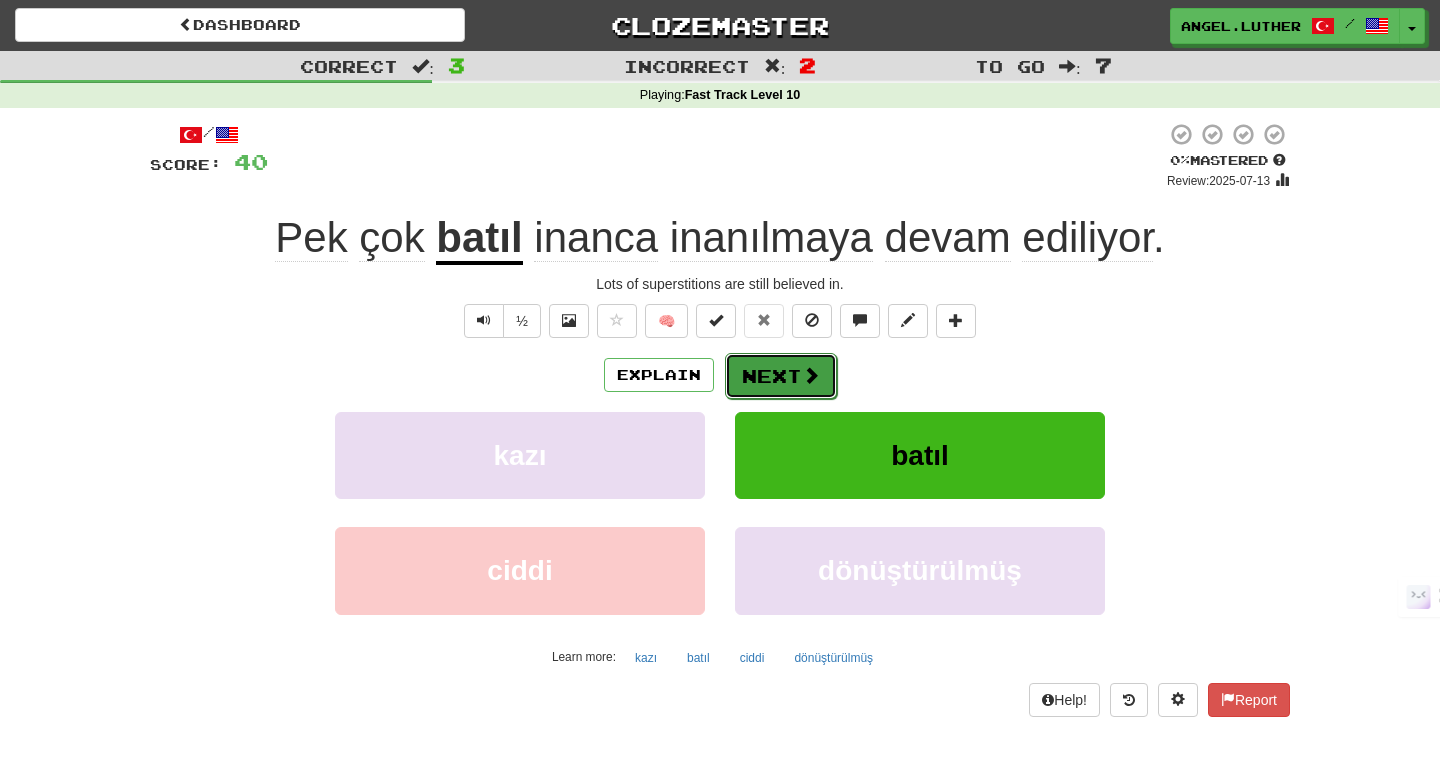 click on "Next" at bounding box center (781, 376) 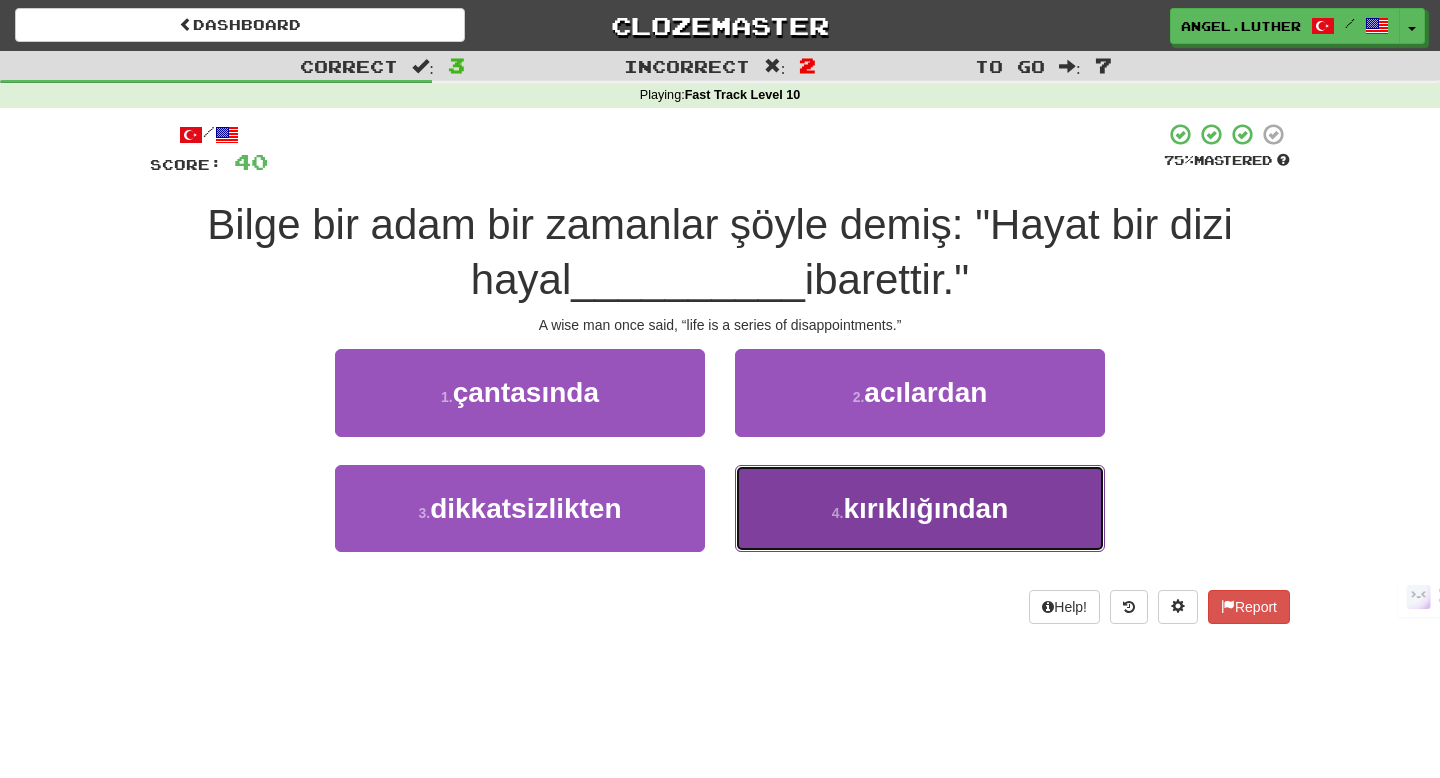 click on "4 .  kırıklığından" at bounding box center [920, 508] 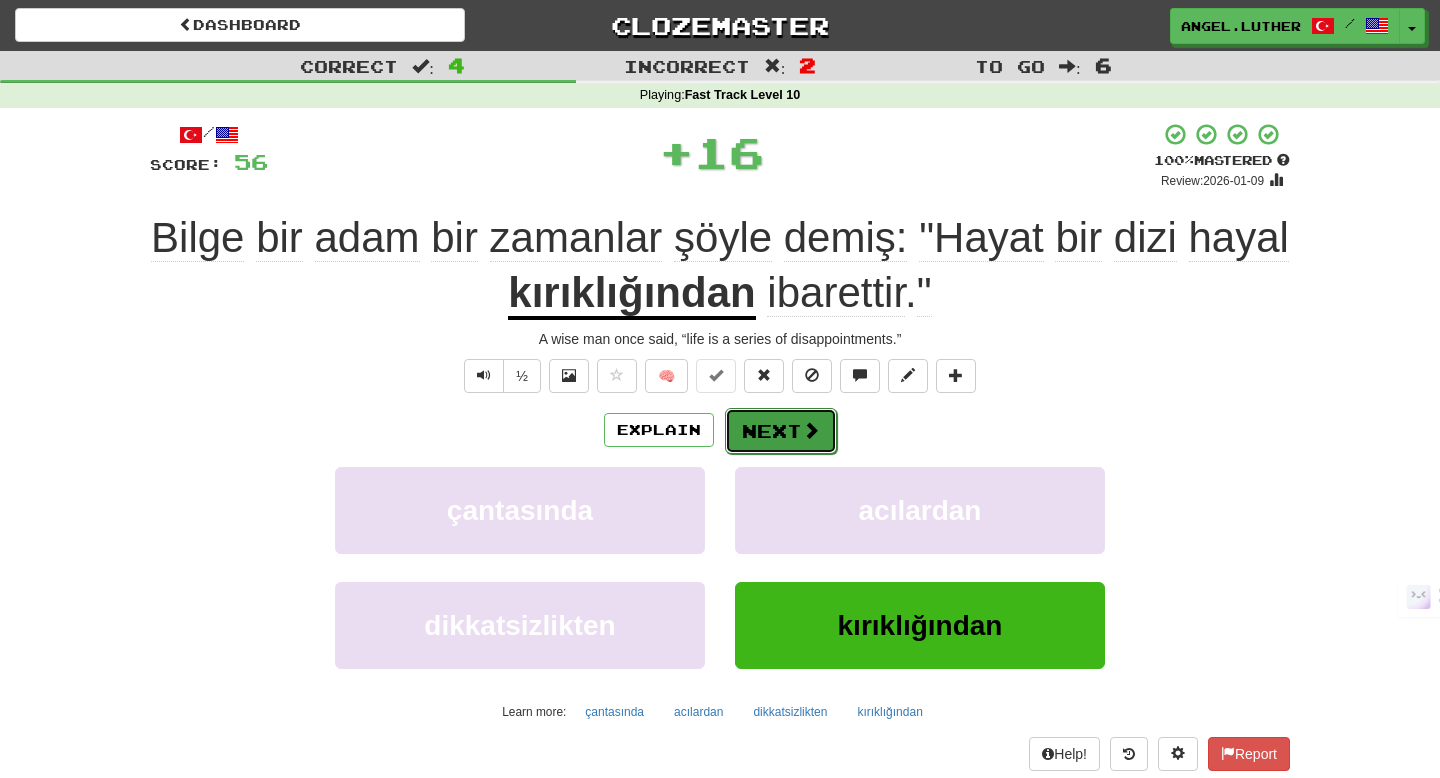click on "Next" at bounding box center (781, 431) 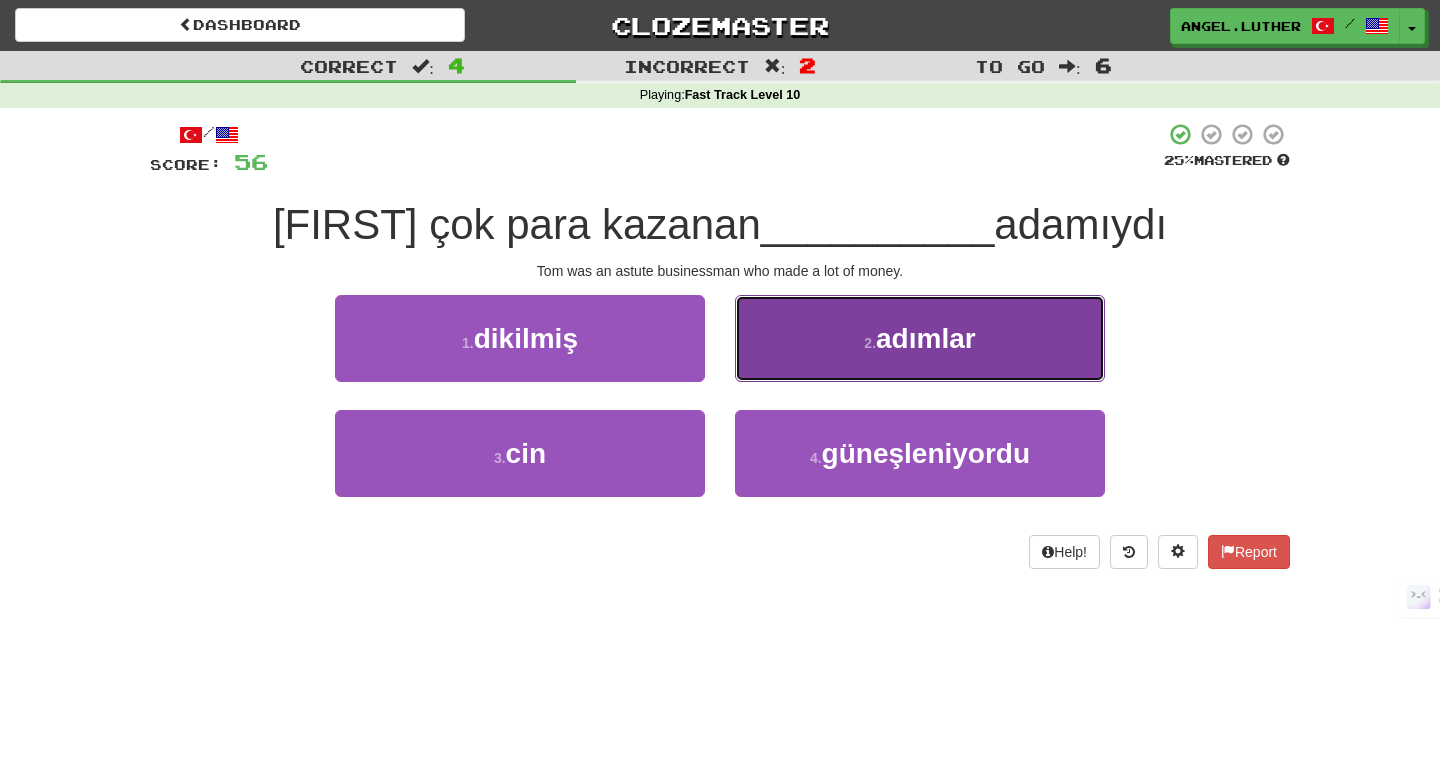click on "adımlar" at bounding box center (926, 338) 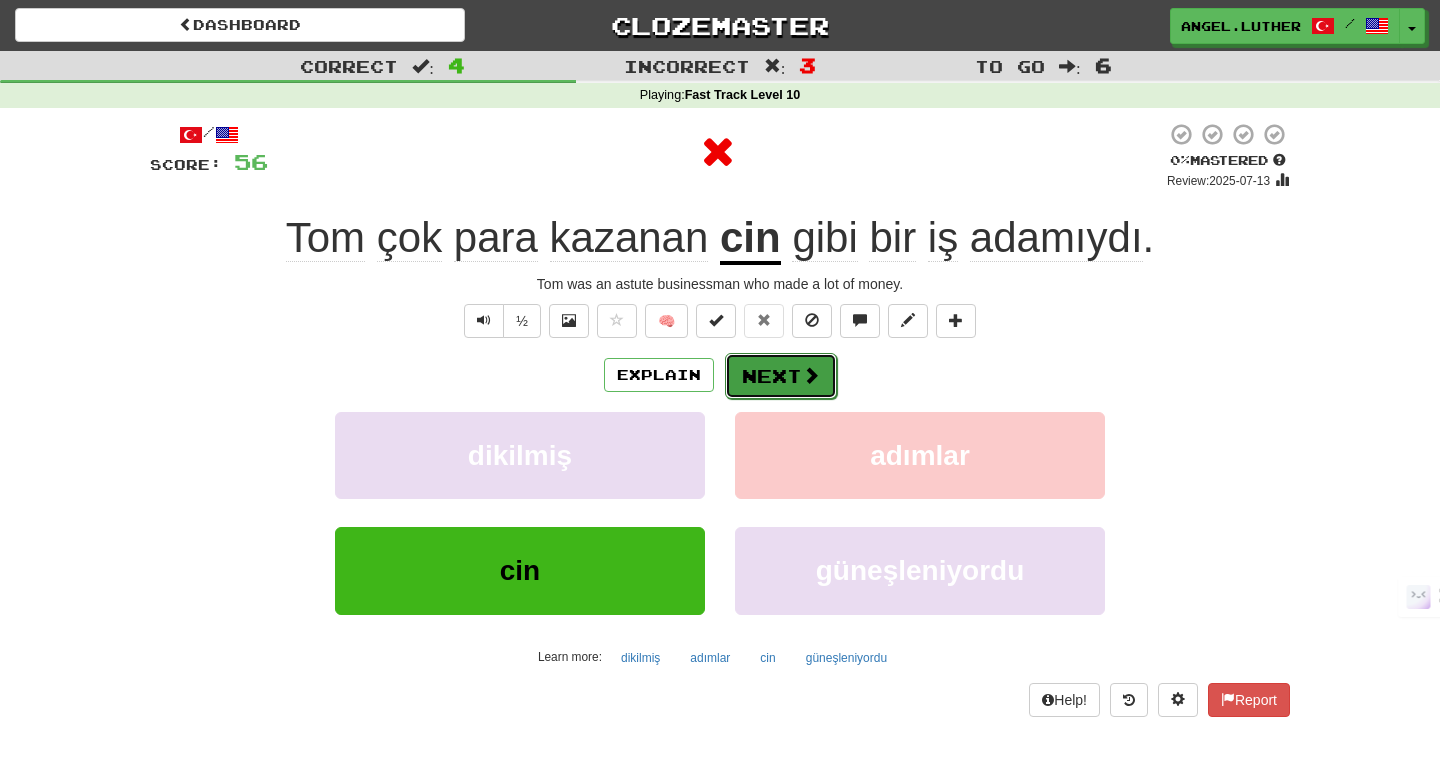 click on "Next" at bounding box center [781, 376] 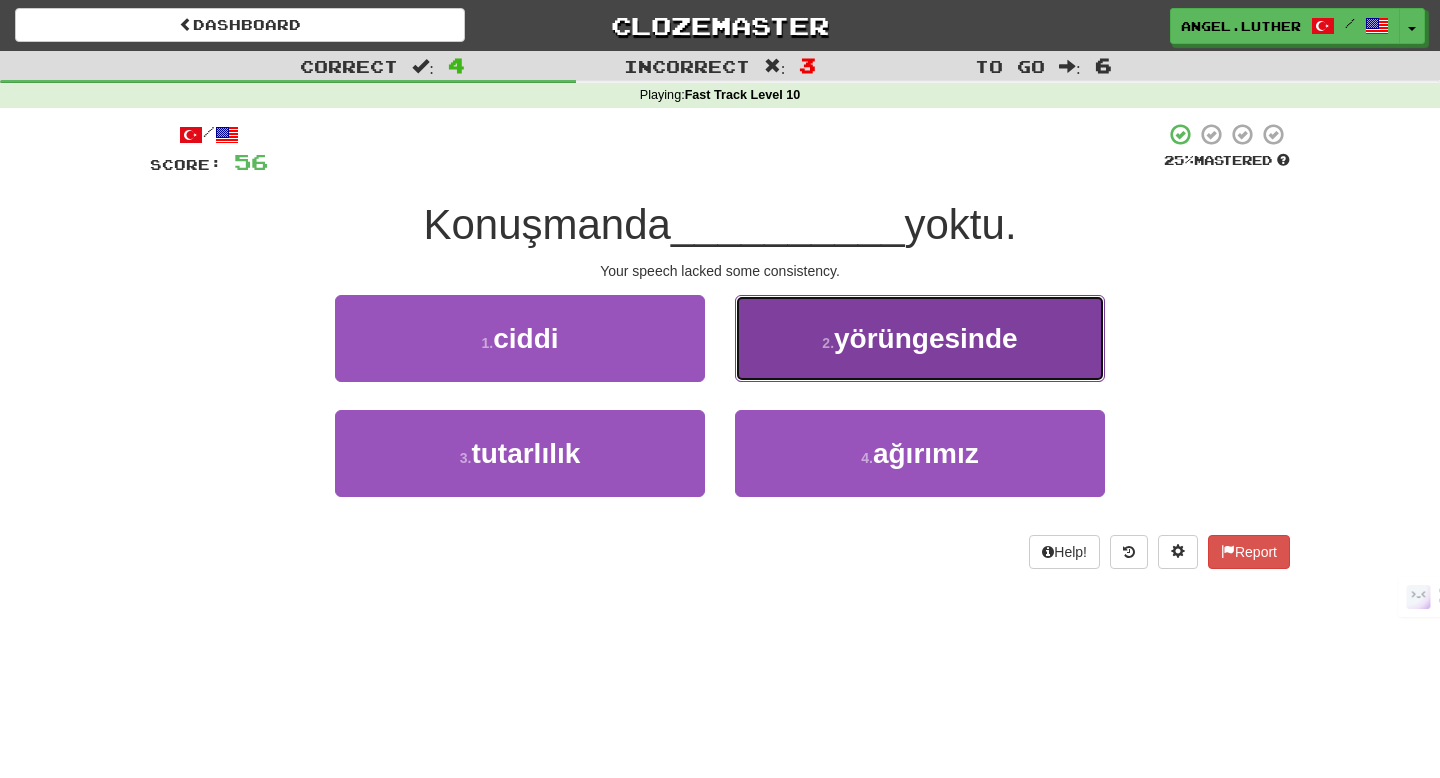 click on "yörüngesinde" at bounding box center [926, 338] 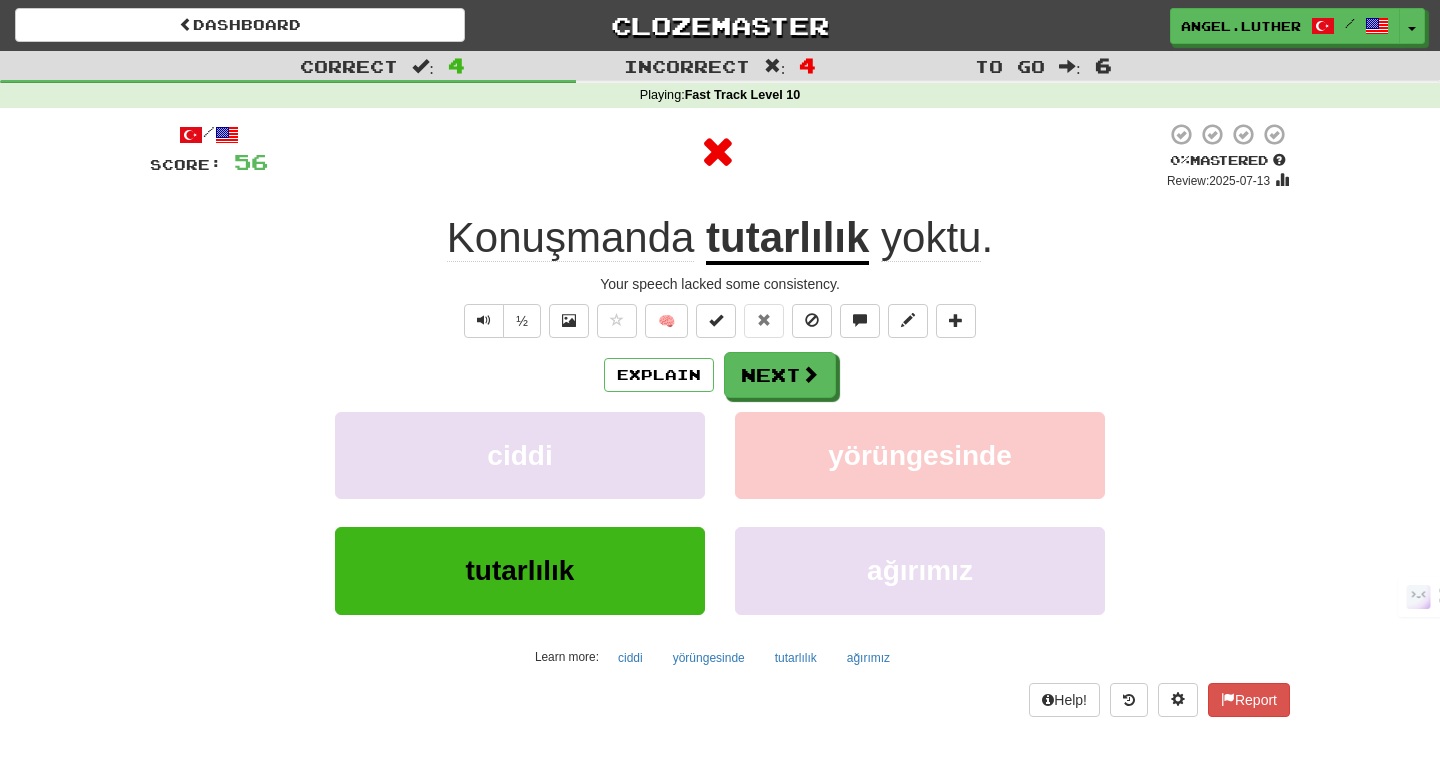 click on "tutarlılık" at bounding box center (787, 239) 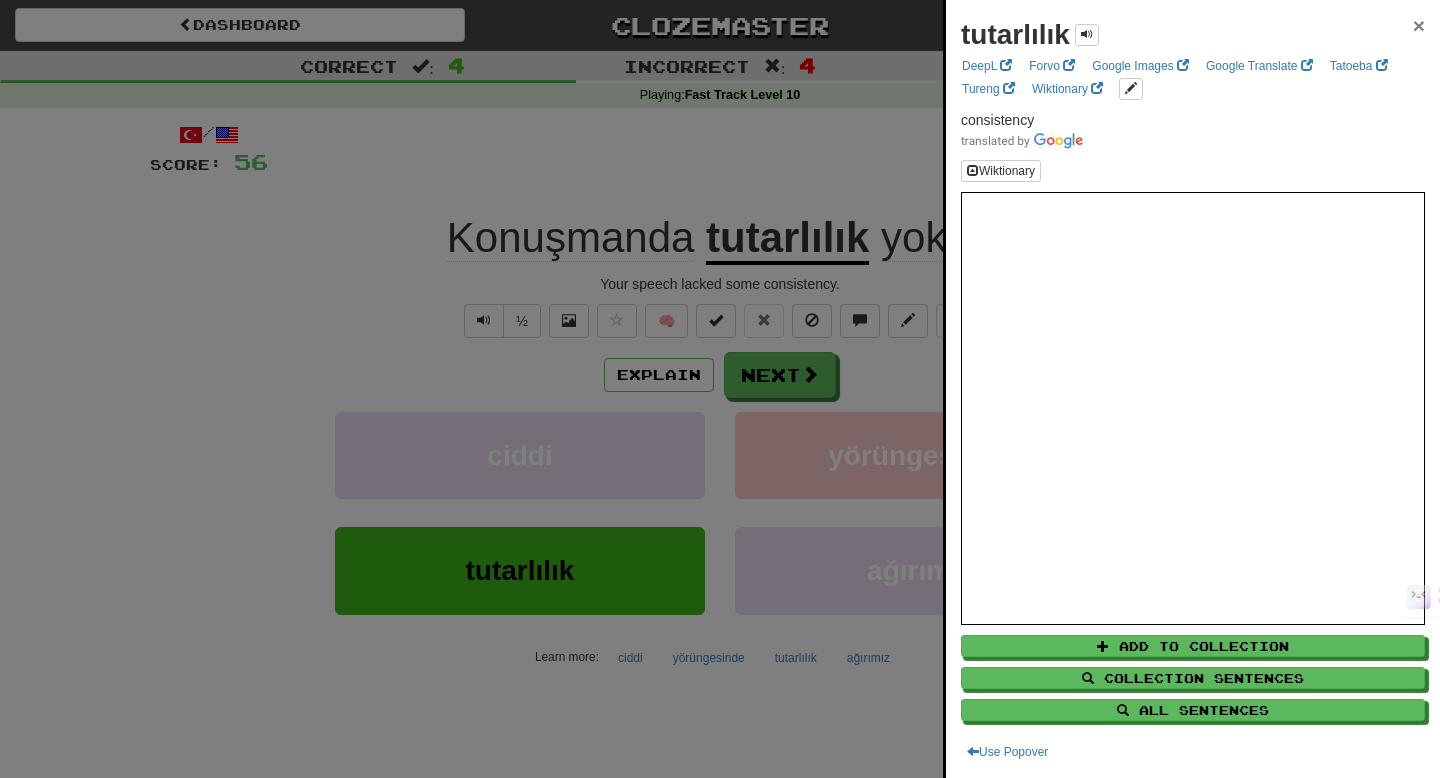 click on "×" at bounding box center (1419, 25) 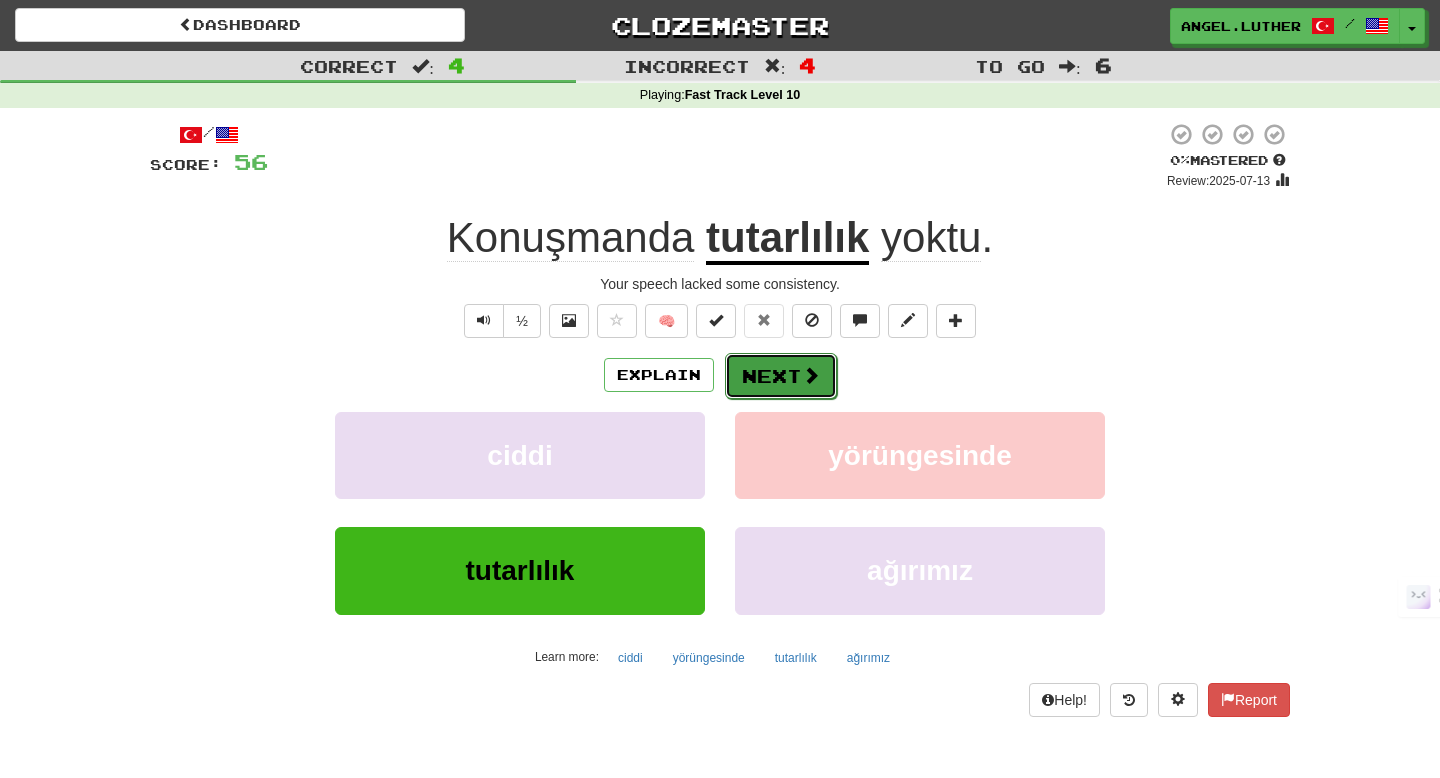 click at bounding box center [811, 375] 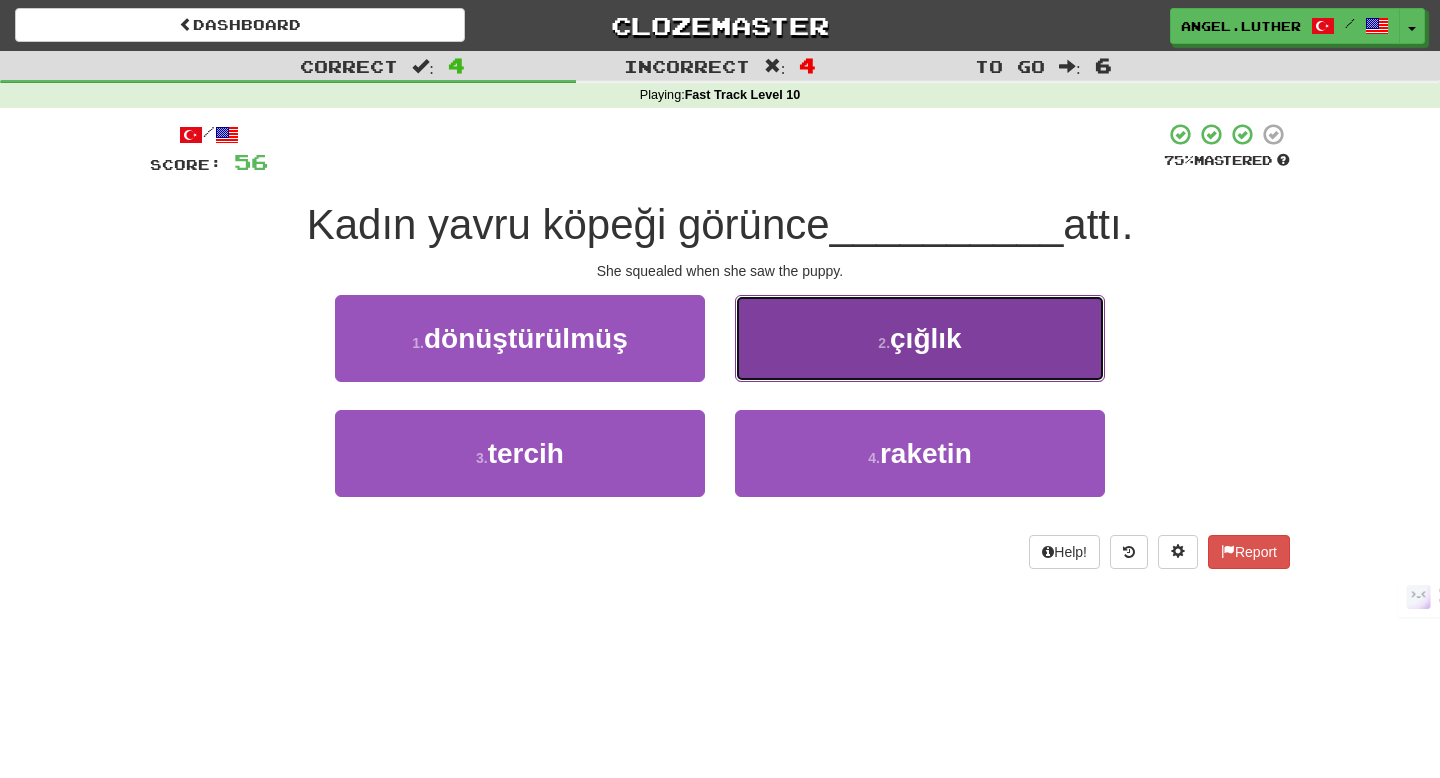 click on "2 .  çığlık" at bounding box center [920, 338] 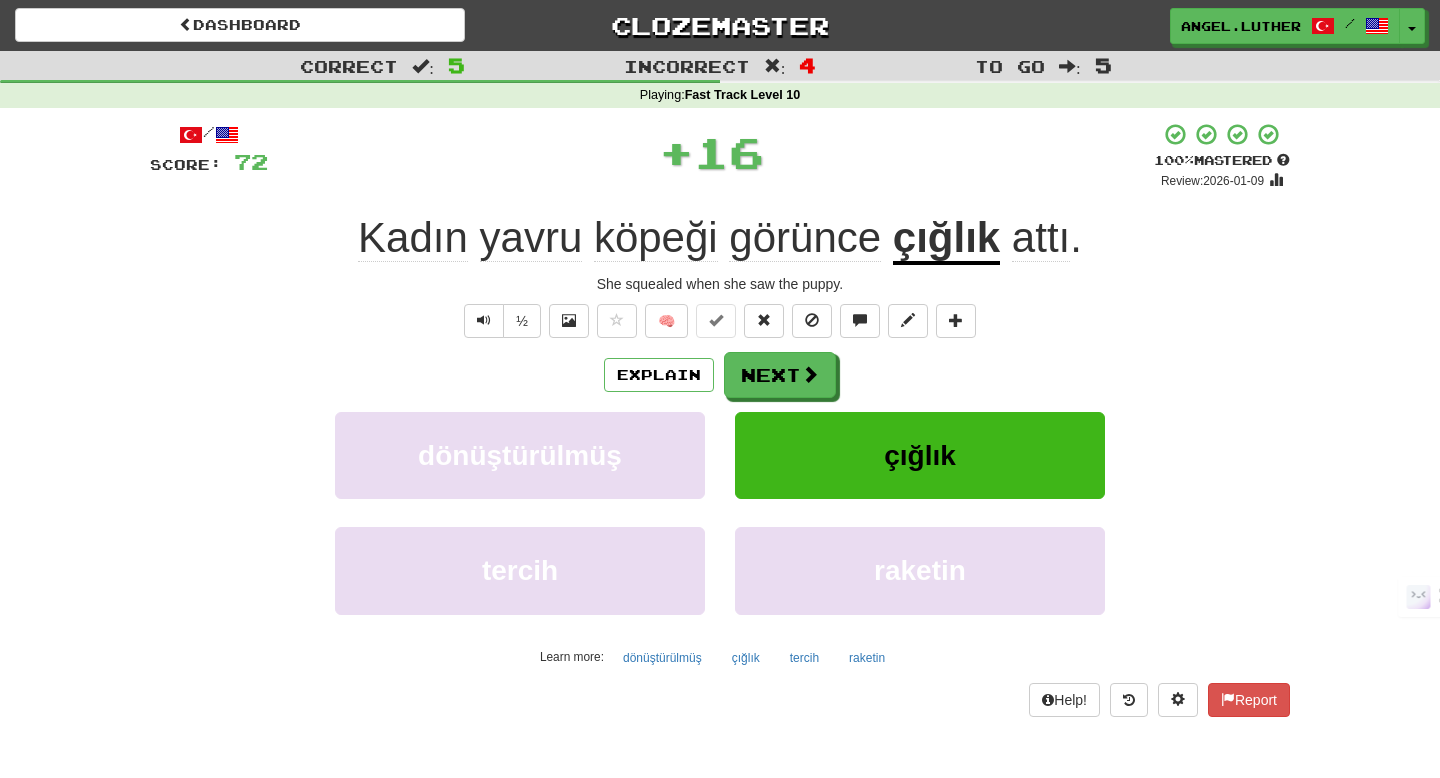 click on "çığlık" at bounding box center (946, 239) 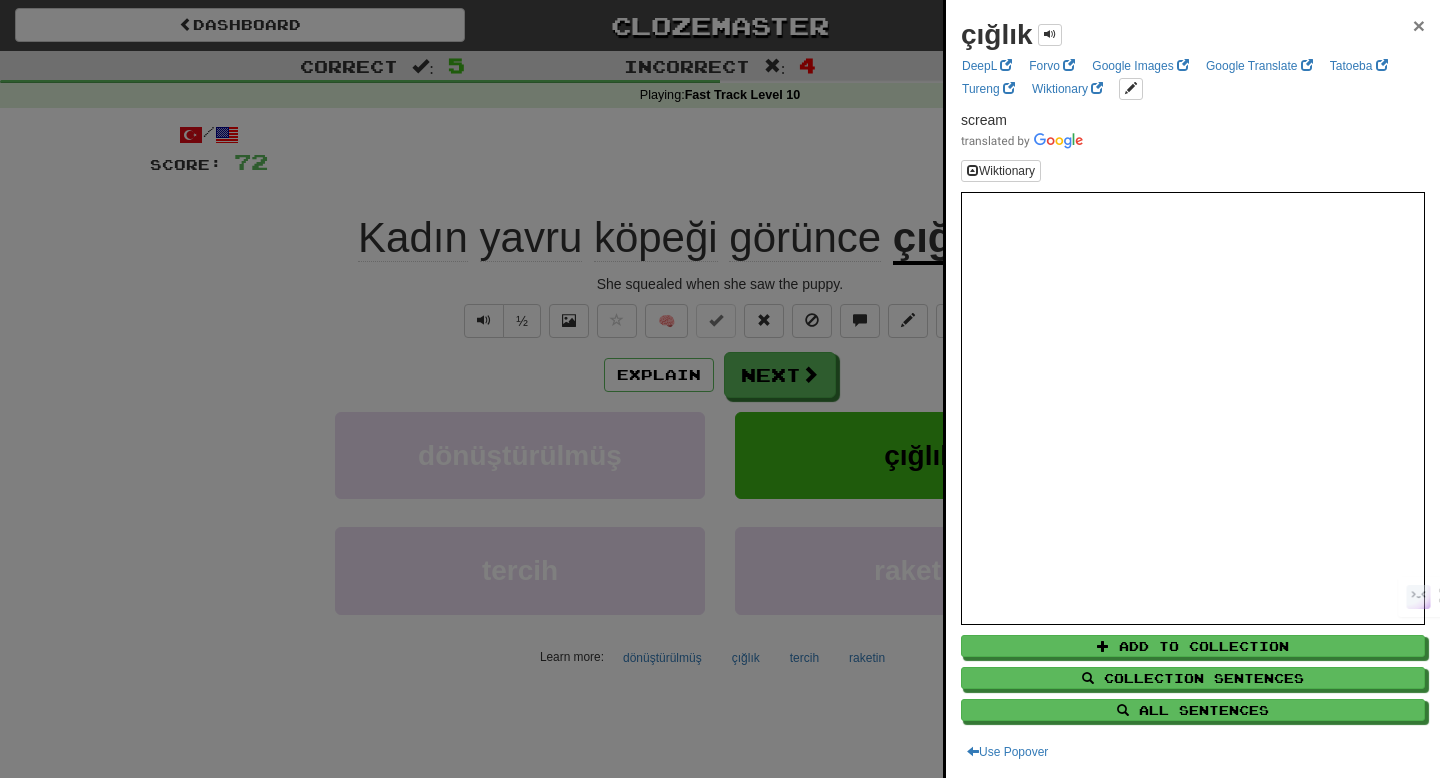 click on "×" at bounding box center [1419, 25] 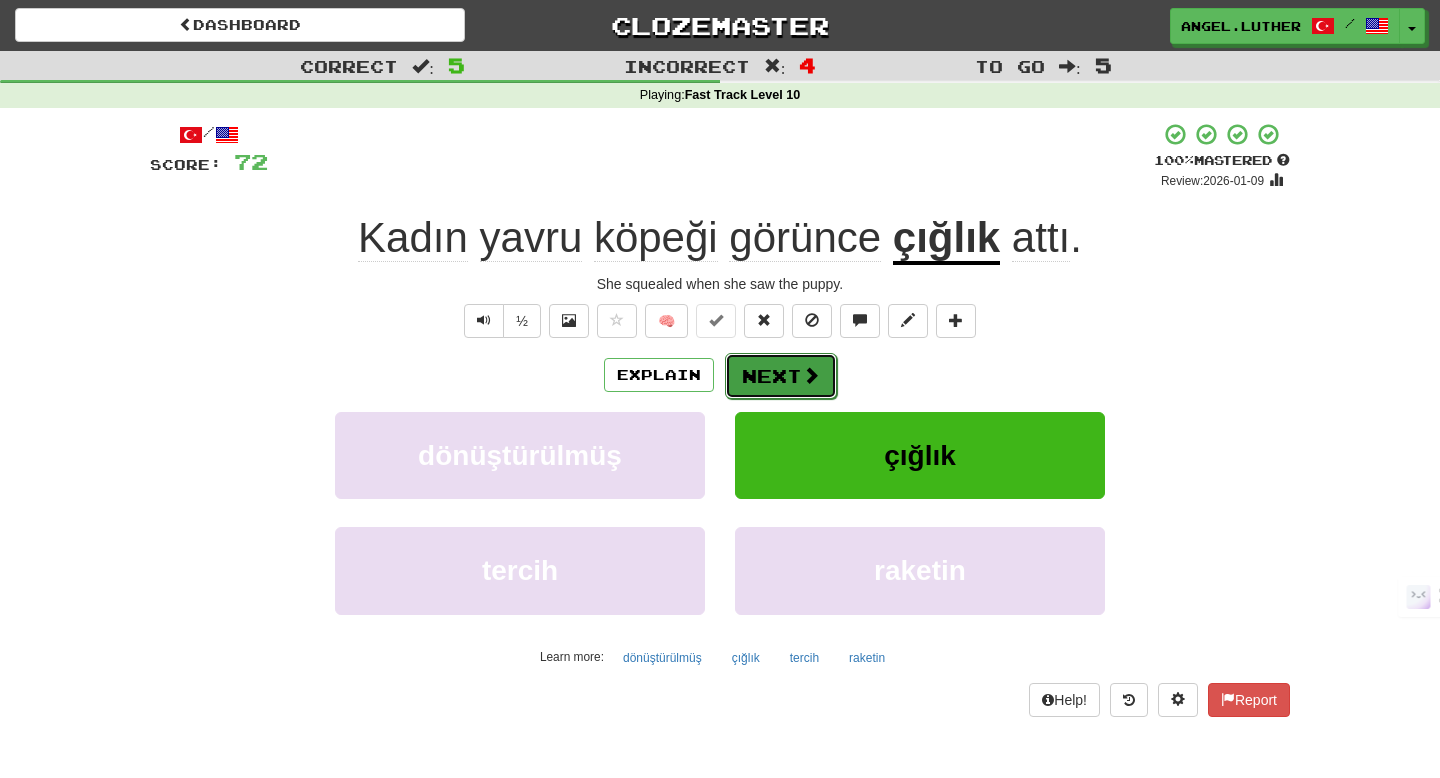click on "Next" at bounding box center (781, 376) 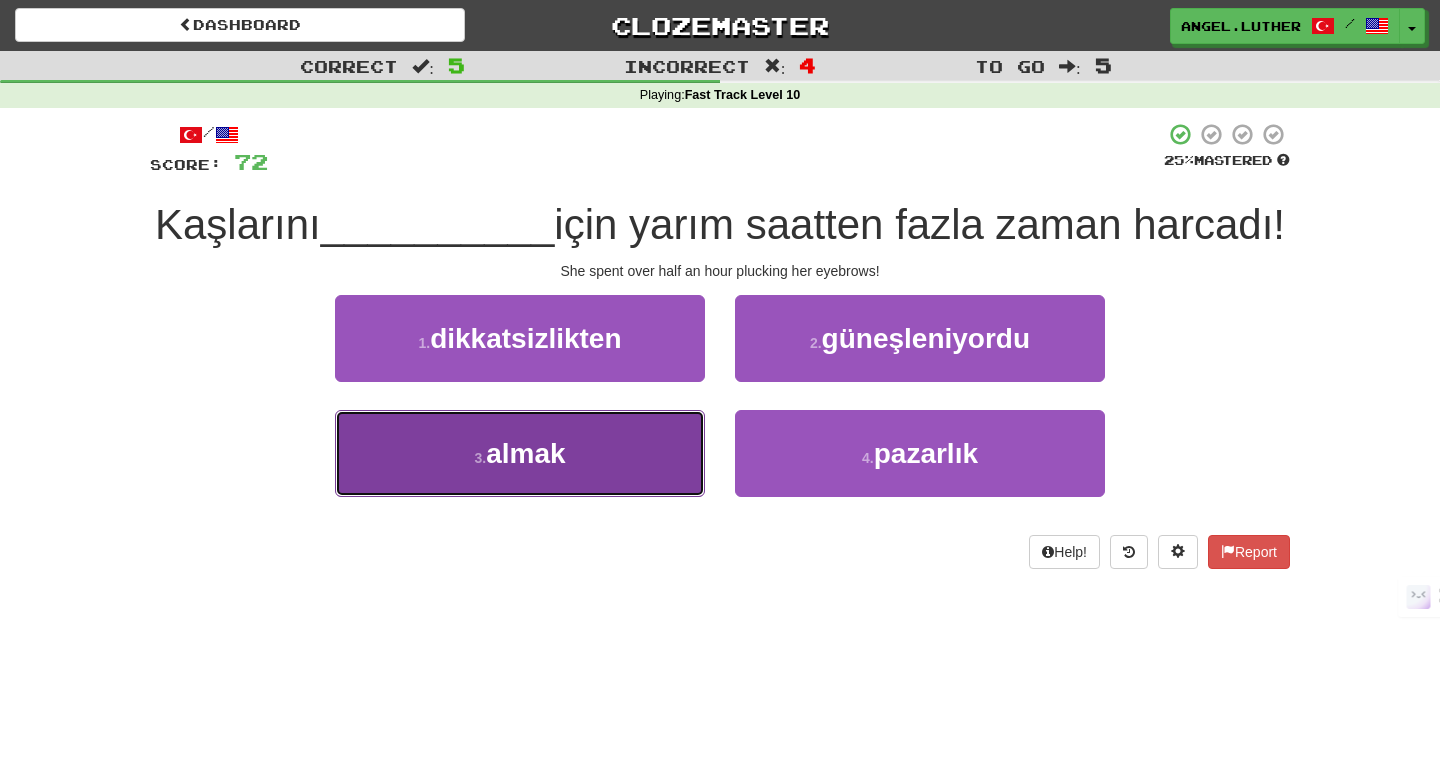 click on "3 .  almak" at bounding box center (520, 453) 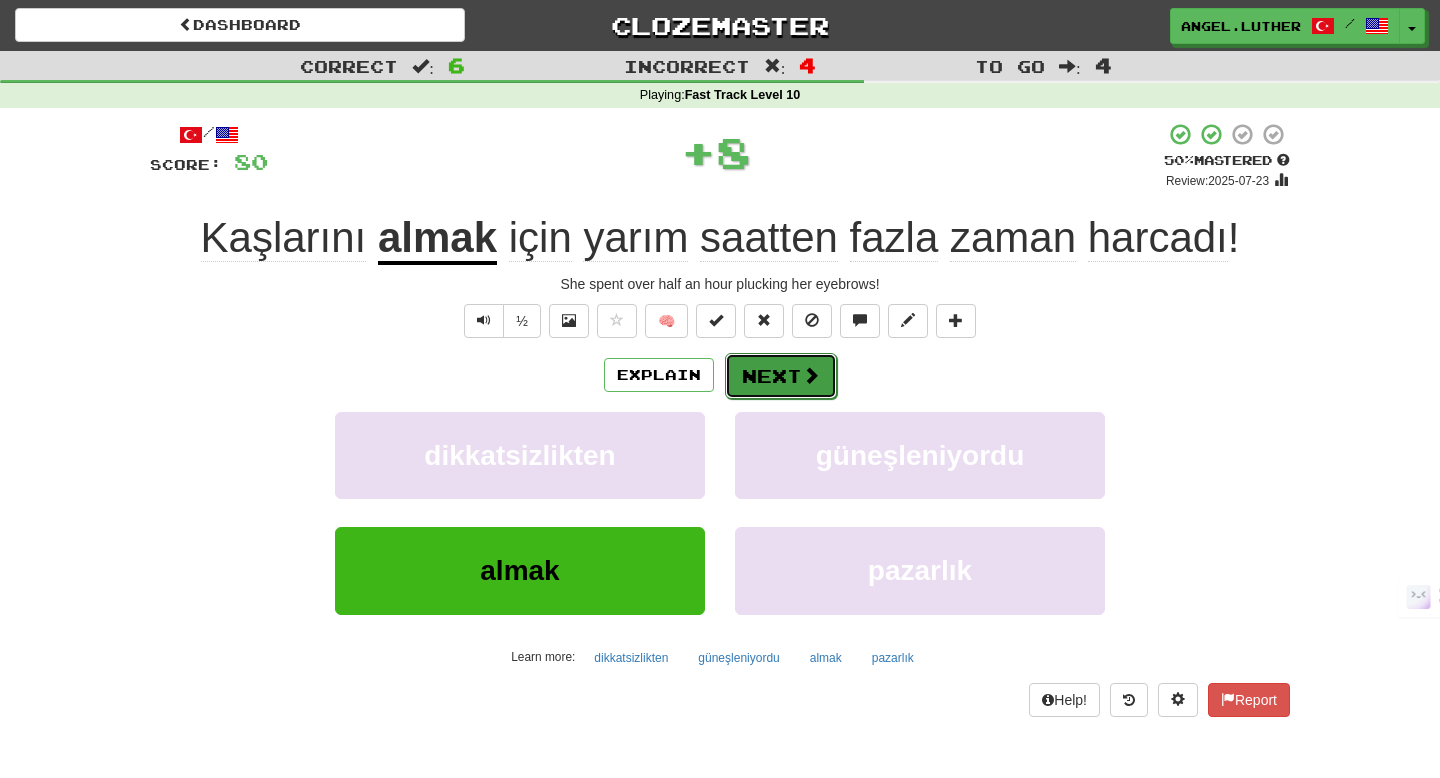 click on "Next" at bounding box center (781, 376) 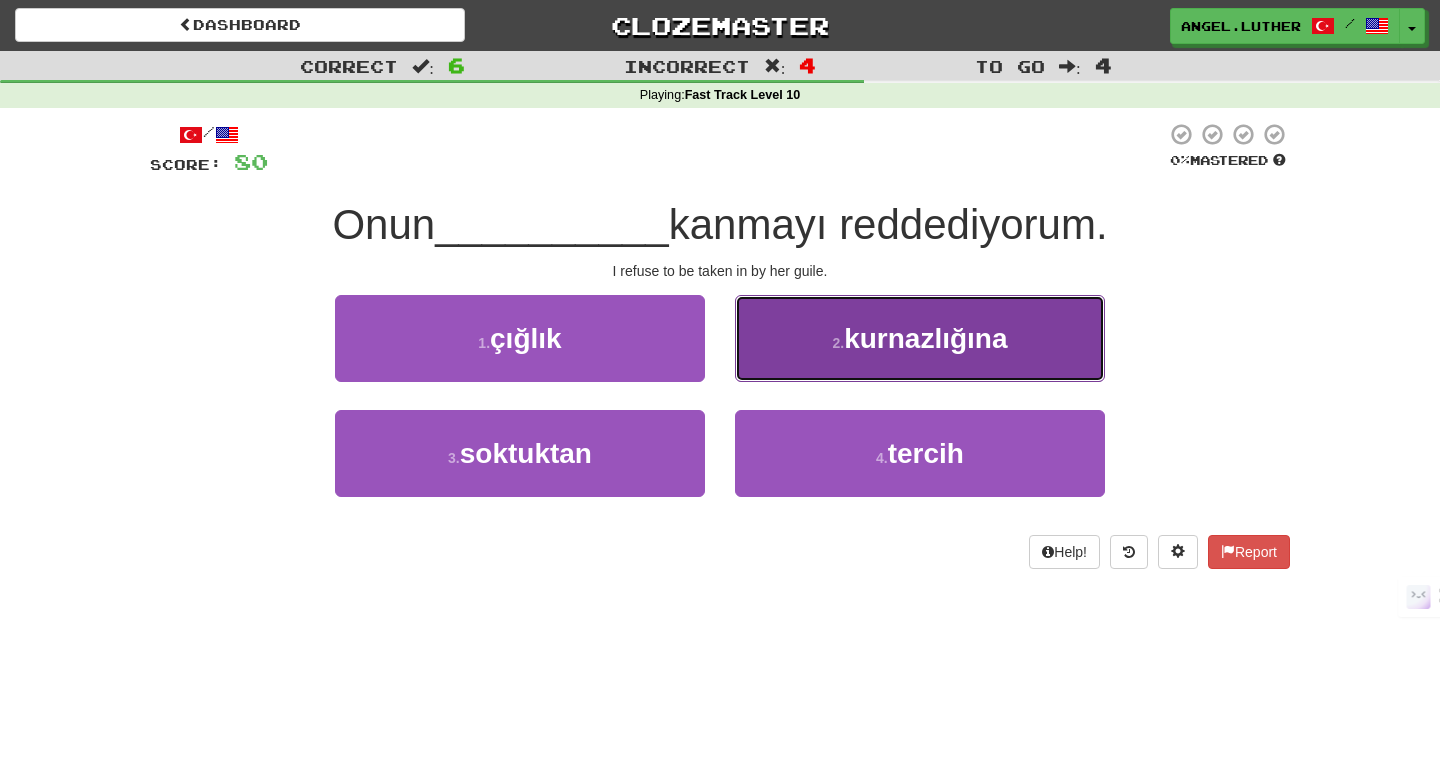 click on "2 .  kurnazlığına" at bounding box center (920, 338) 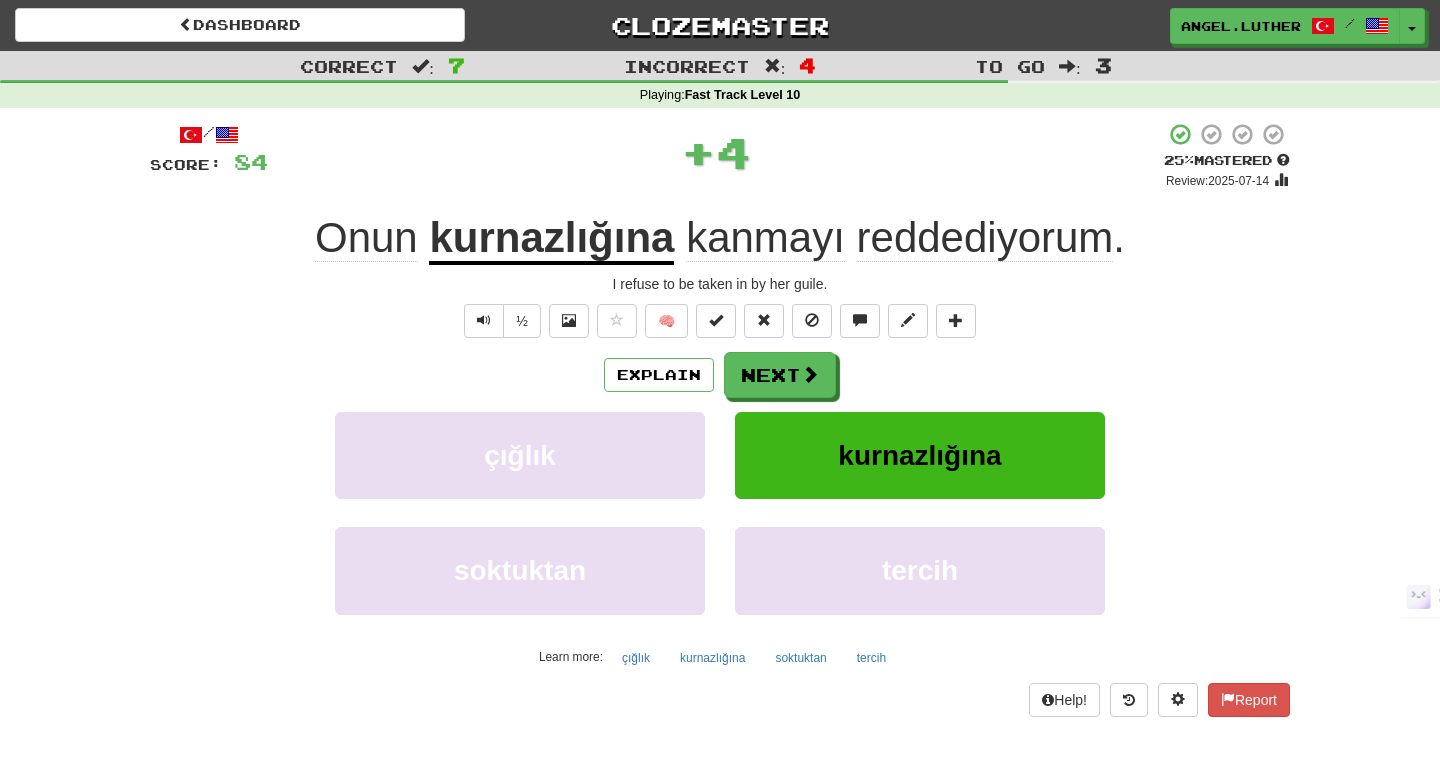 click on "kurnazlığına" at bounding box center (551, 239) 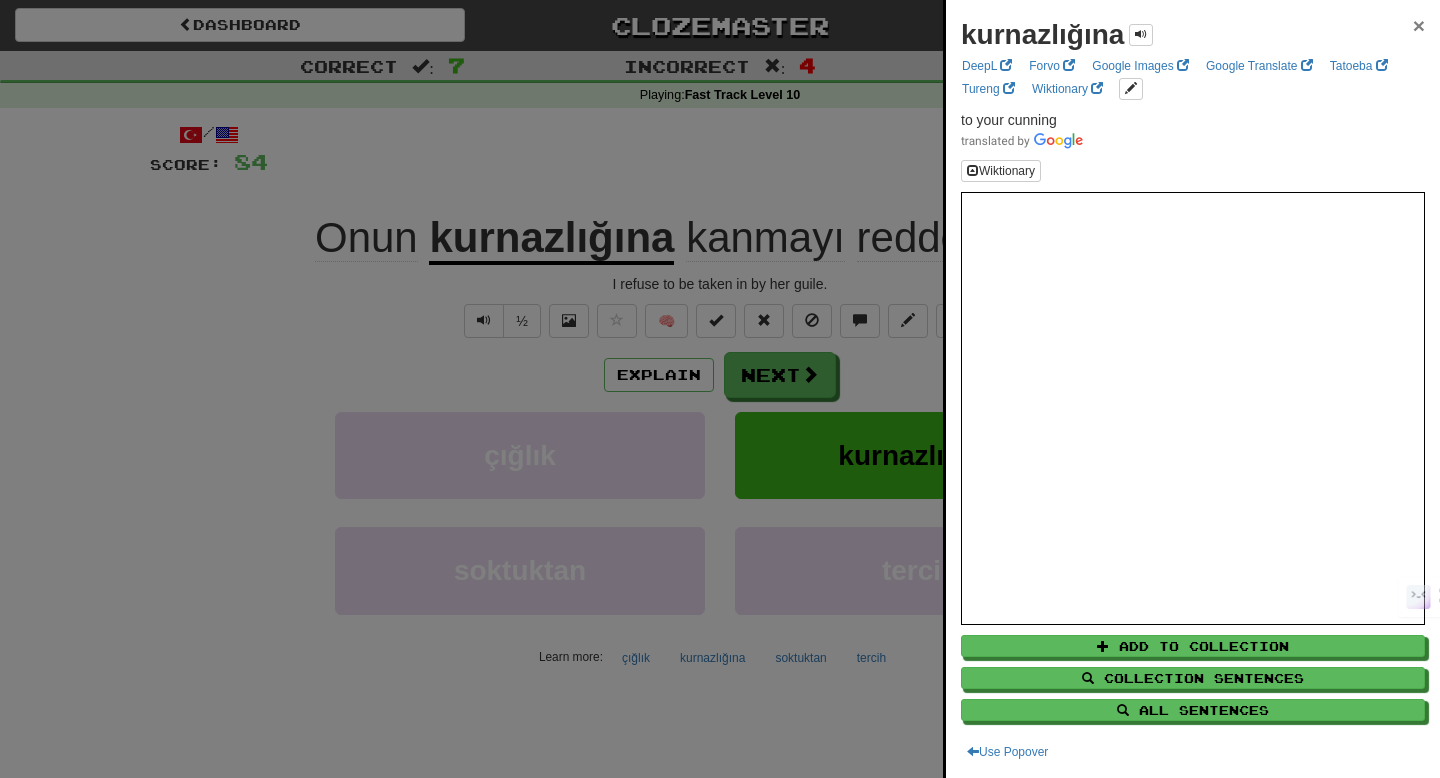 click on "×" at bounding box center (1419, 25) 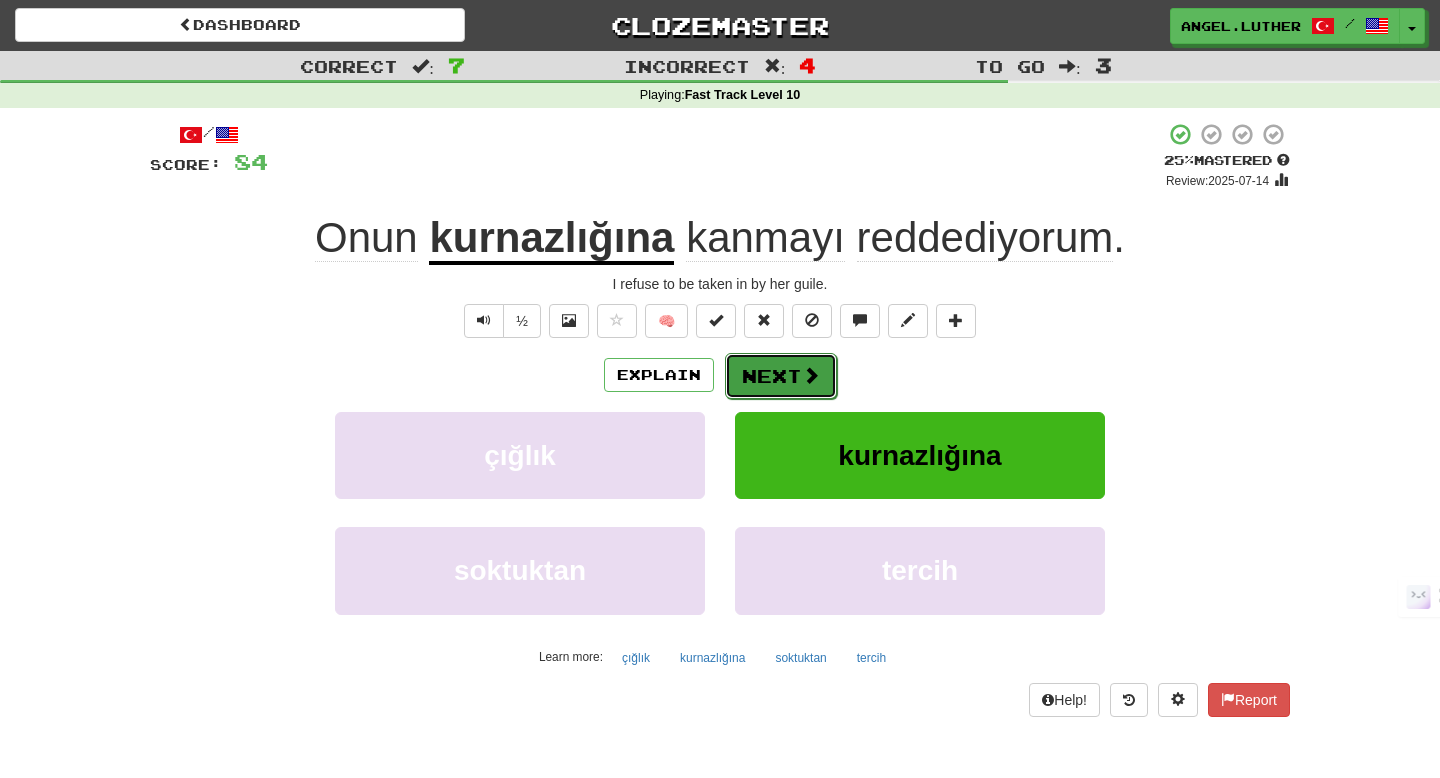 click on "Next" at bounding box center [781, 376] 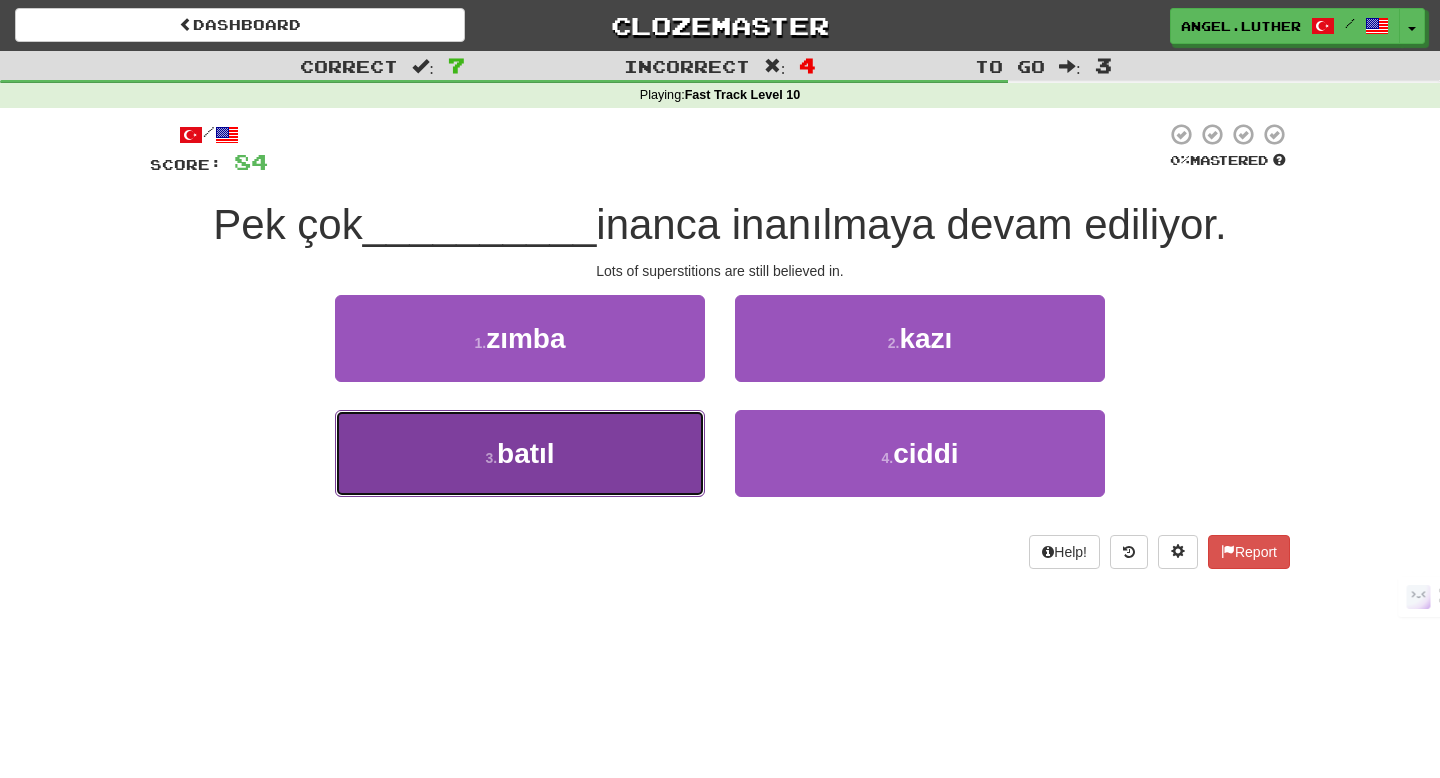 click on "3 .  batıl" at bounding box center [520, 453] 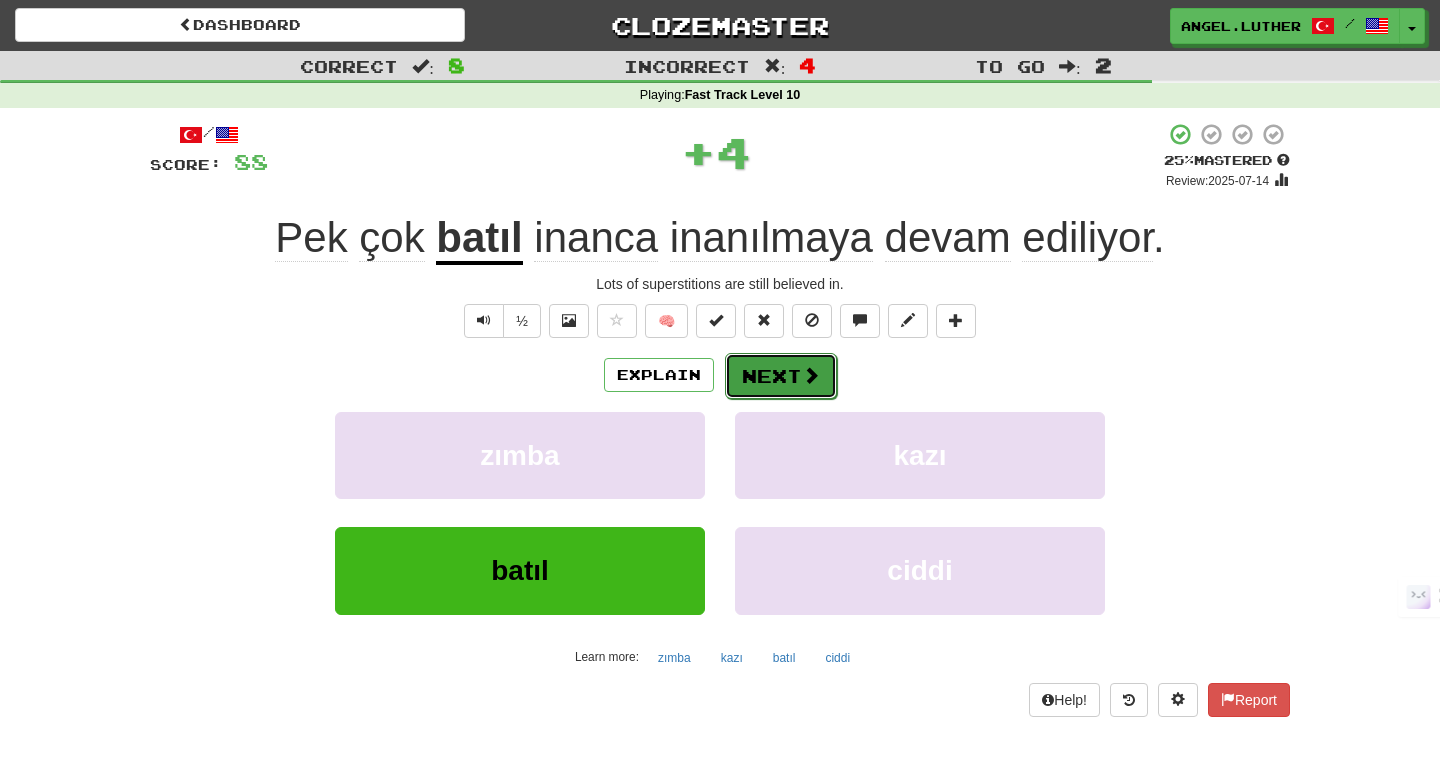 click on "Next" at bounding box center [781, 376] 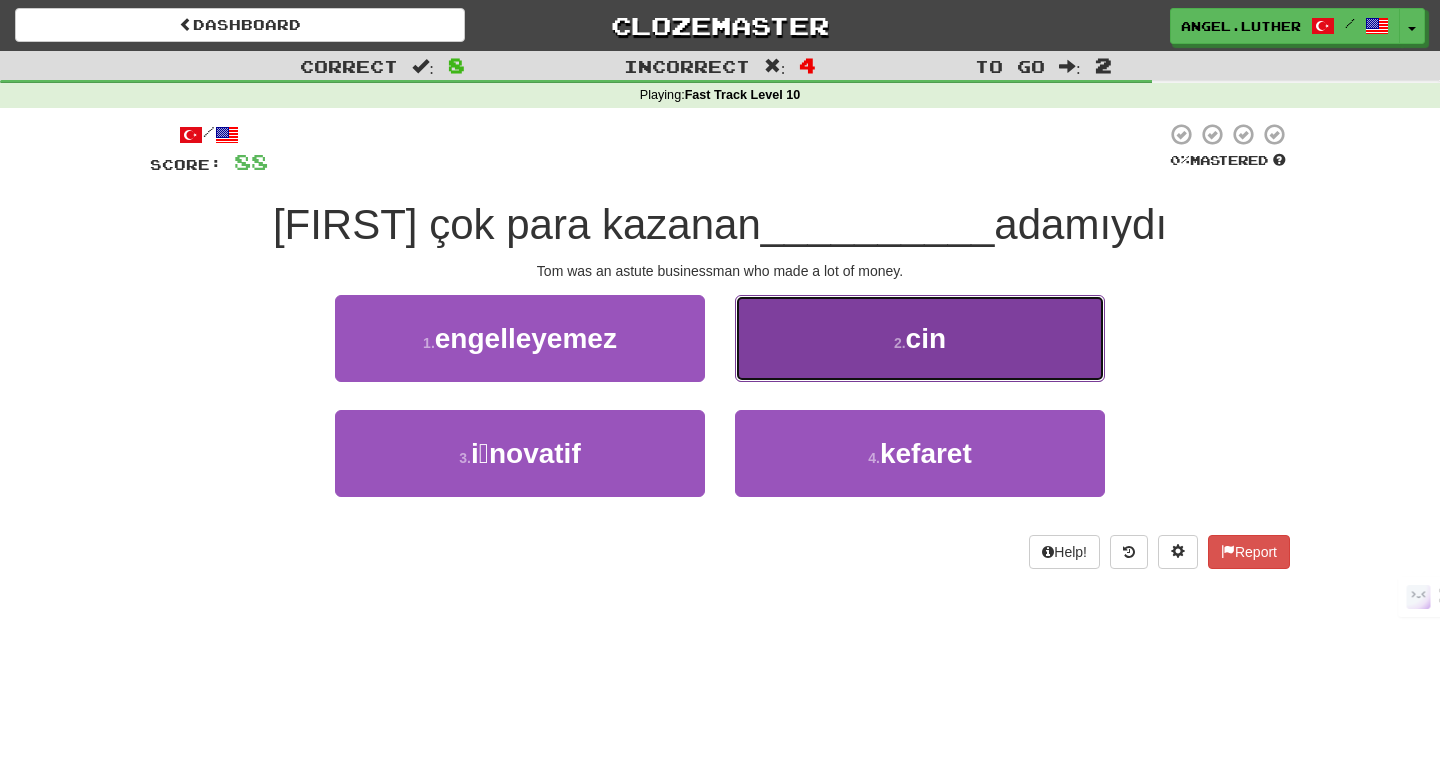click on "cin" at bounding box center [926, 338] 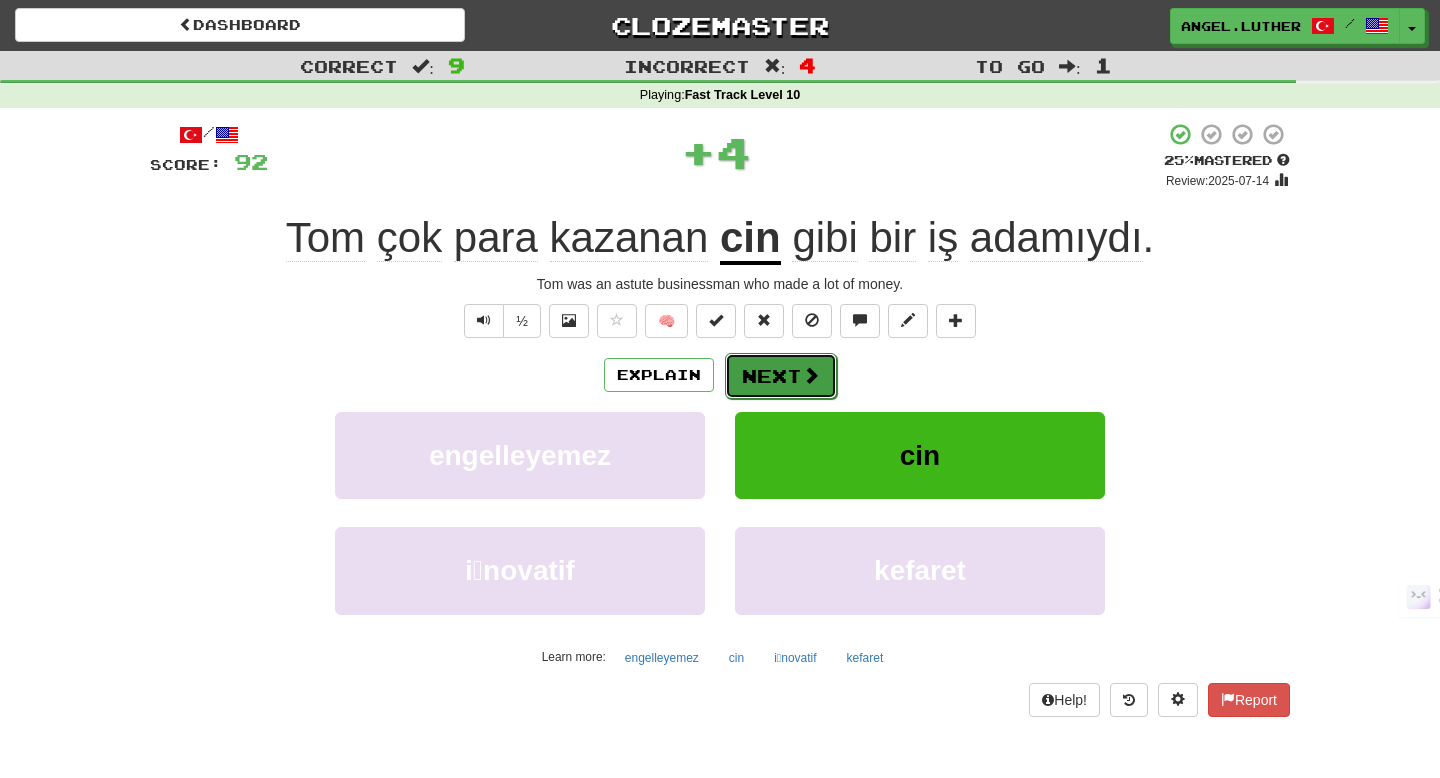 click on "Next" at bounding box center (781, 376) 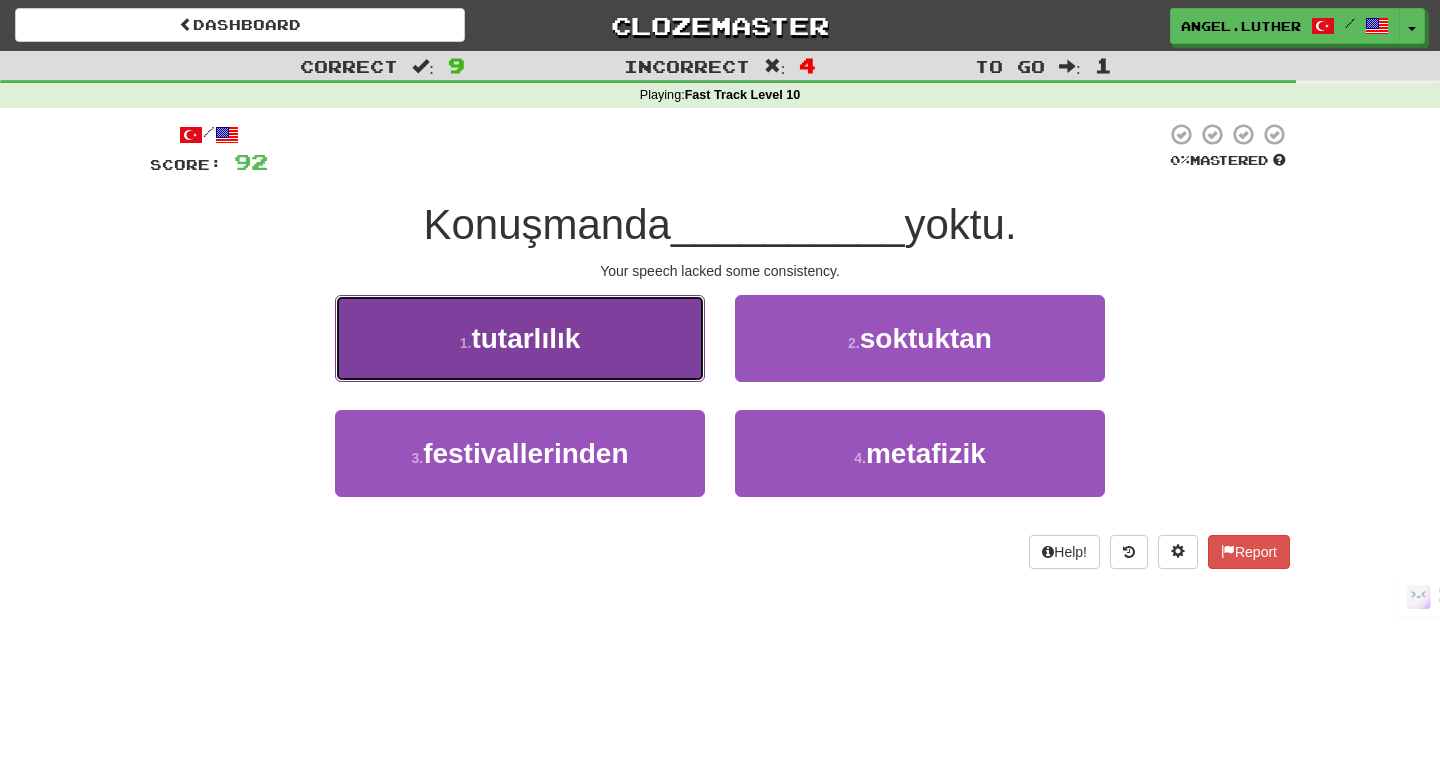 click on "1 .  tutarlılık" at bounding box center [520, 338] 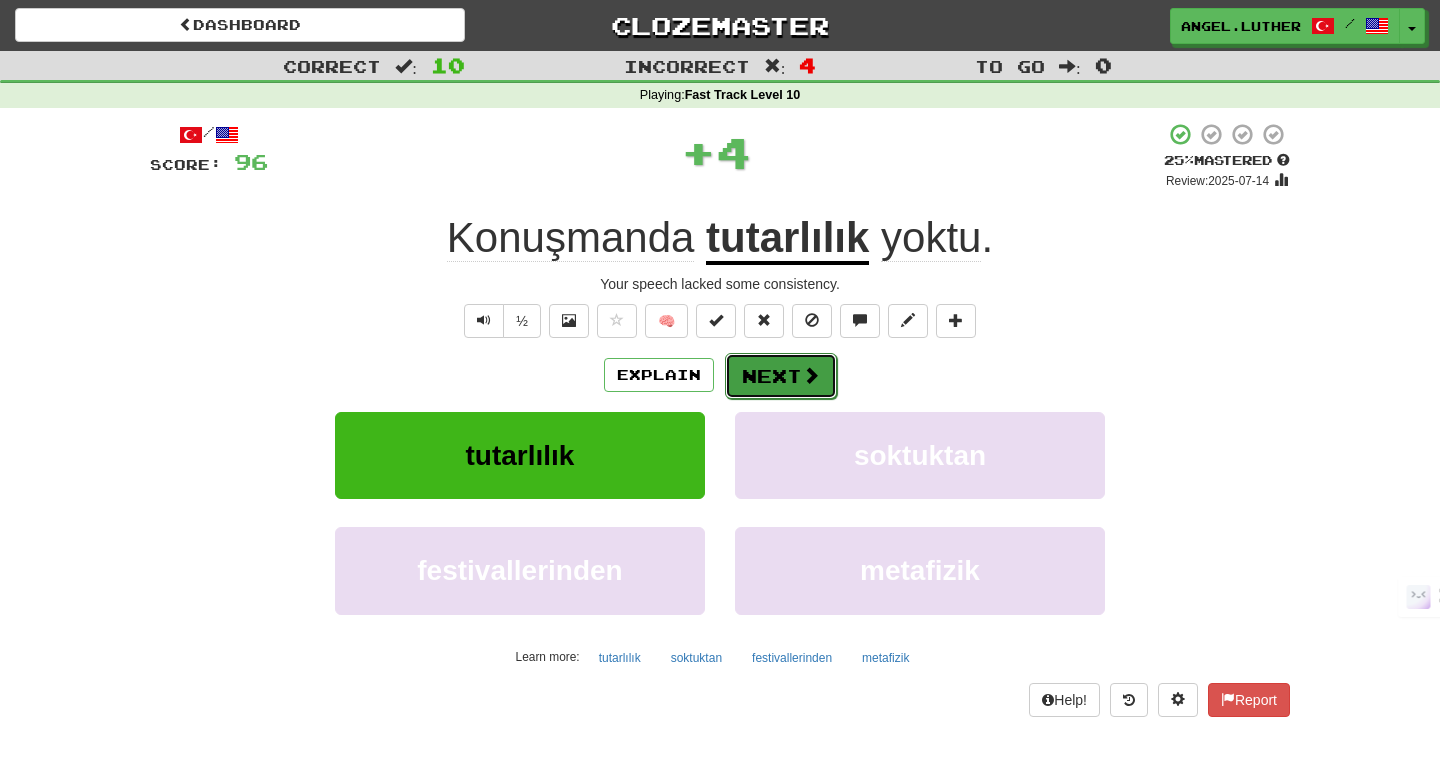 click on "Next" at bounding box center [781, 376] 